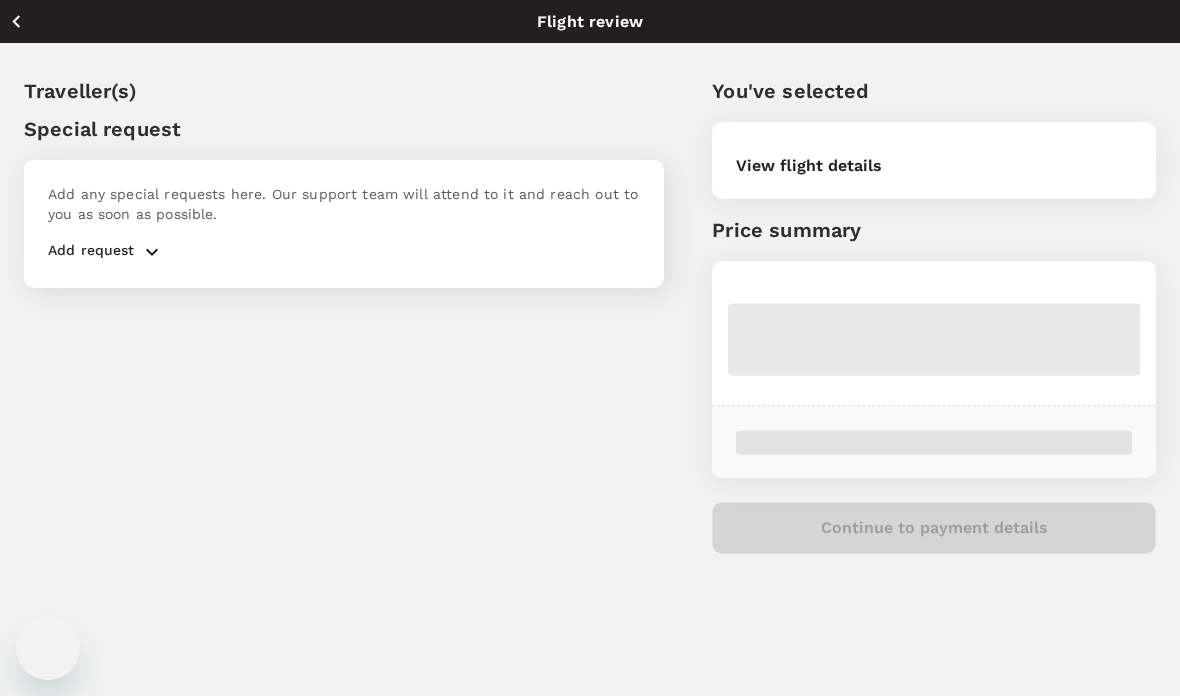 scroll, scrollTop: 132, scrollLeft: 0, axis: vertical 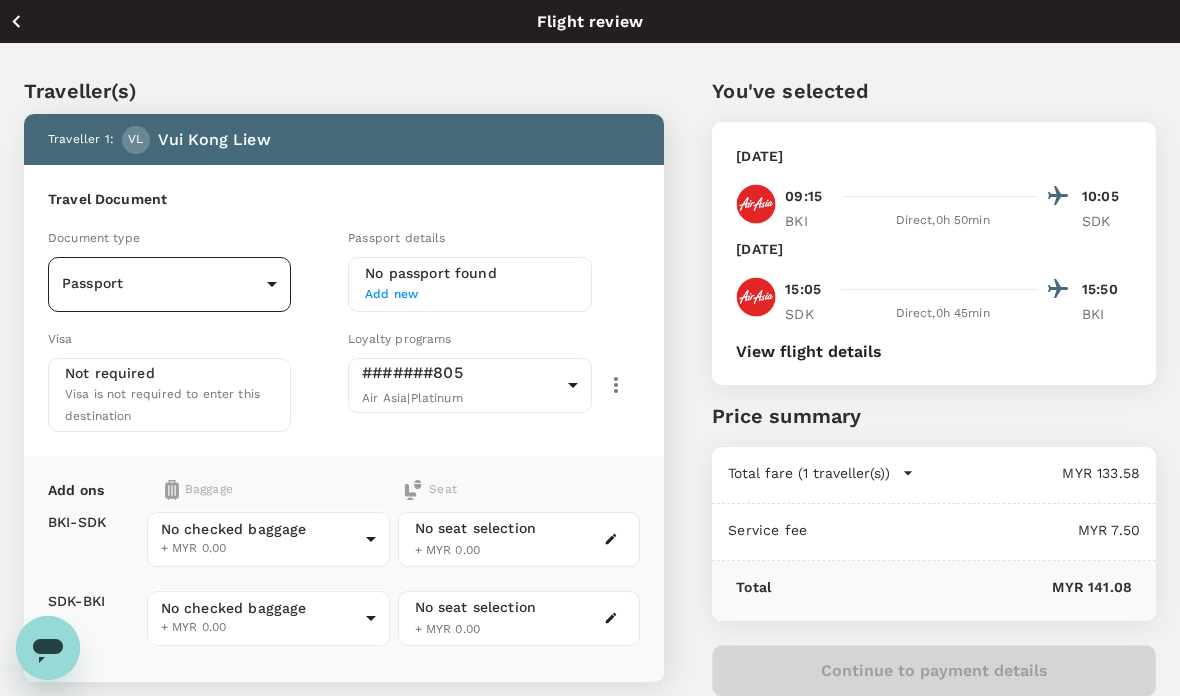 click on "Back to flight results Flight review Traveller(s) Traveller   1 : [PERSON_NAME] Kong   Liew Travel Document Document type Passport Passport ​ Passport details No passport found Add new Visa Not required Visa is not required to enter this destination Loyalty programs #######805 Air Asia |  Platinum 08d5c184-8c5e-448c-9da3-ee890406fd56 ​ Add ons Baggage Seat BKI  -  SDK SDK  -  BKI No checked baggage + MYR 0.00 ​ No checked baggage + MYR 0.00 ​ No seat selection + MYR 0.00 No seat selection + MYR 0.00 Special request Add any special requests here. Our support team will attend to it and reach out to you as soon as possible. Add request You've selected [DATE] 09:15 10:05 BKI Direct ,  0h 50min SDK [DATE] 15:05 15:50 SDK Direct ,  0h 45min BKI View flight details Price summary Total fare (1 traveller(s)) MYR 133.58 Air fare MYR 133.58 Baggage fee MYR 0.00 Seat fee MYR 0.00 Service fee MYR 7.50 Total MYR 141.08 Continue to payment details Version 3.48.2 Privacy Policy Terms of Use Edit" at bounding box center (590, 479) 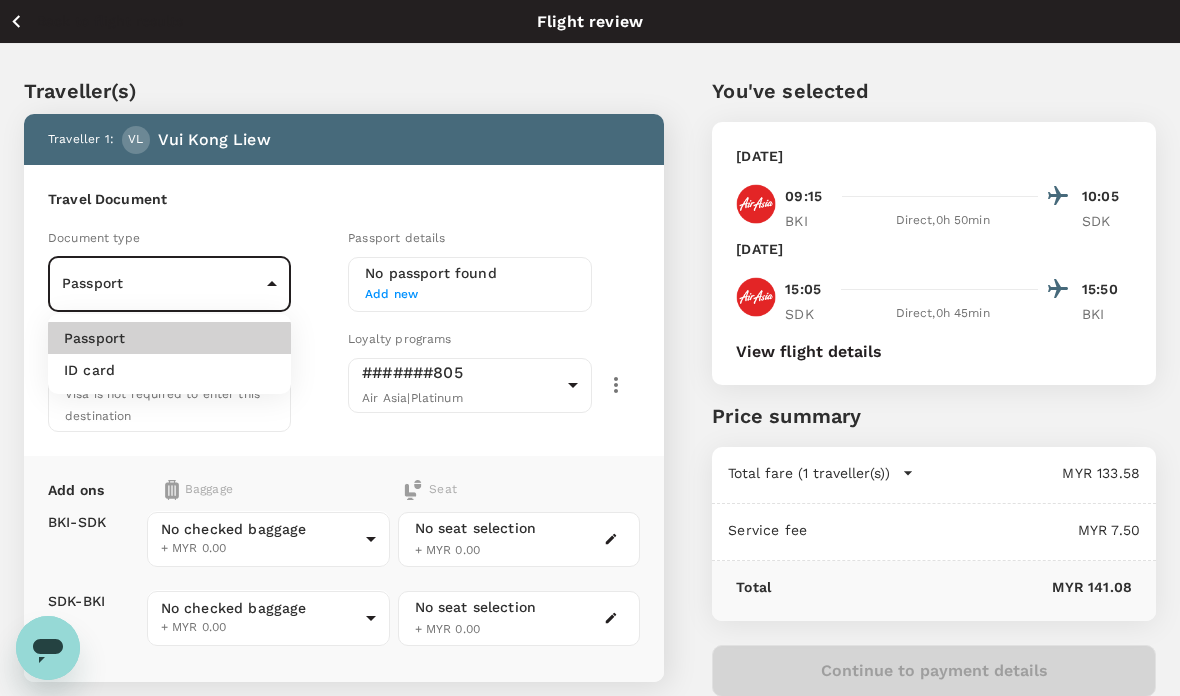 click on "ID card" at bounding box center (169, 370) 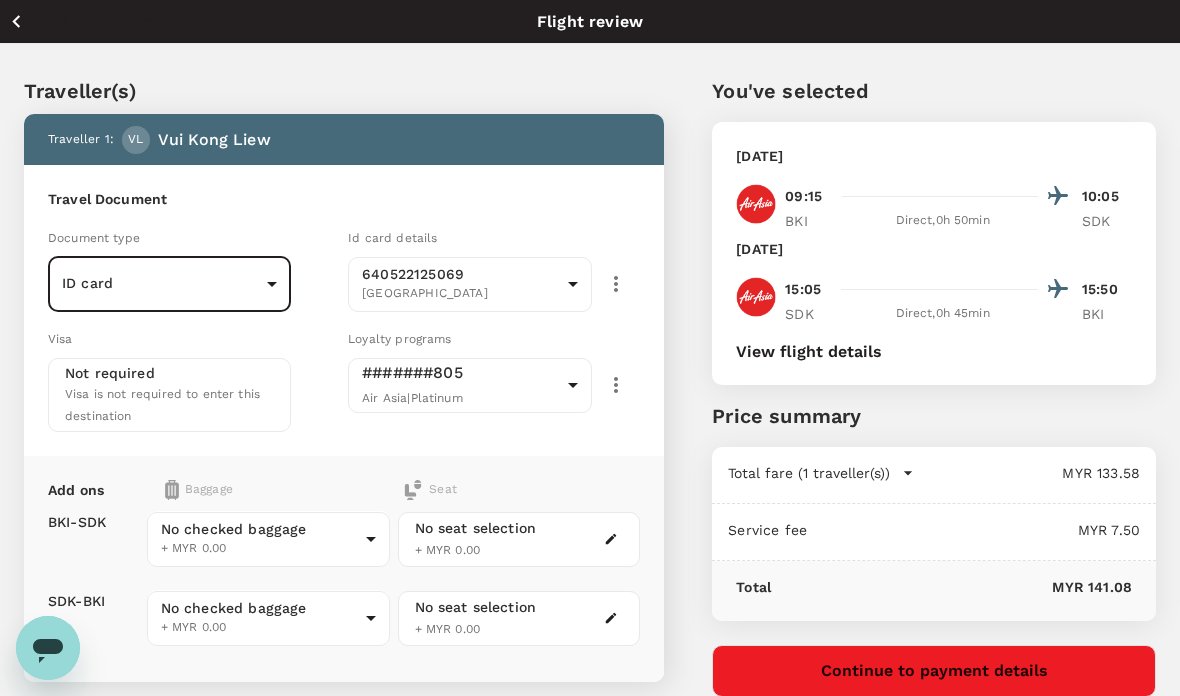 type on "Id card" 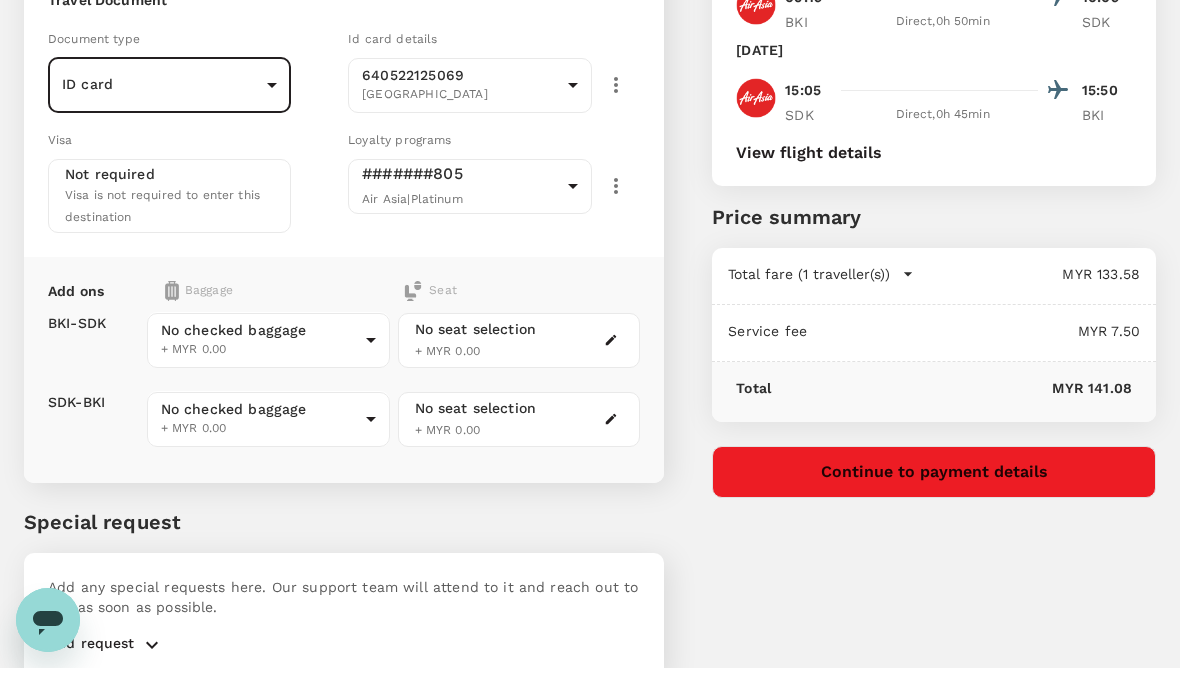 scroll, scrollTop: 171, scrollLeft: 0, axis: vertical 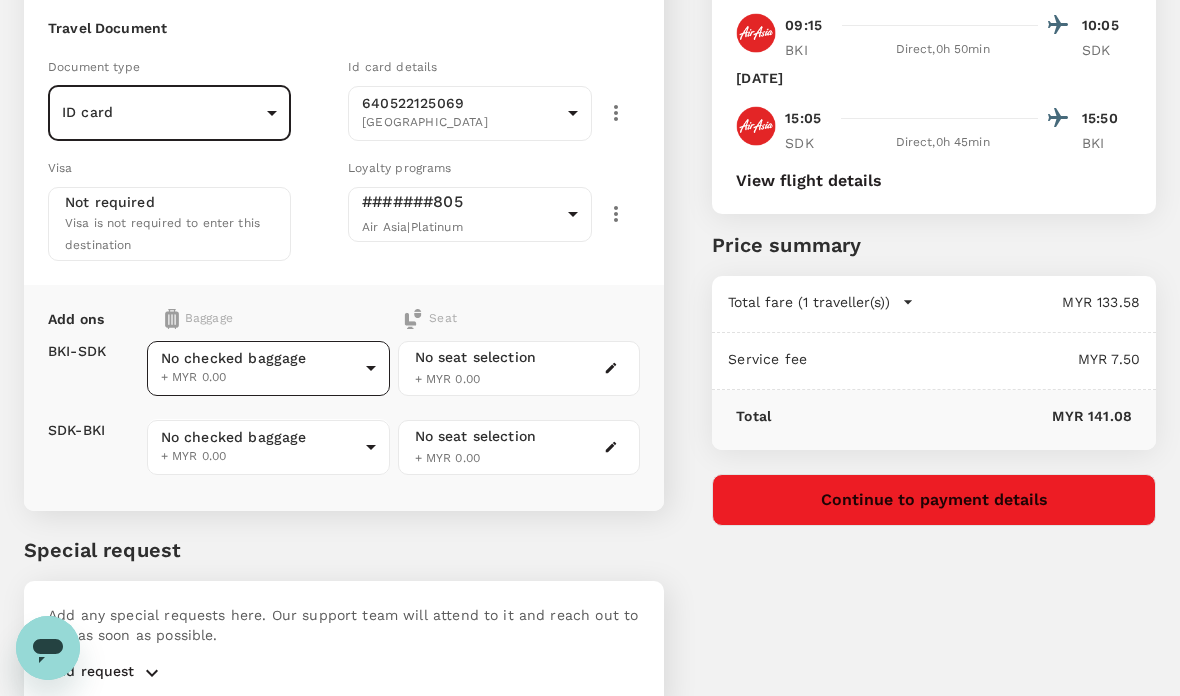 click on "Back to flight results Flight review Traveller(s) Traveller   1 : [PERSON_NAME] Kong   Liew Travel Document Document type ID card Id card ​ Id card details 640522125069 Malaysia 9f7fd135-08b6-4f1a-8101-f81b0368faa0 ​ Visa Not required Visa is not required to enter this destination Loyalty programs #######805 Air Asia |  Platinum 08d5c184-8c5e-448c-9da3-ee890406fd56 ​ Add ons Baggage Seat BKI  -  SDK SDK  -  BKI No checked baggage + MYR 0.00 ​ No checked baggage + MYR 0.00 ​ No seat selection + MYR 0.00 No seat selection + MYR 0.00 Special request Add any special requests here. Our support team will attend to it and reach out to you as soon as possible. Add request You've selected [DATE] 09:15 10:05 BKI Direct ,  0h 50min SDK [DATE] 15:05 15:50 SDK Direct ,  0h 45min BKI View flight details Price summary Total fare (1 traveller(s)) MYR 133.58 Air fare MYR 133.58 Baggage fee MYR 0.00 Seat fee MYR 0.00 Service fee MYR 7.50 Total MYR 141.08 Continue to payment details Version 3.48.2" at bounding box center (590, 308) 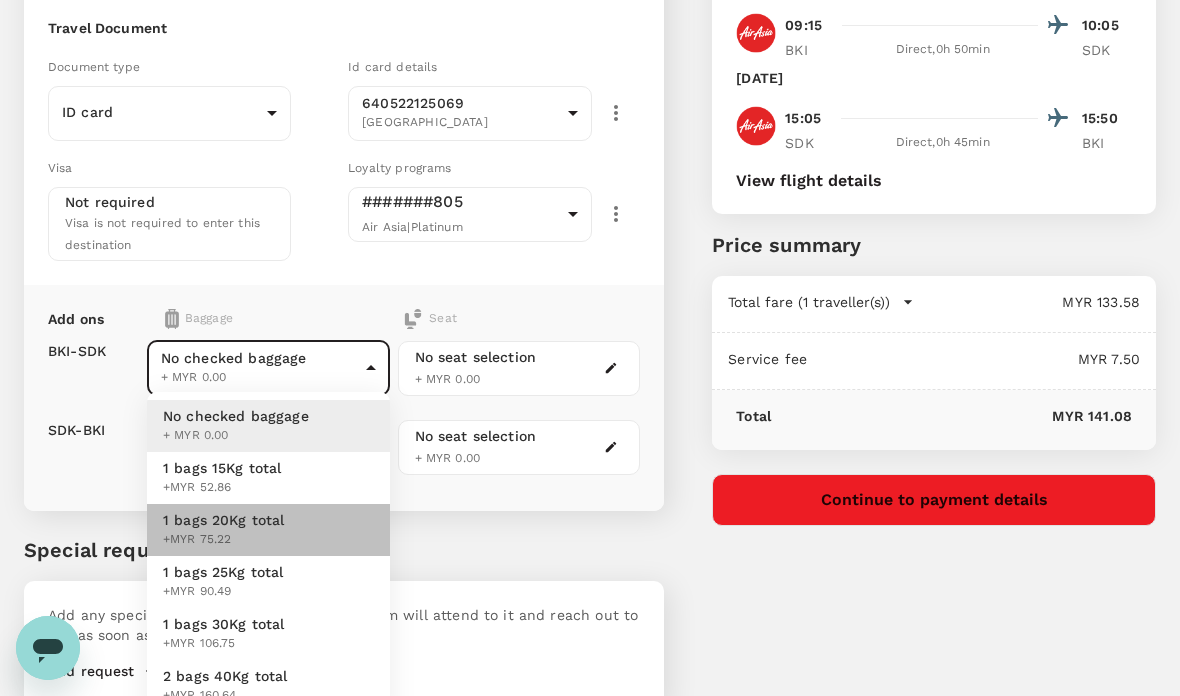 click on "+MYR 75.22" at bounding box center [224, 540] 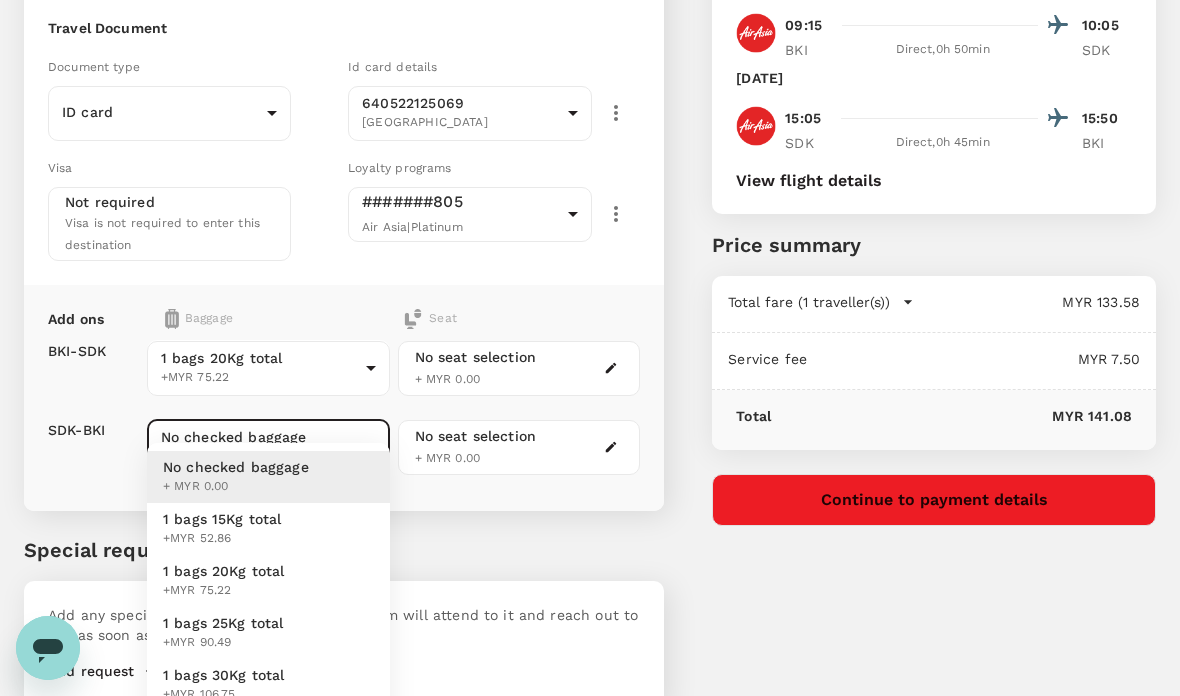 click on "Back to flight results Flight review Traveller(s) Traveller   1 : [PERSON_NAME] Kong   Liew Travel Document Document type ID card Id card ​ Id card details 640522125069 Malaysia 9f7fd135-08b6-4f1a-8101-f81b0368faa0 ​ Visa Not required Visa is not required to enter this destination Loyalty programs #######805 Air Asia |  Platinum 08d5c184-8c5e-448c-9da3-ee890406fd56 ​ Add ons Baggage Seat BKI  -  SDK SDK  -  BKI 1 bags 20Kg total +MYR 75.22 2 - 75.22 ​ No checked baggage + MYR 0.00 ​ No seat selection + MYR 0.00 No seat selection + MYR 0.00 Special request Add any special requests here. Our support team will attend to it and reach out to you as soon as possible. Add request You've selected [DATE] 09:15 10:05 BKI Direct ,  0h 50min SDK [DATE] 15:05 15:50 SDK Direct ,  0h 45min BKI View flight details Price summary Total fare (1 traveller(s)) MYR 133.58 Air fare MYR 133.58 Baggage fee MYR 0.00 Seat fee MYR 0.00 Service fee MYR 7.50 Total MYR 141.08 Continue to payment details Edit" at bounding box center [590, 308] 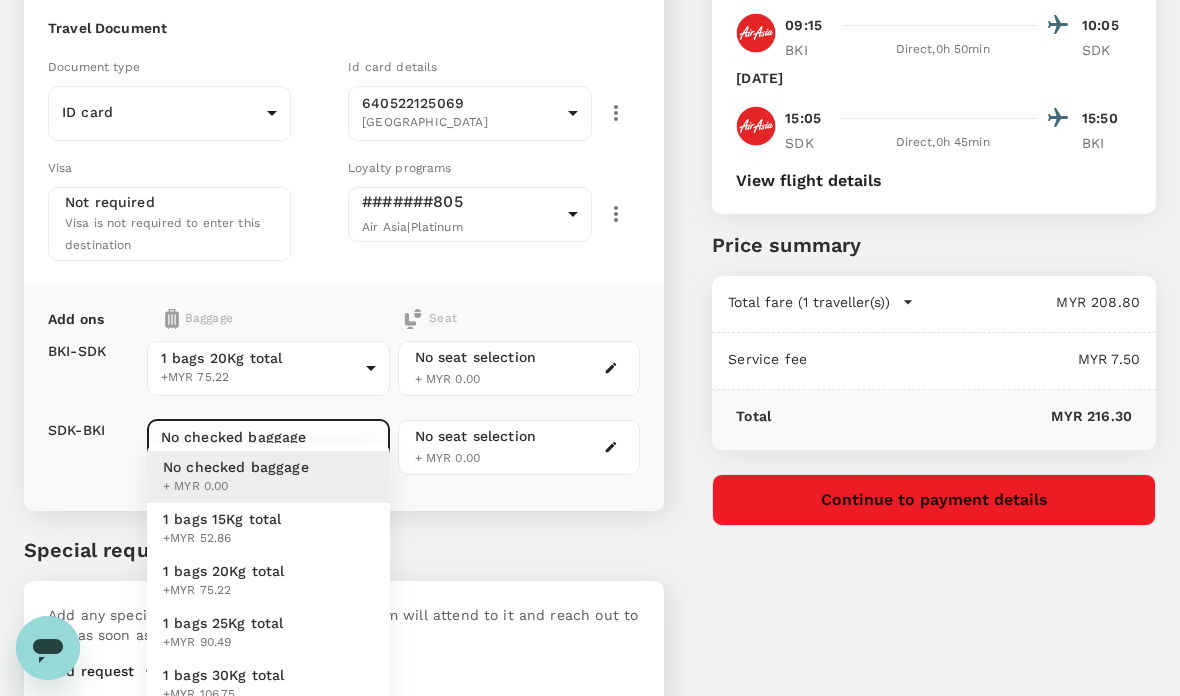 click on "1 bags 20Kg total" at bounding box center (224, 571) 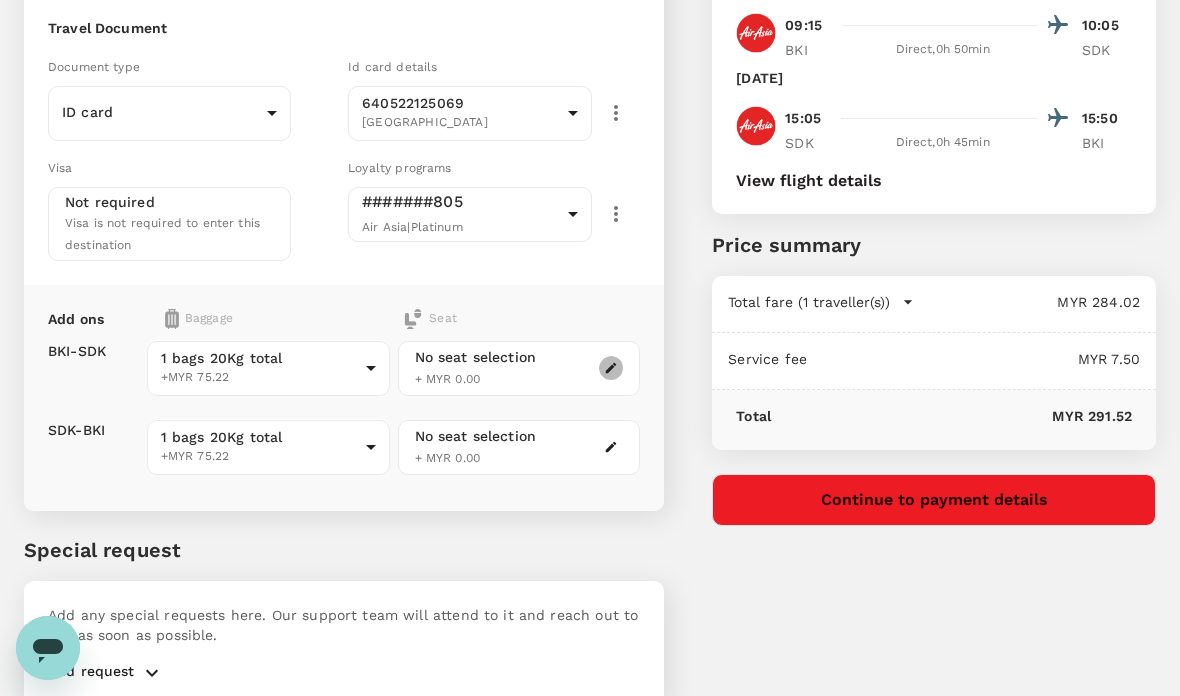 click 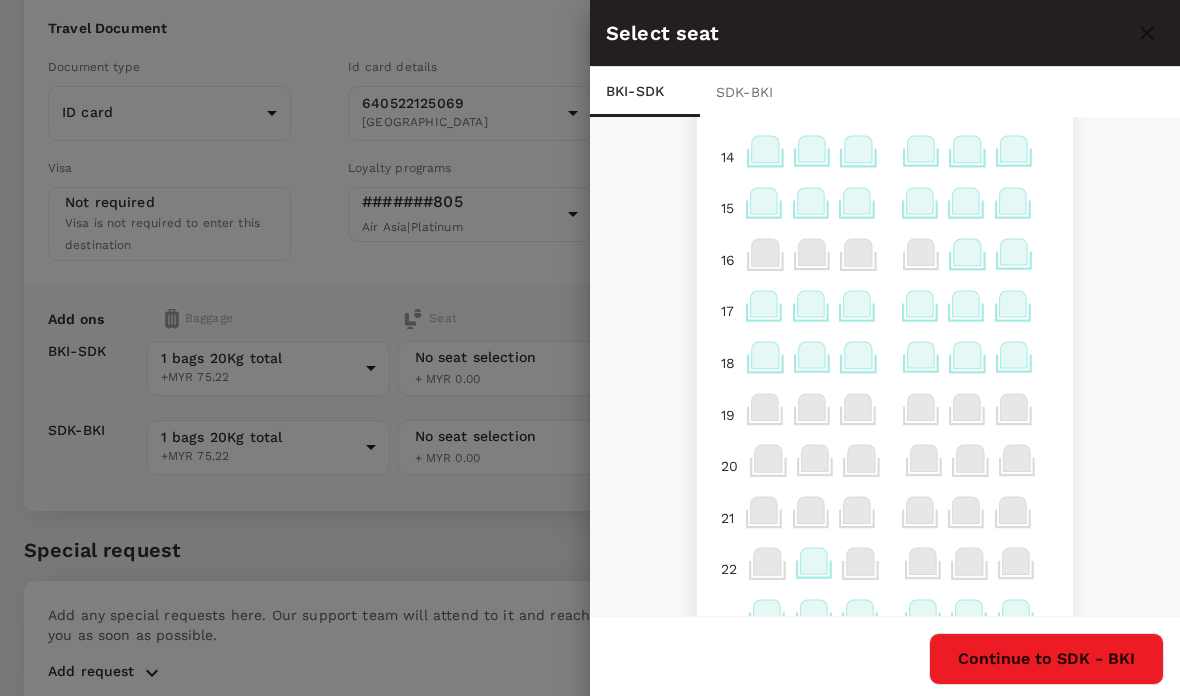 scroll, scrollTop: 941, scrollLeft: 0, axis: vertical 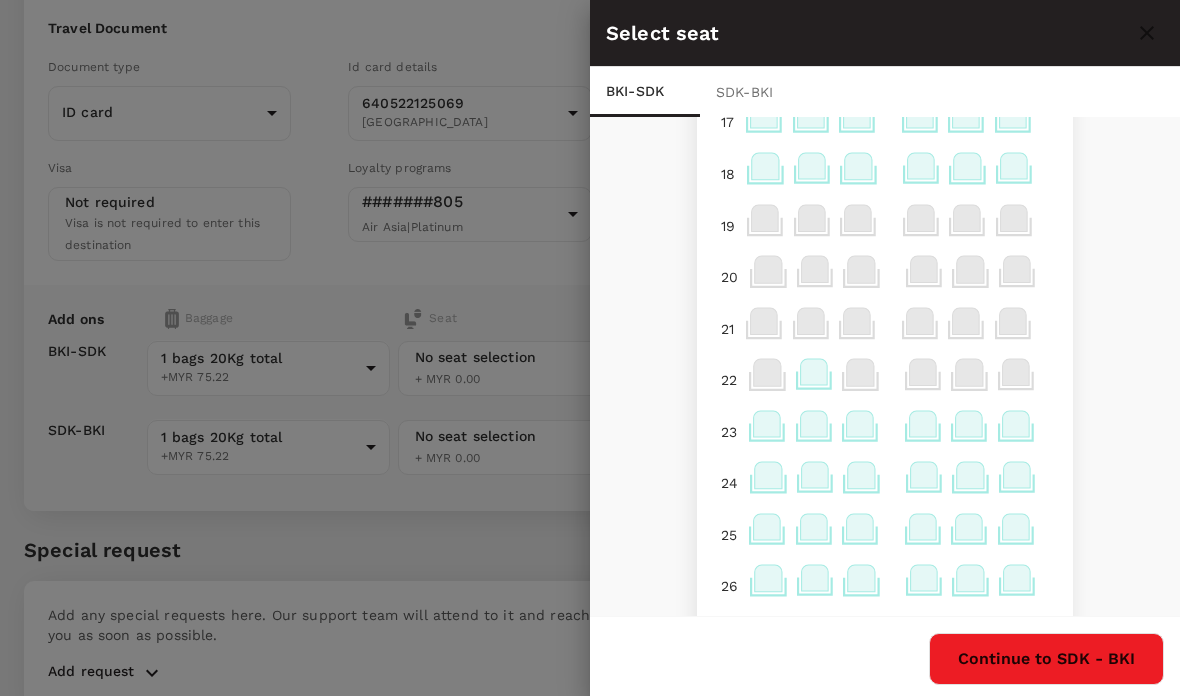 click 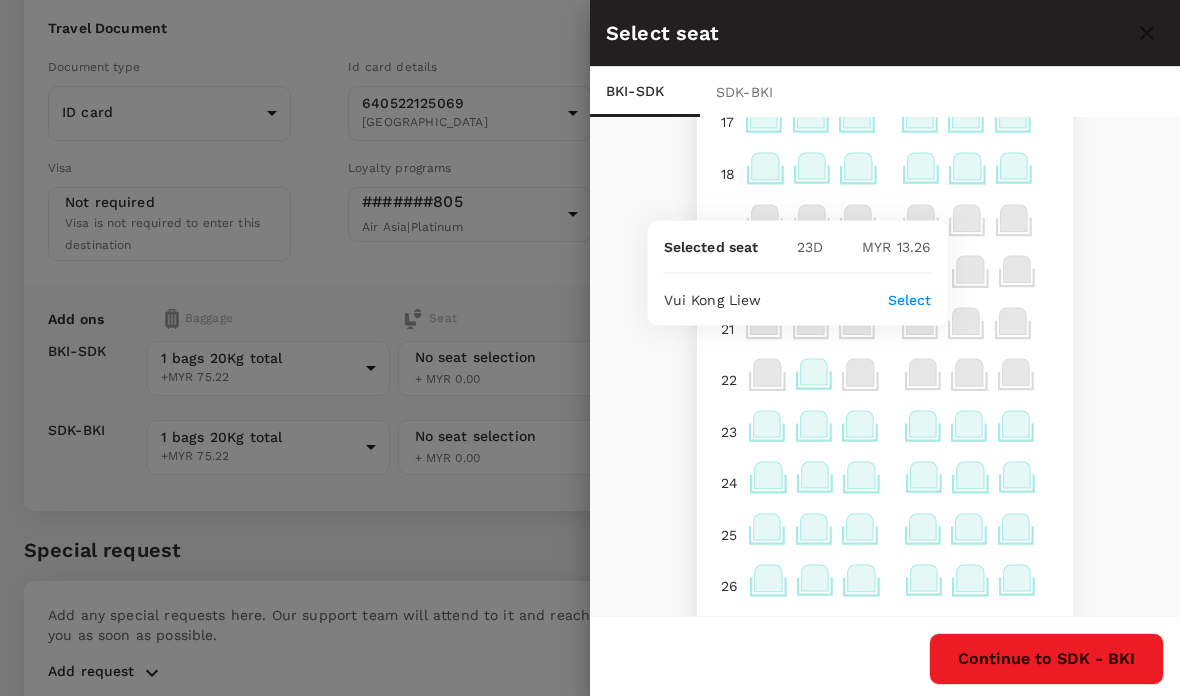 click on "Select" at bounding box center [910, 299] 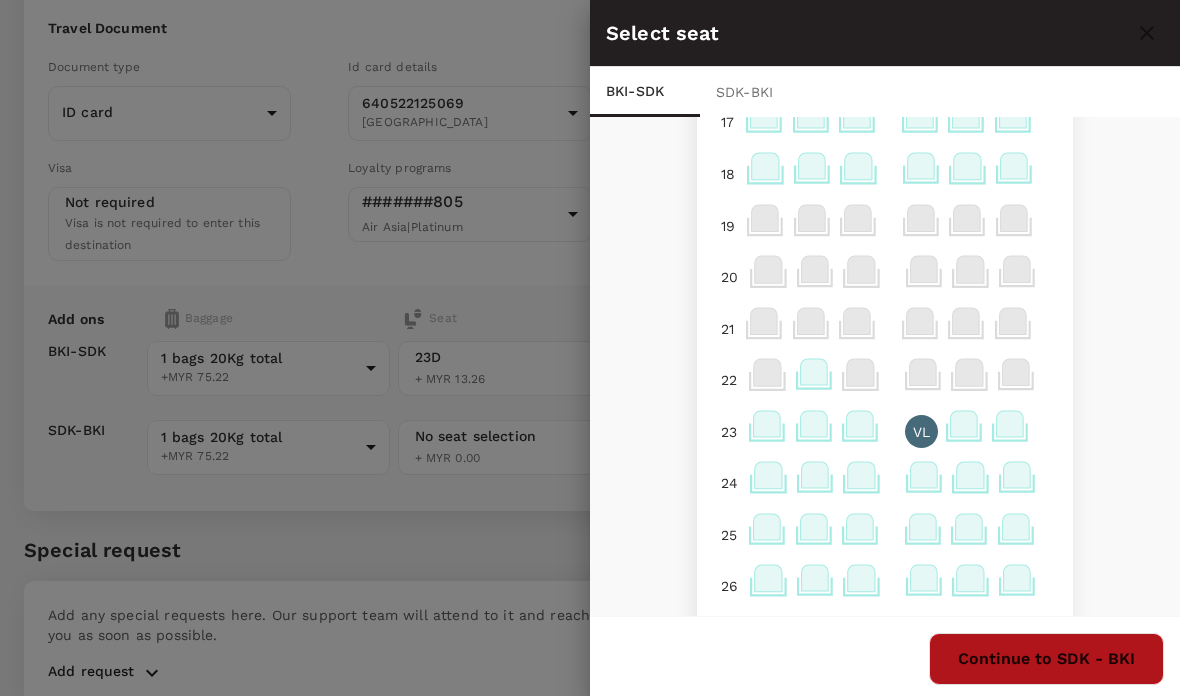 click on "Continue to   SDK - BKI" at bounding box center [1046, 659] 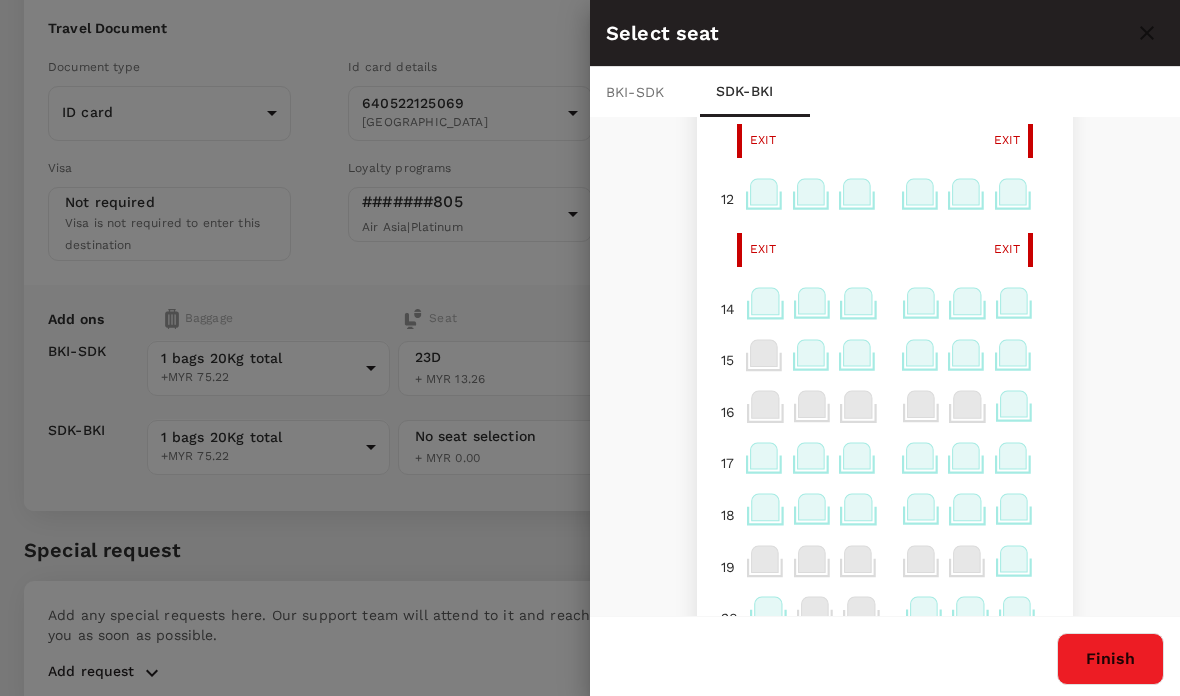scroll, scrollTop: 621, scrollLeft: 0, axis: vertical 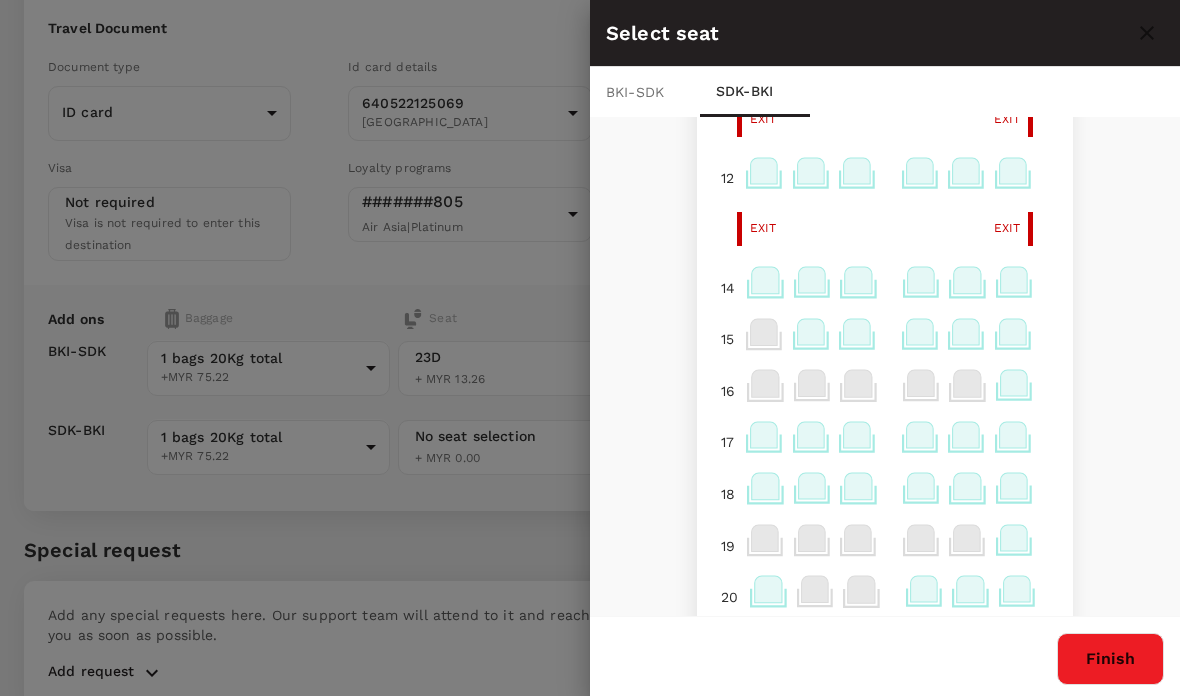 click 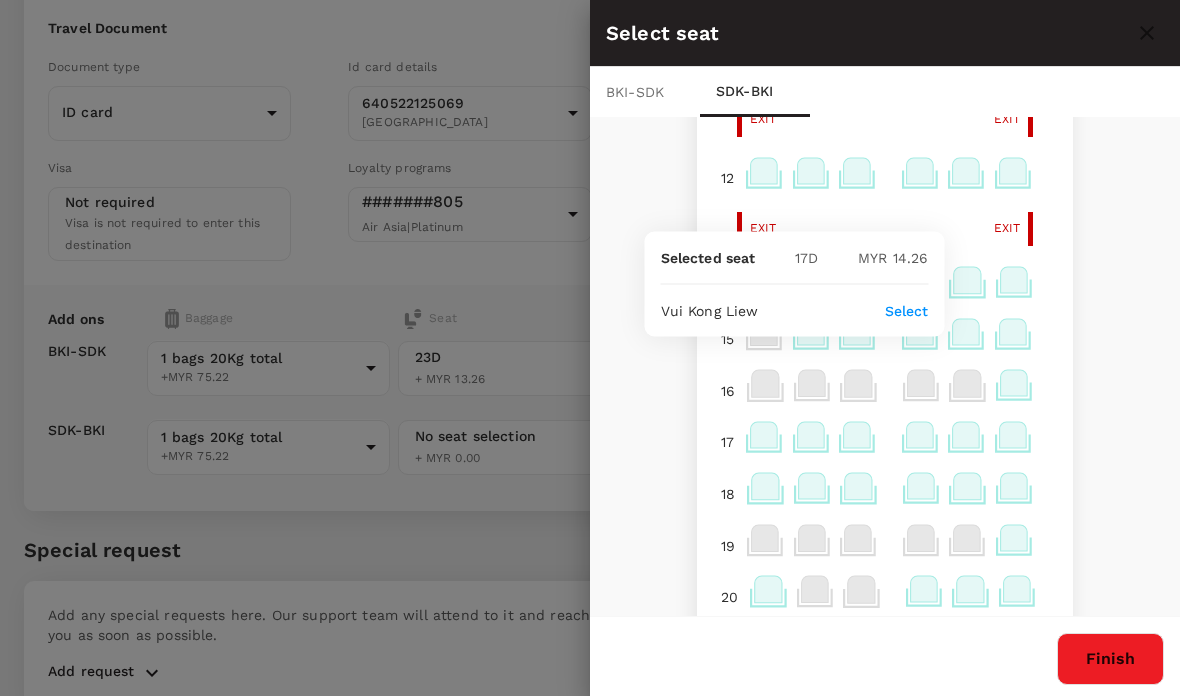 scroll, scrollTop: 722, scrollLeft: 0, axis: vertical 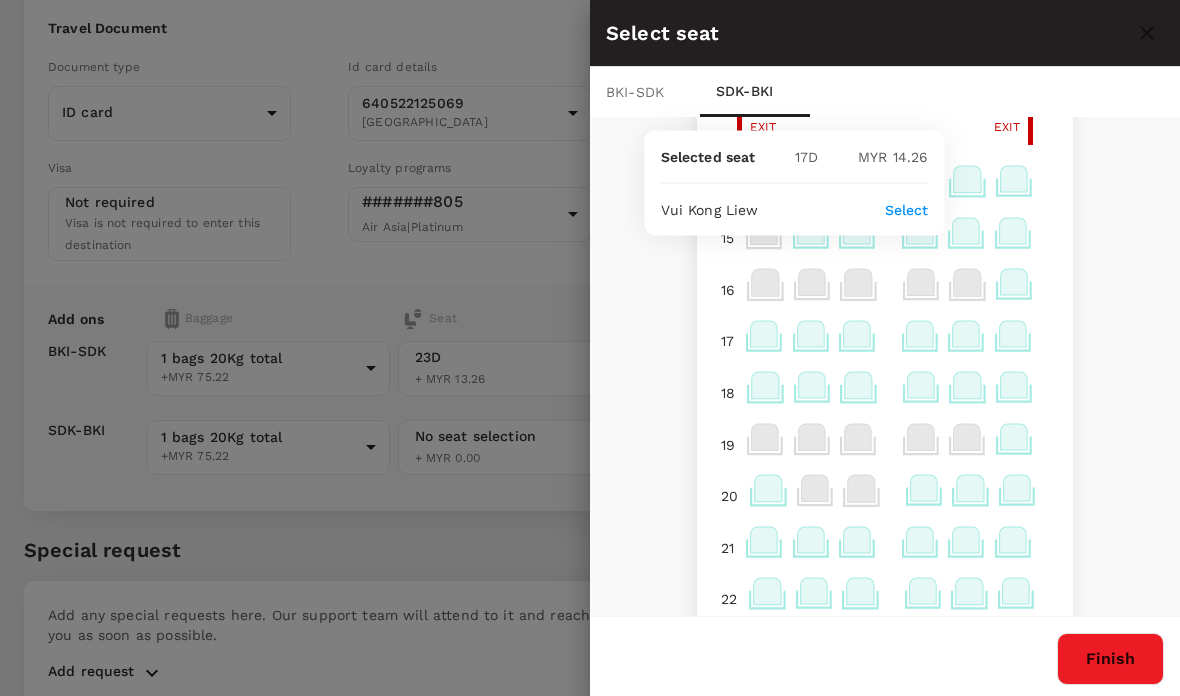 click 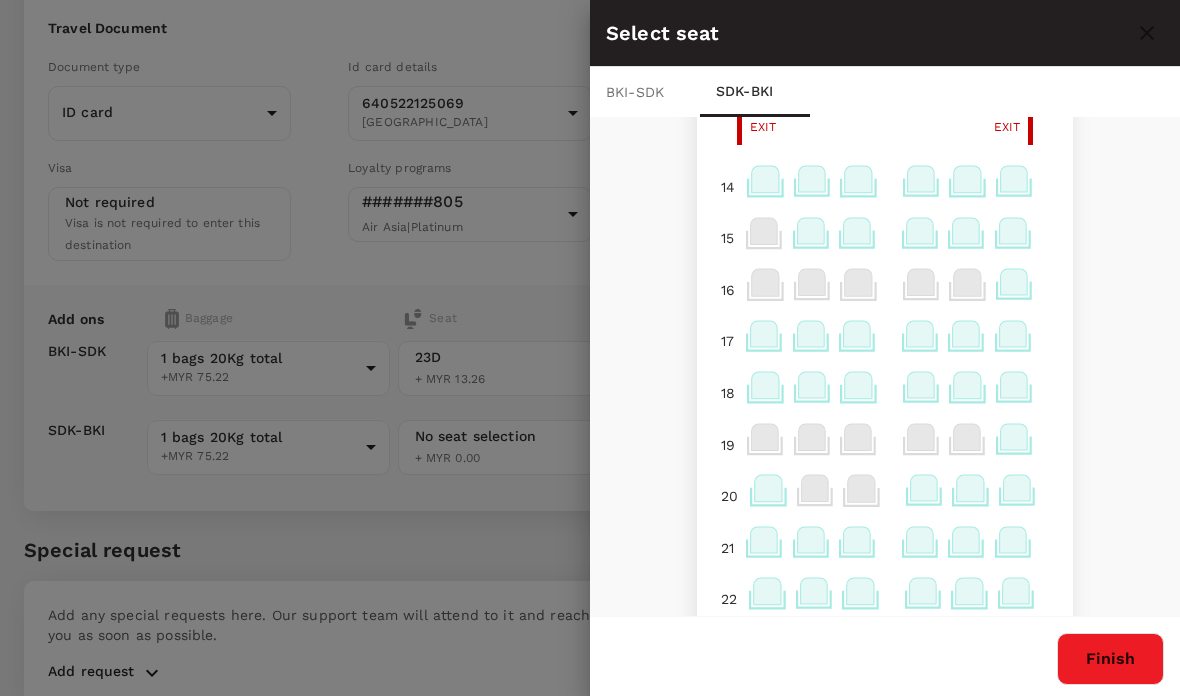 click 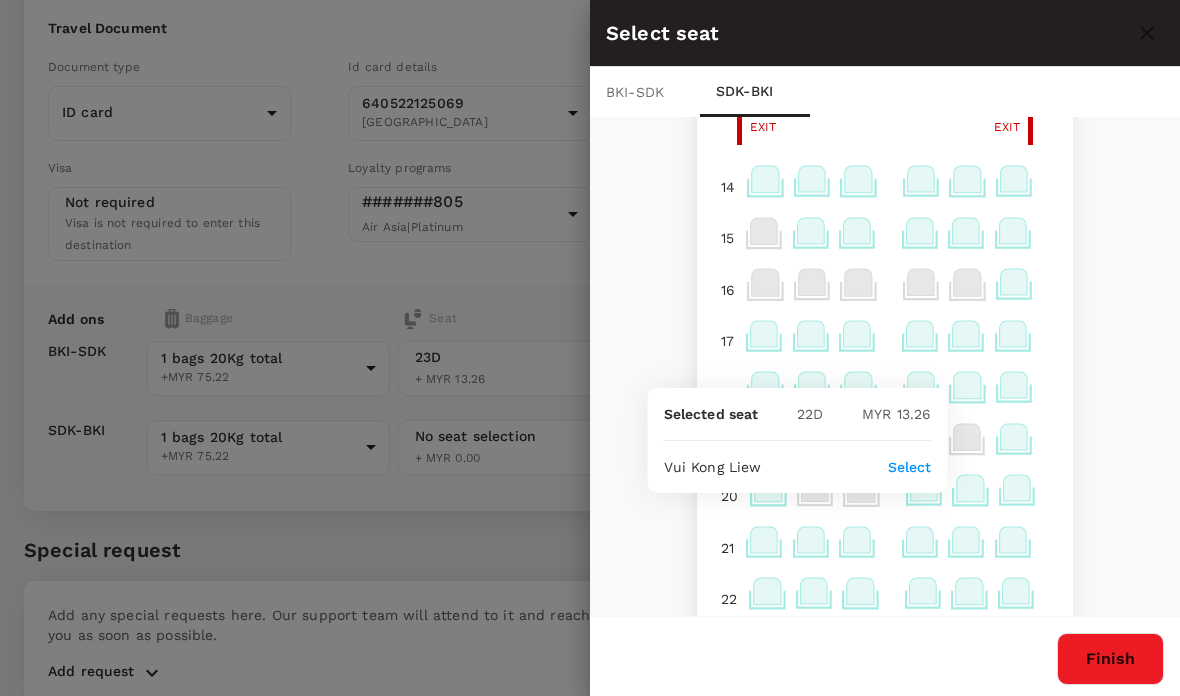 click on "Select" at bounding box center (910, 467) 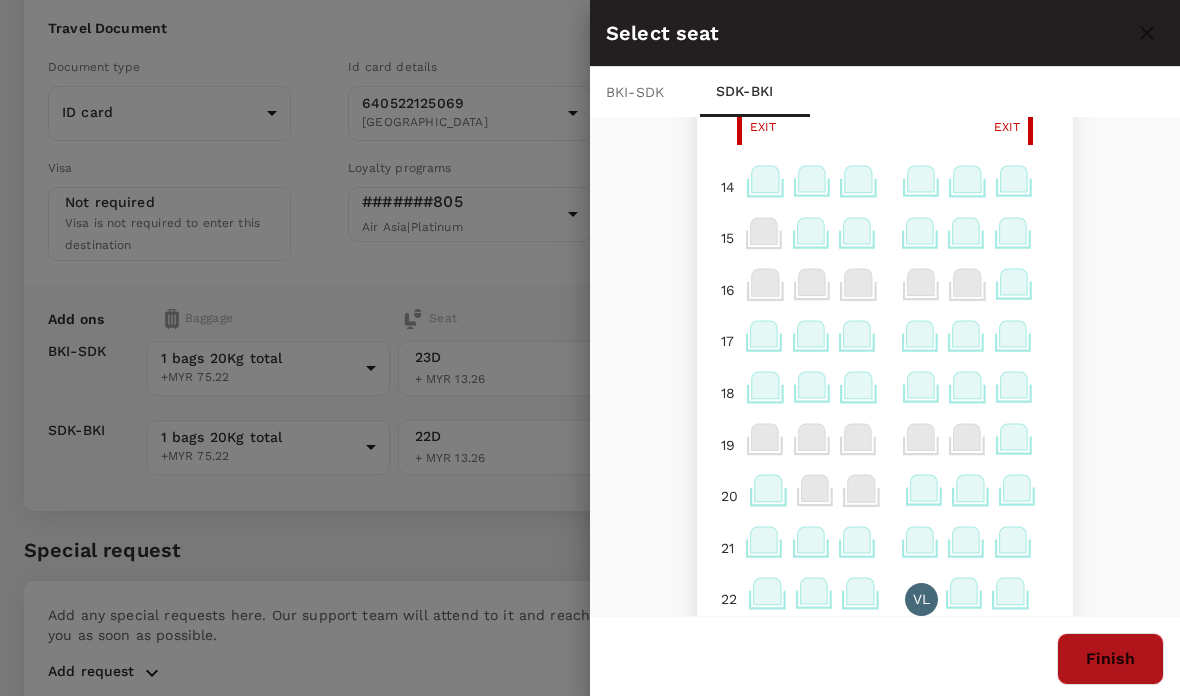 click on "Finish" at bounding box center (1110, 659) 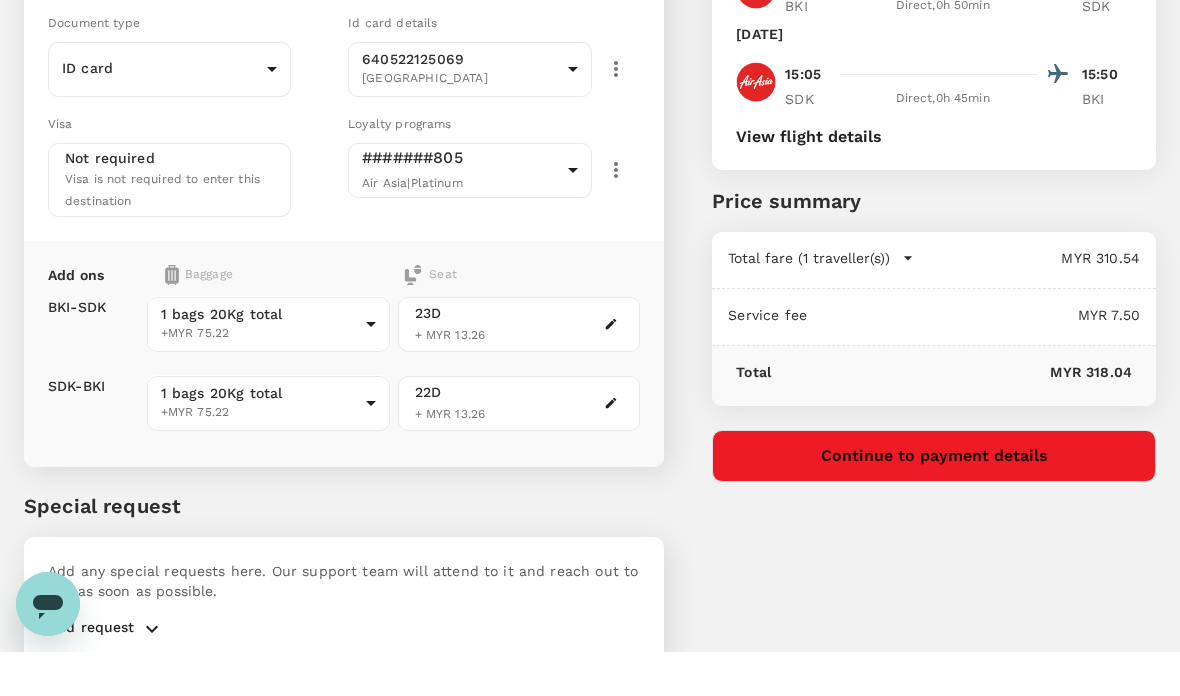 scroll, scrollTop: 0, scrollLeft: 0, axis: both 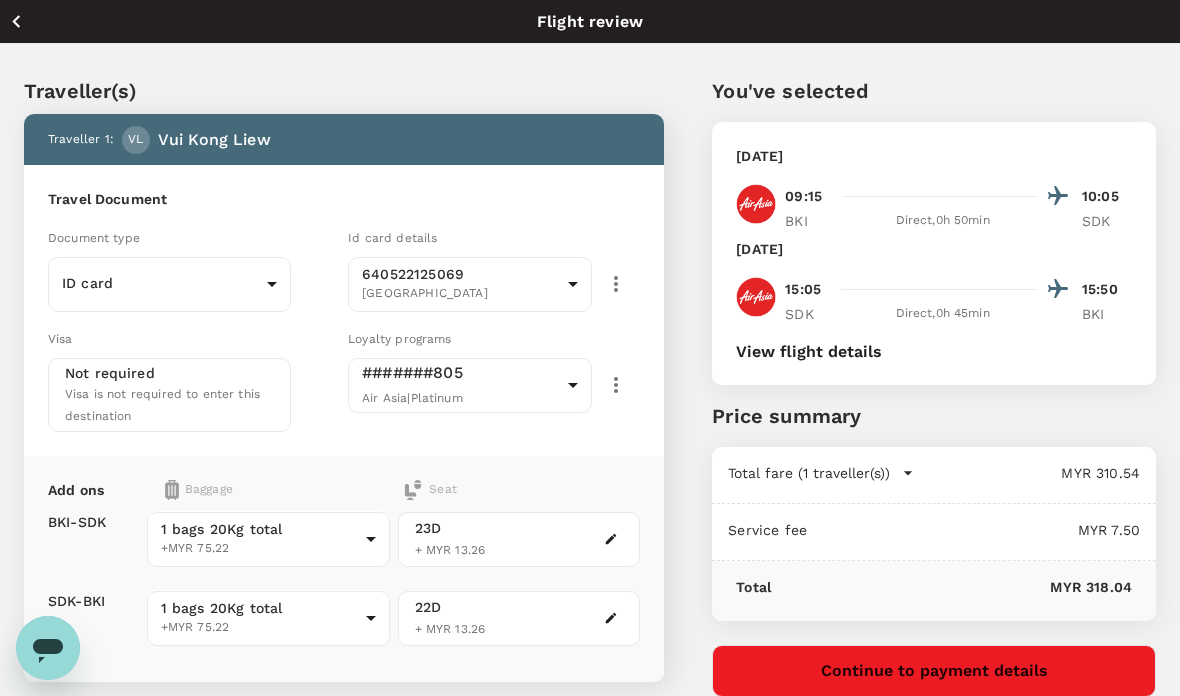 click on "Continue to payment details" at bounding box center [934, 671] 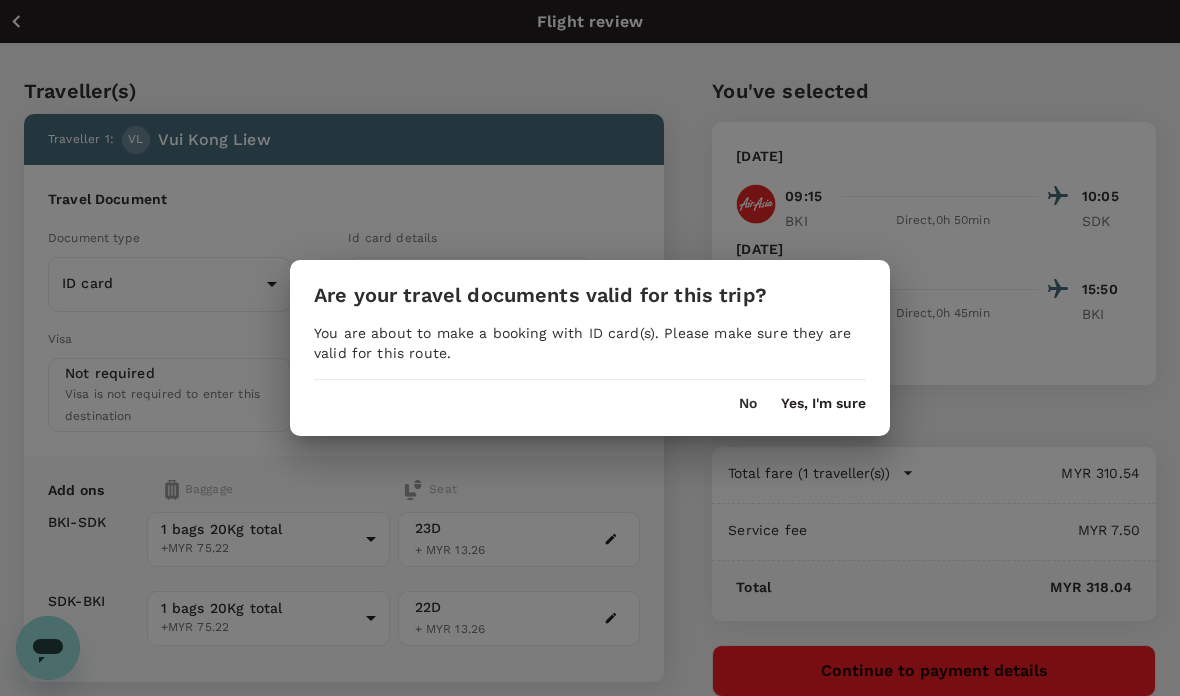 click on "Yes, I'm sure" at bounding box center (823, 404) 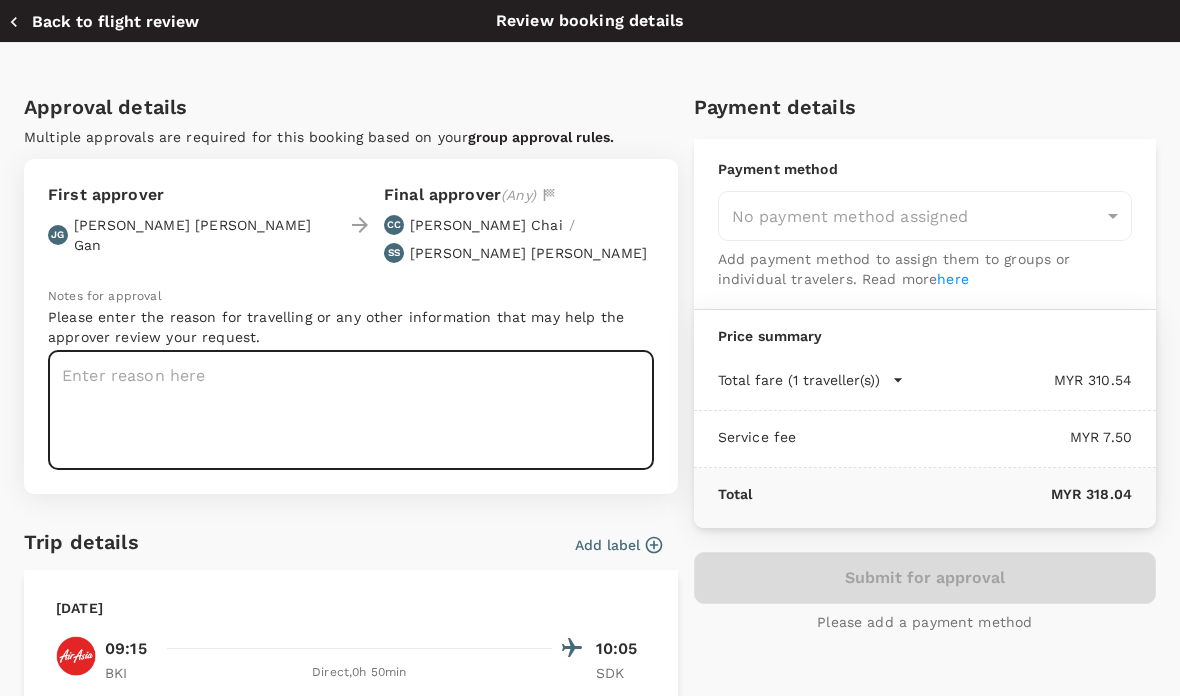 click at bounding box center [351, 410] 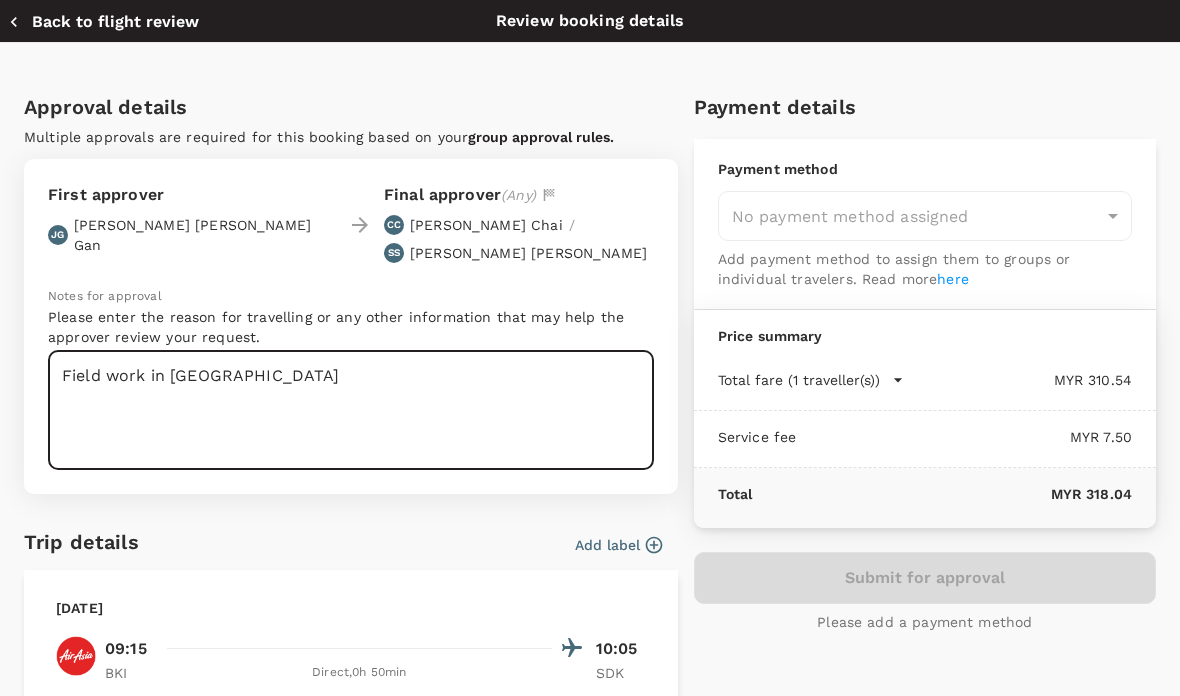 scroll, scrollTop: 10, scrollLeft: 0, axis: vertical 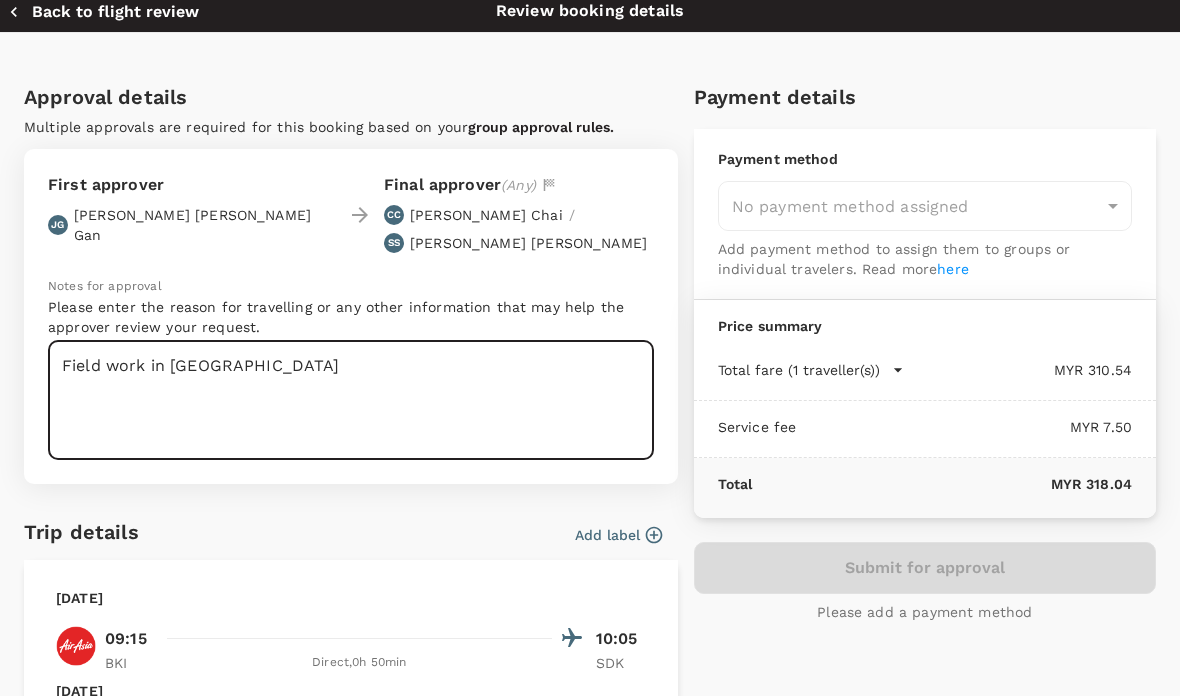 type on "Field work in [GEOGRAPHIC_DATA]" 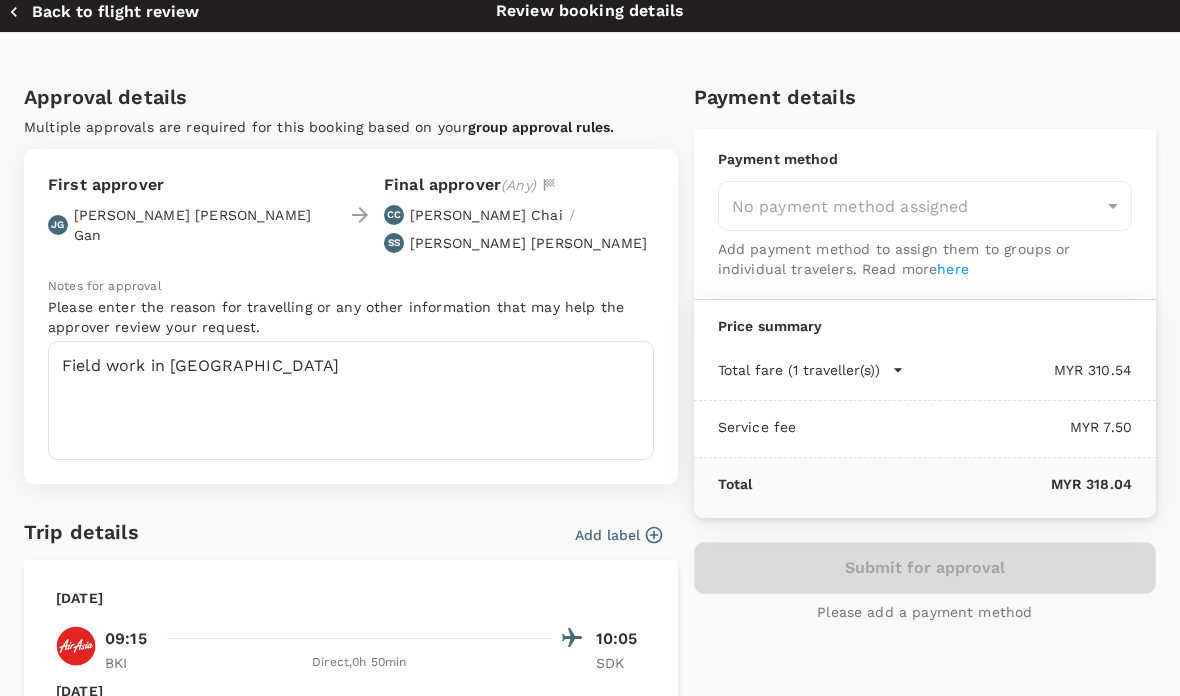 click on "[PERSON_NAME]   Chai   /" at bounding box center [475, 211] 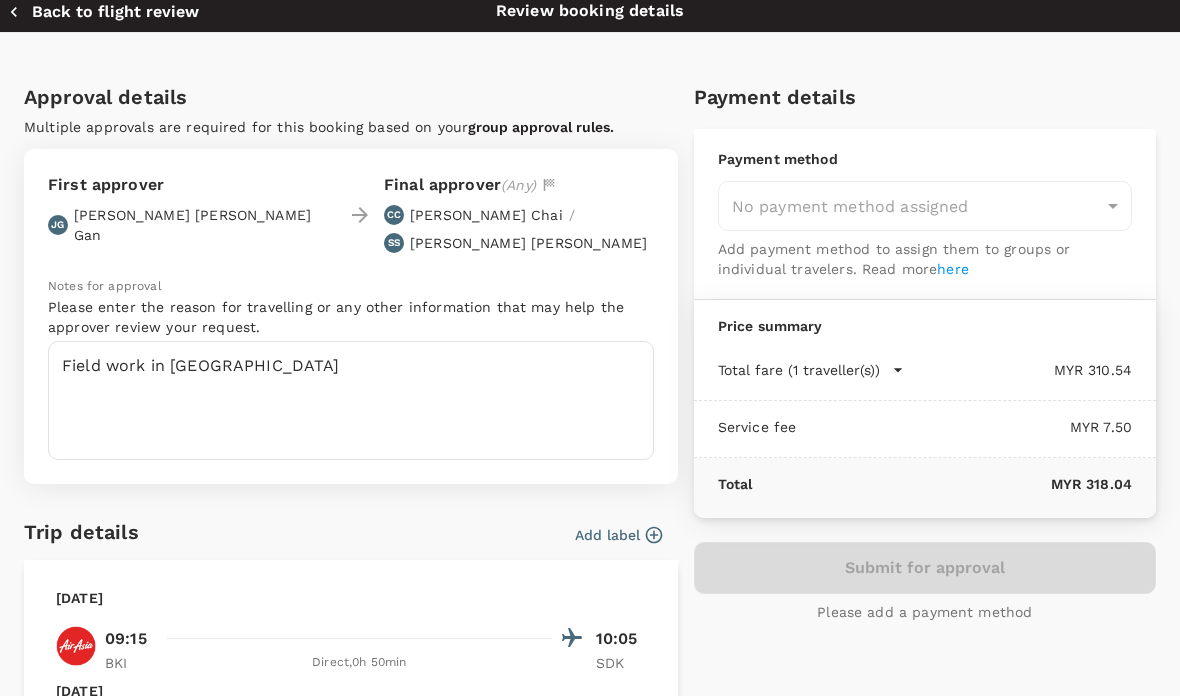 click on "Please enter the reason for travelling or any other information that may help the approver review your request." at bounding box center (351, 317) 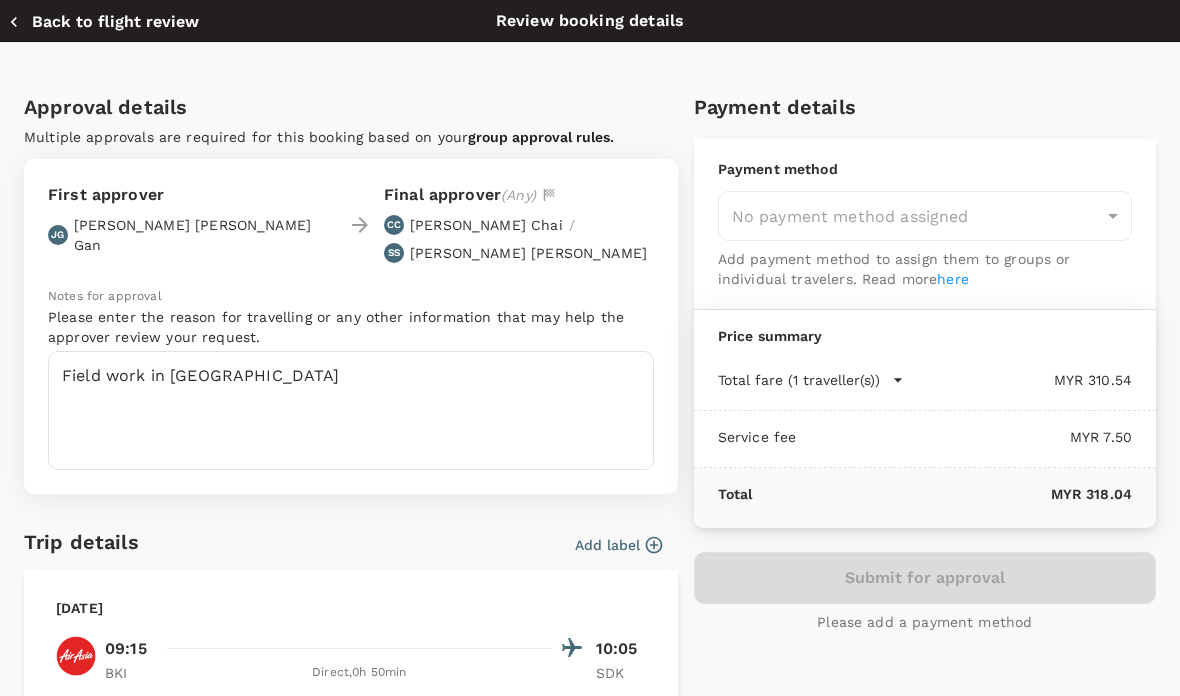scroll, scrollTop: 0, scrollLeft: 0, axis: both 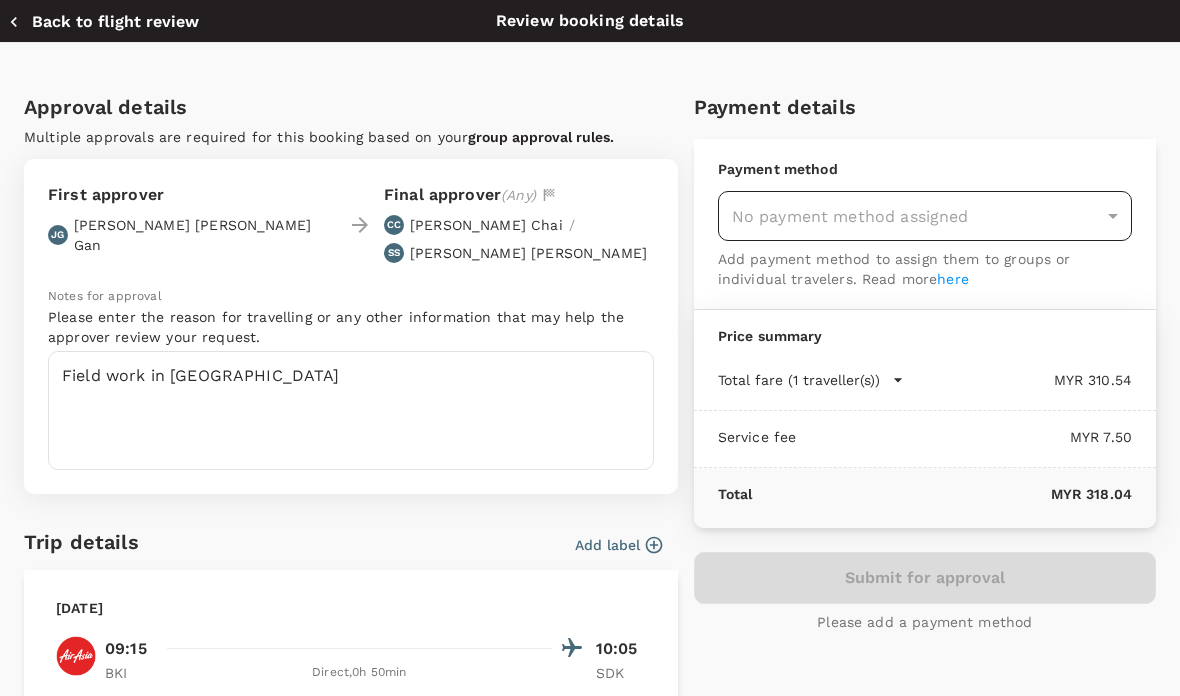 click on "No payment method assigned" at bounding box center (925, 216) 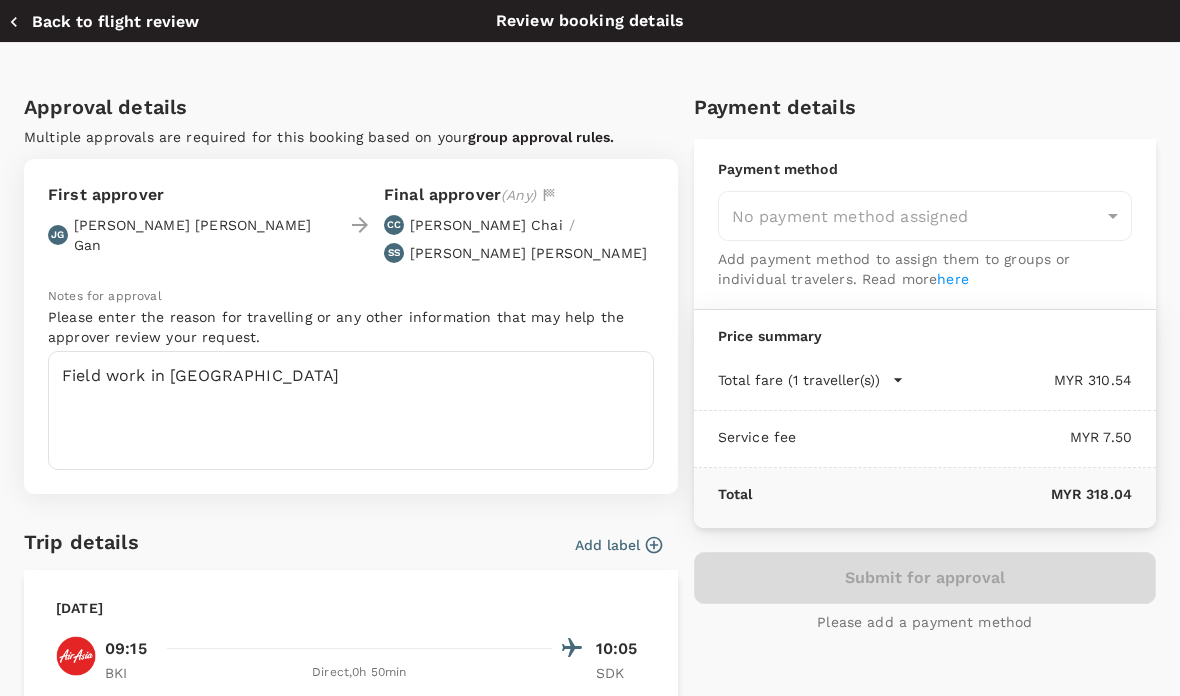 click on "Submit for approval Please add a payment method" at bounding box center (925, 592) 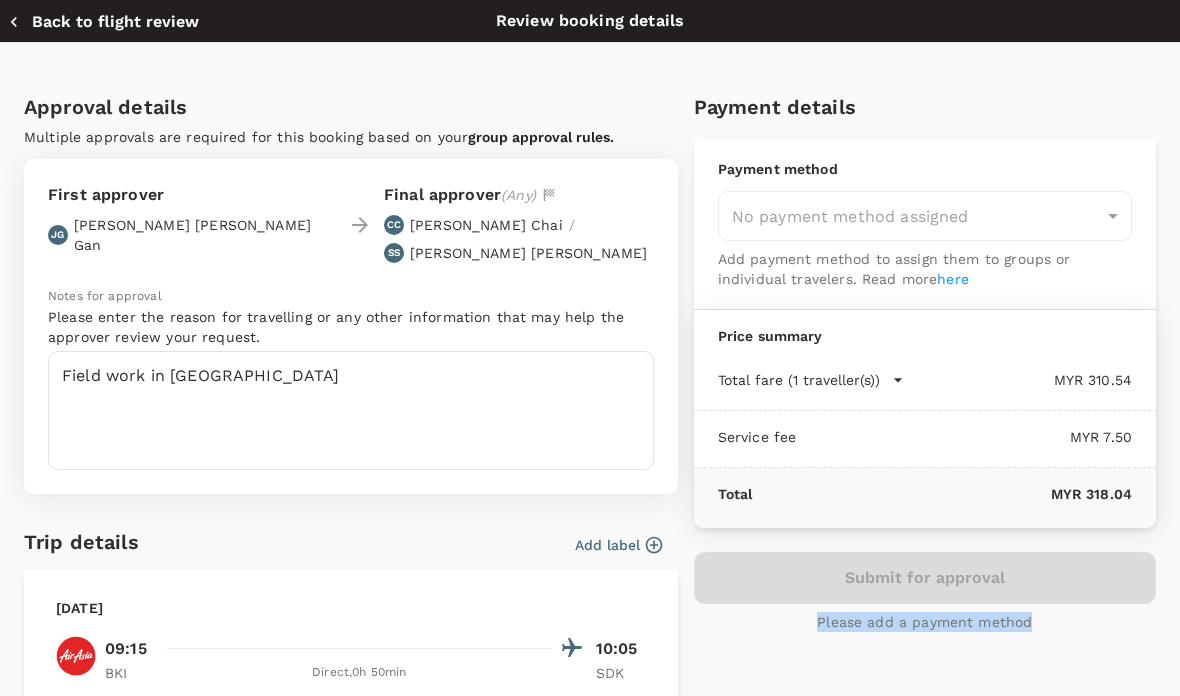 click on "Submit for approval Please add a payment method" at bounding box center [925, 592] 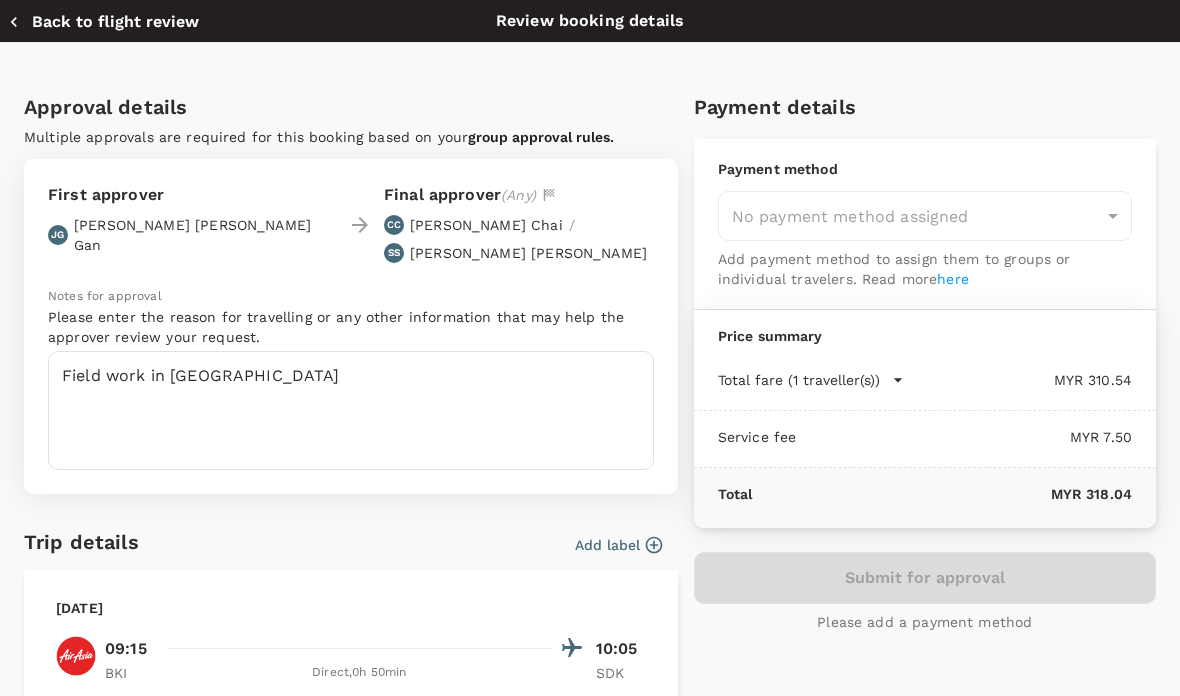 click on "Payment details Payment method No payment method assigned ​ Add payment method to assign them to groups or individual travelers. Read more  here Price summary Total fare (1 traveller(s)) MYR 310.54 Air fare MYR 133.58 Baggage fee MYR 150.44 Seat fee MYR 26.52 Service fee MYR 7.50 Total MYR 318.04 Submit for approval Please add a payment method" at bounding box center (917, 616) 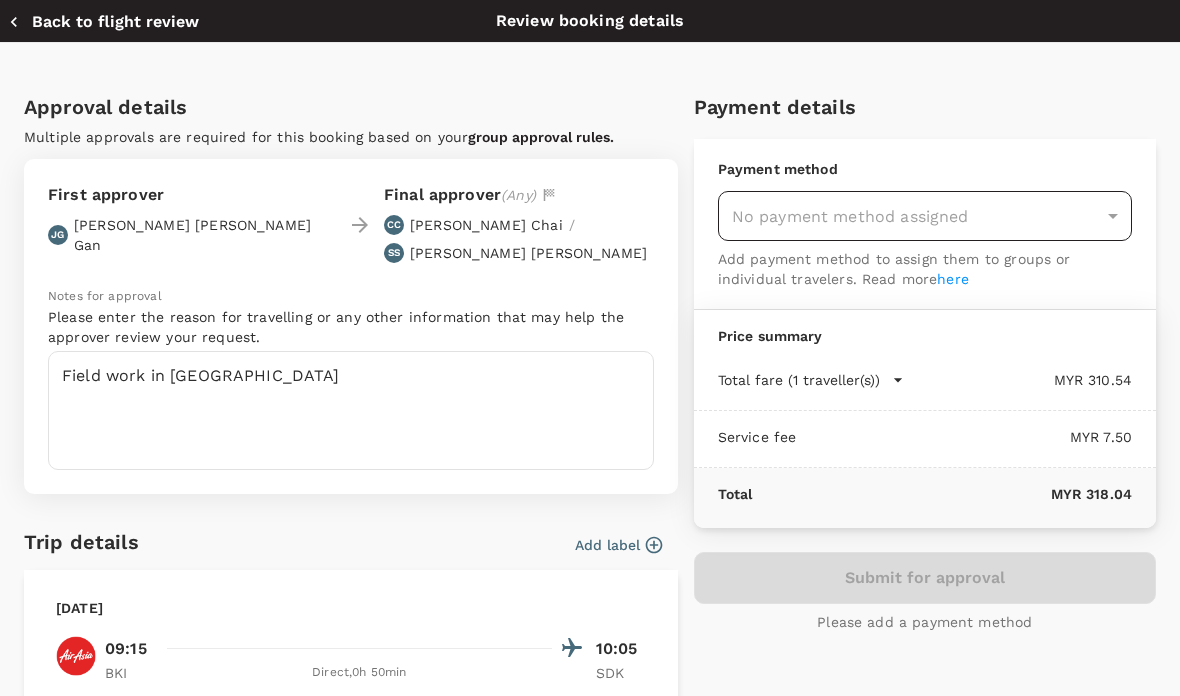 click on "No payment method assigned" at bounding box center [925, 216] 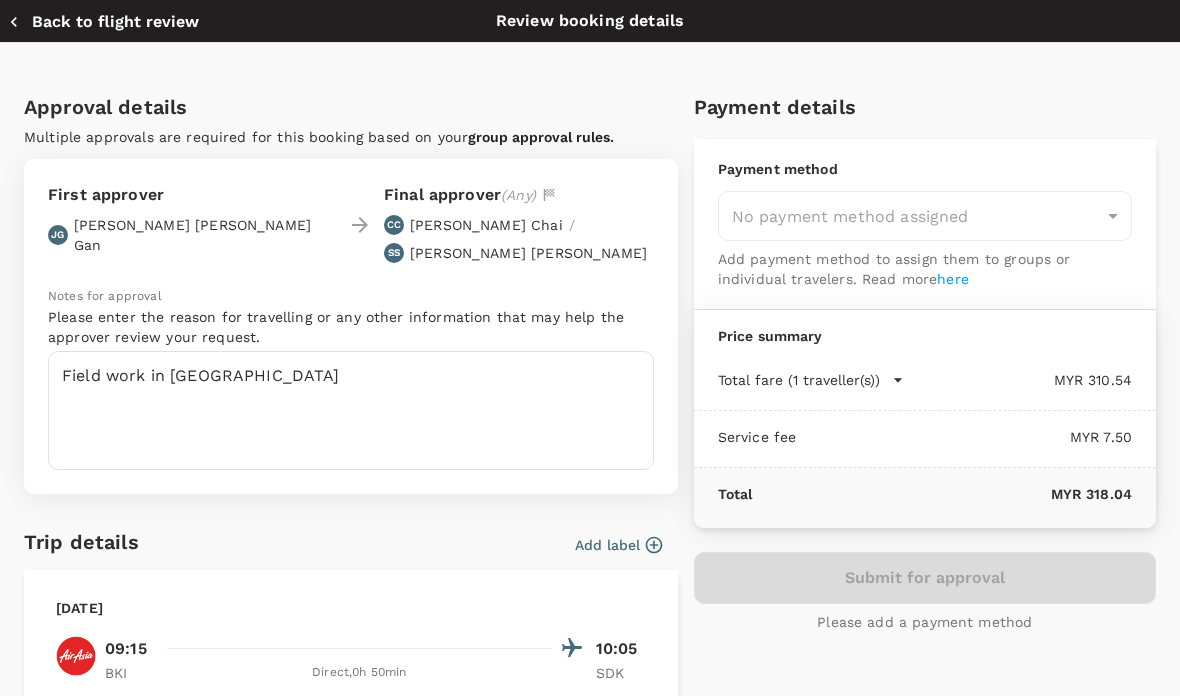 scroll, scrollTop: 228, scrollLeft: 0, axis: vertical 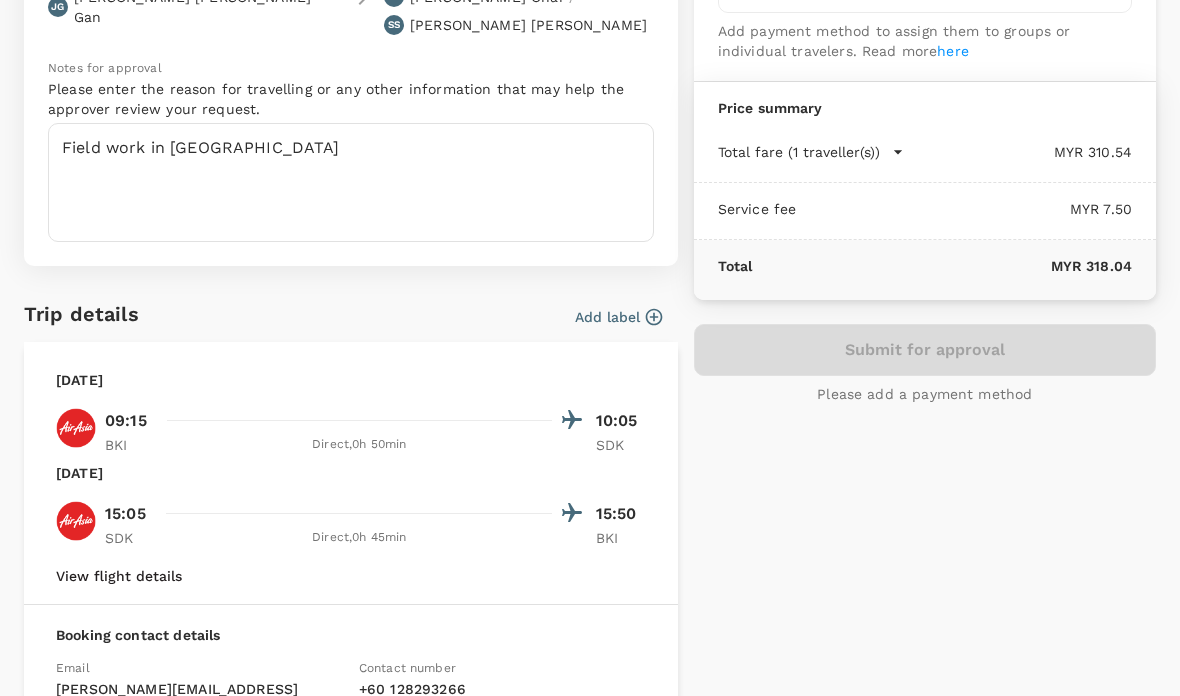 click on "MYR 318.04" at bounding box center (942, 266) 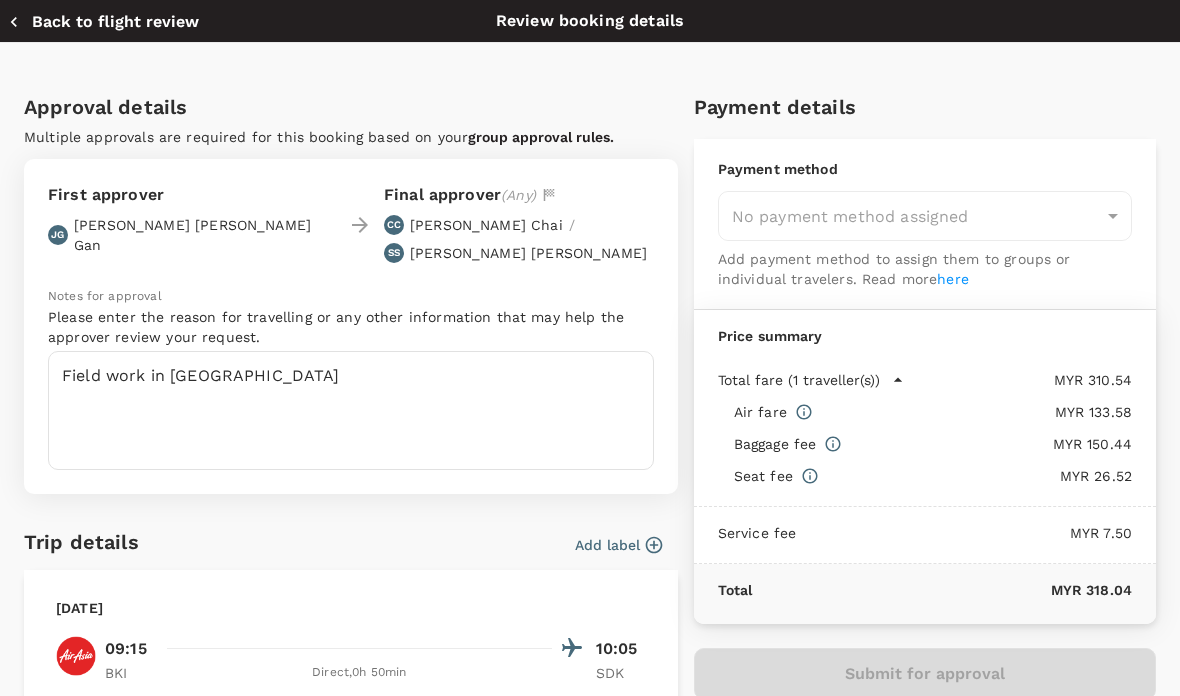 scroll, scrollTop: 0, scrollLeft: 0, axis: both 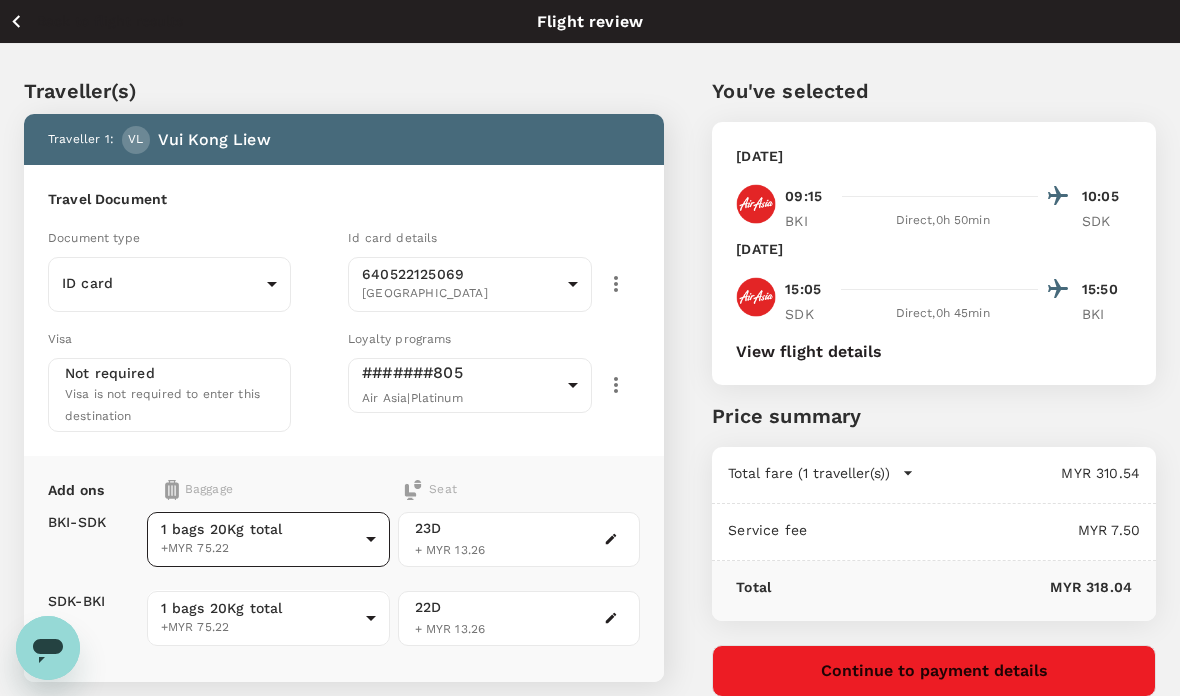 click on "Back to flight results Flight review Traveller(s) Traveller   1 : [PERSON_NAME] Kong   Liew Travel Document Document type ID card Id card ​ Id card details 640522125069 Malaysia 9f7fd135-08b6-4f1a-8101-f81b0368faa0 ​ Visa Not required Visa is not required to enter this destination Loyalty programs #######805 Air Asia |  Platinum 08d5c184-8c5e-448c-9da3-ee890406fd56 ​ Add ons Baggage Seat BKI  -  SDK SDK  -  BKI 1 bags 20Kg total +MYR 75.22 2 - 75.22 ​ 1 bags 20Kg total +MYR 75.22 2 - 75.22 ​ 23D + MYR 13.26 22D + MYR 13.26 Special request Add any special requests here. Our support team will attend to it and reach out to you as soon as possible. Add request You've selected [DATE] 09:15 10:05 BKI Direct ,  0h 50min SDK [DATE] 15:05 15:50 SDK Direct ,  0h 45min BKI View flight details Price summary Total fare (1 traveller(s)) MYR 310.54 Air fare MYR 133.58 Baggage fee MYR 150.44 Seat fee MYR 26.52 Service fee MYR 7.50 Total MYR 318.04 Continue to payment details Version 3.48.2 Edit" at bounding box center (590, 479) 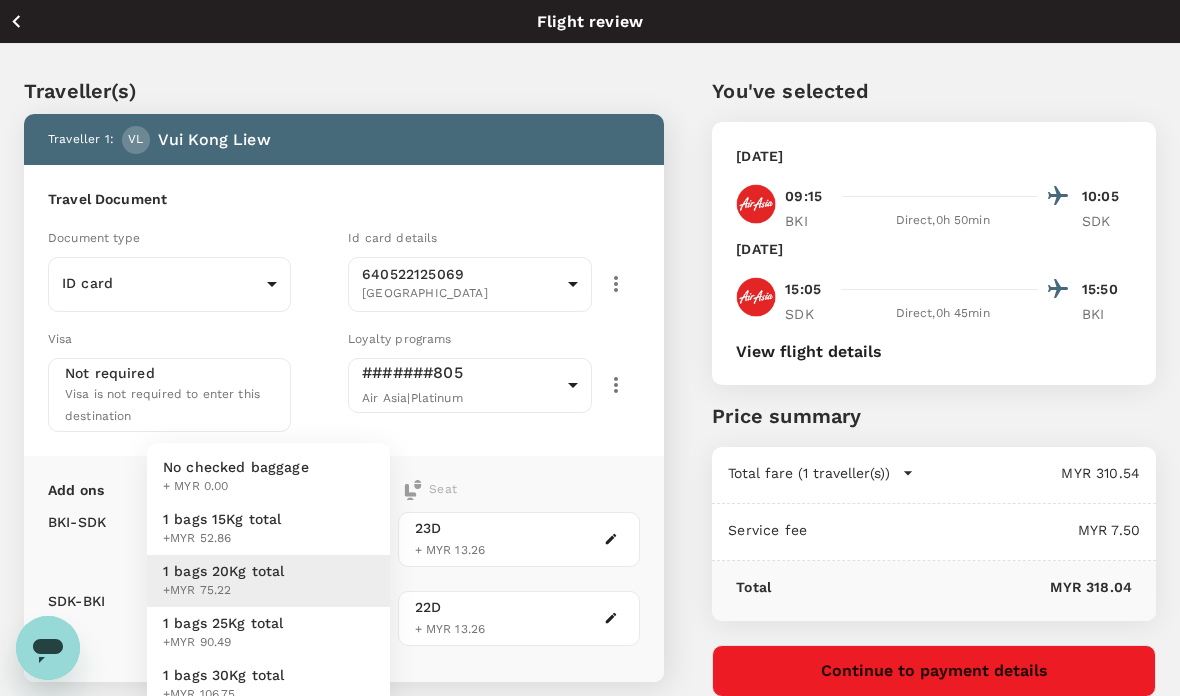 click on "+MYR 75.22" at bounding box center (224, 591) 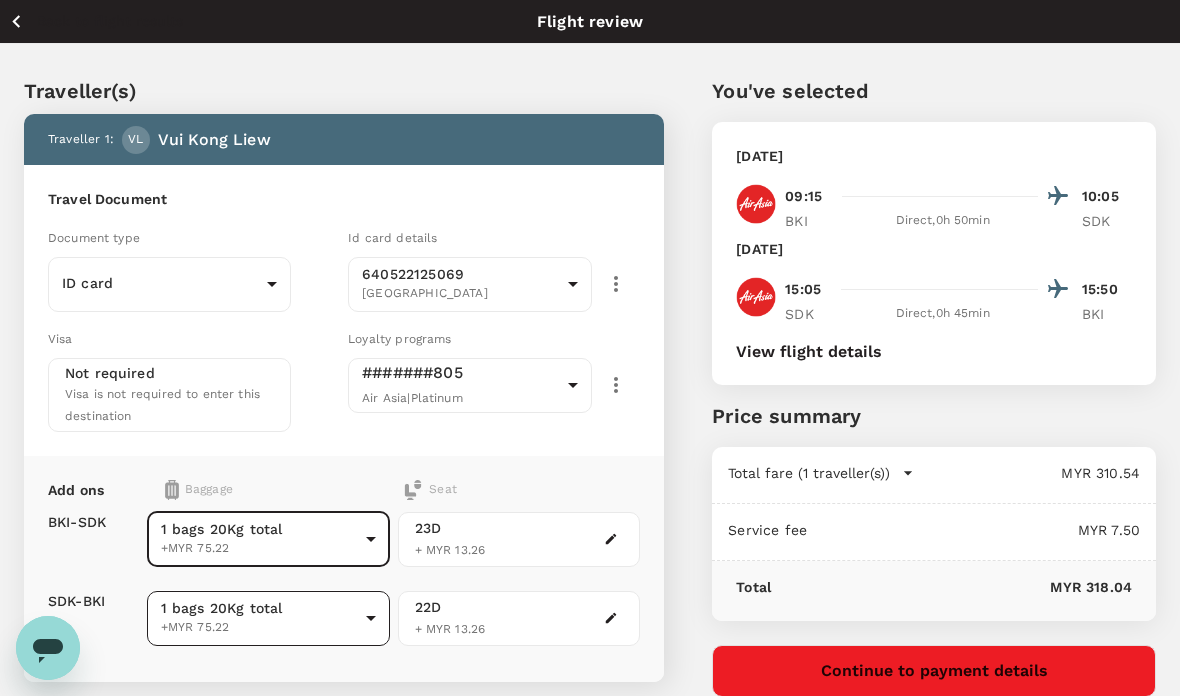 click on "Back to flight results Flight review Traveller(s) Traveller   1 : [PERSON_NAME] Kong   Liew Travel Document Document type ID card Id card ​ Id card details 640522125069 Malaysia 9f7fd135-08b6-4f1a-8101-f81b0368faa0 ​ Visa Not required Visa is not required to enter this destination Loyalty programs #######805 Air Asia |  Platinum 08d5c184-8c5e-448c-9da3-ee890406fd56 ​ Add ons Baggage Seat BKI  -  SDK SDK  -  BKI 1 bags 20Kg total +MYR 75.22 2 - 75.22 ​ 1 bags 20Kg total +MYR 75.22 2 - 75.22 ​ 23D + MYR 13.26 22D + MYR 13.26 Special request Add any special requests here. Our support team will attend to it and reach out to you as soon as possible. Add request You've selected [DATE] 09:15 10:05 BKI Direct ,  0h 50min SDK [DATE] 15:05 15:50 SDK Direct ,  0h 45min BKI View flight details Price summary Total fare (1 traveller(s)) MYR 310.54 Air fare MYR 133.58 Baggage fee MYR 150.44 Seat fee MYR 26.52 Service fee MYR 7.50 Total MYR 318.04 Continue to payment details Version 3.48.2 Edit" at bounding box center (590, 479) 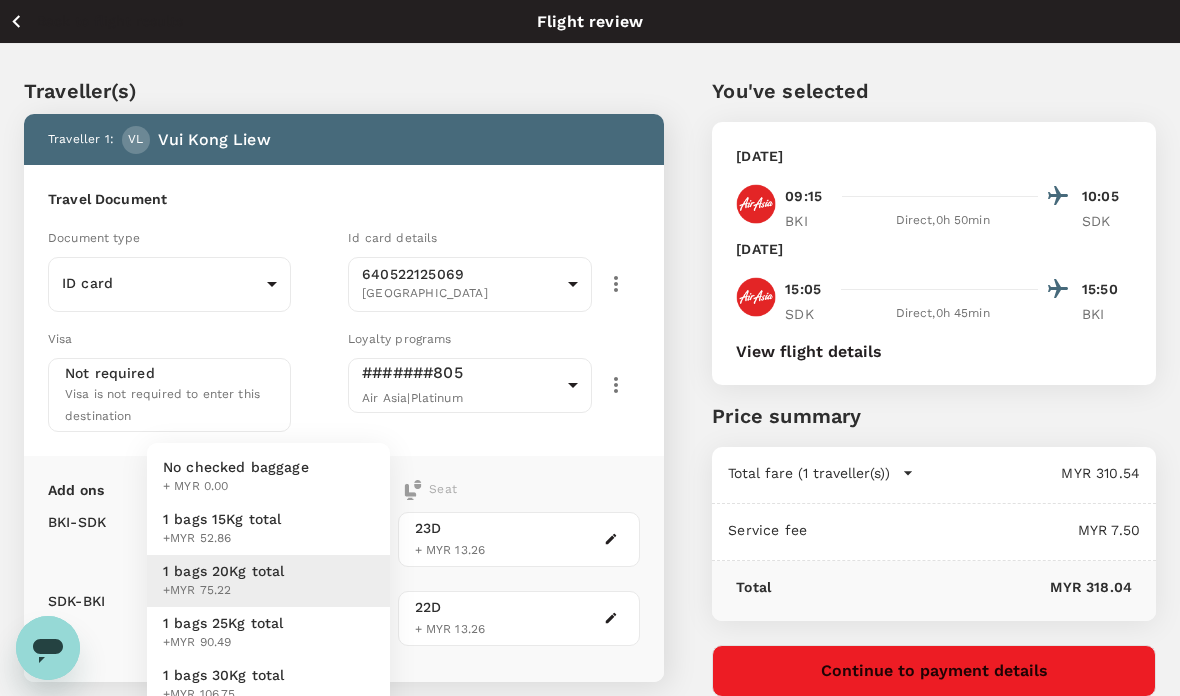 click on "+MYR 52.86" at bounding box center (222, 539) 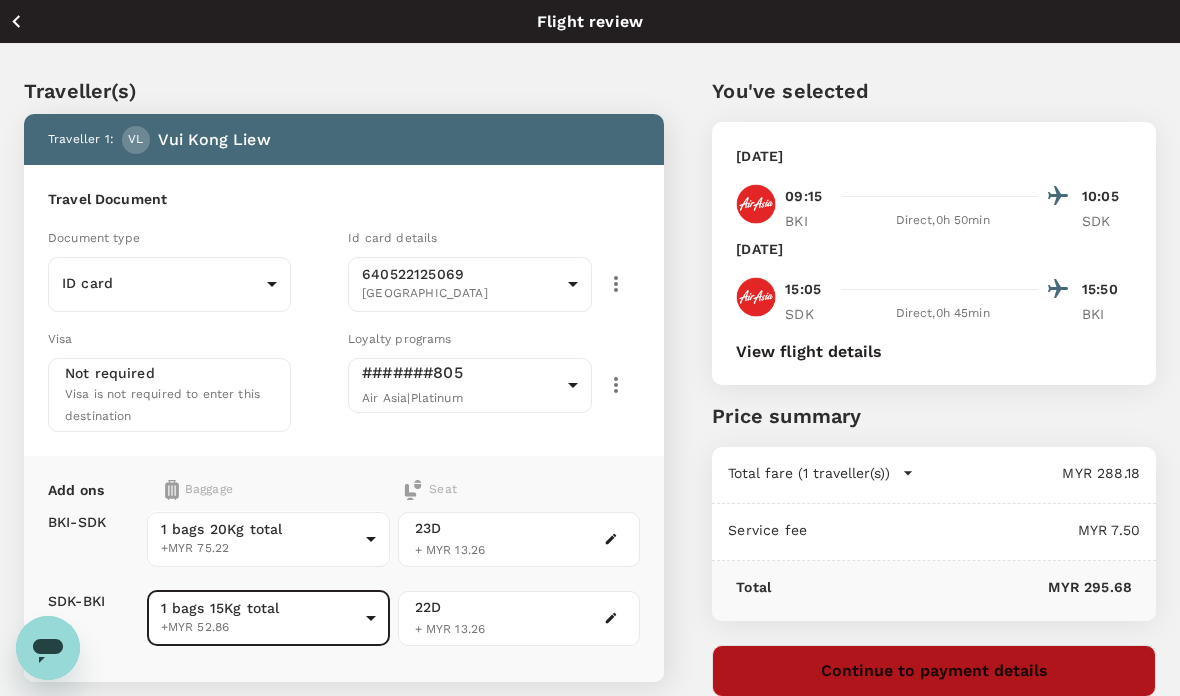 click on "Continue to payment details" at bounding box center [934, 671] 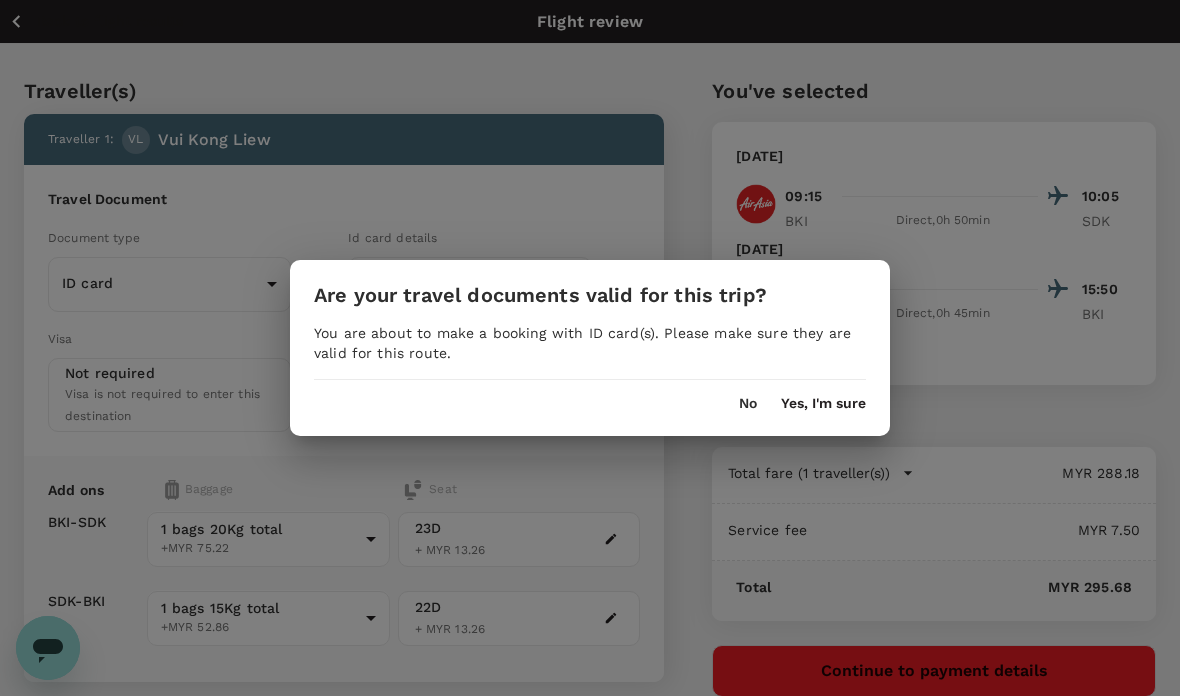click on "Yes, I'm sure" at bounding box center [823, 404] 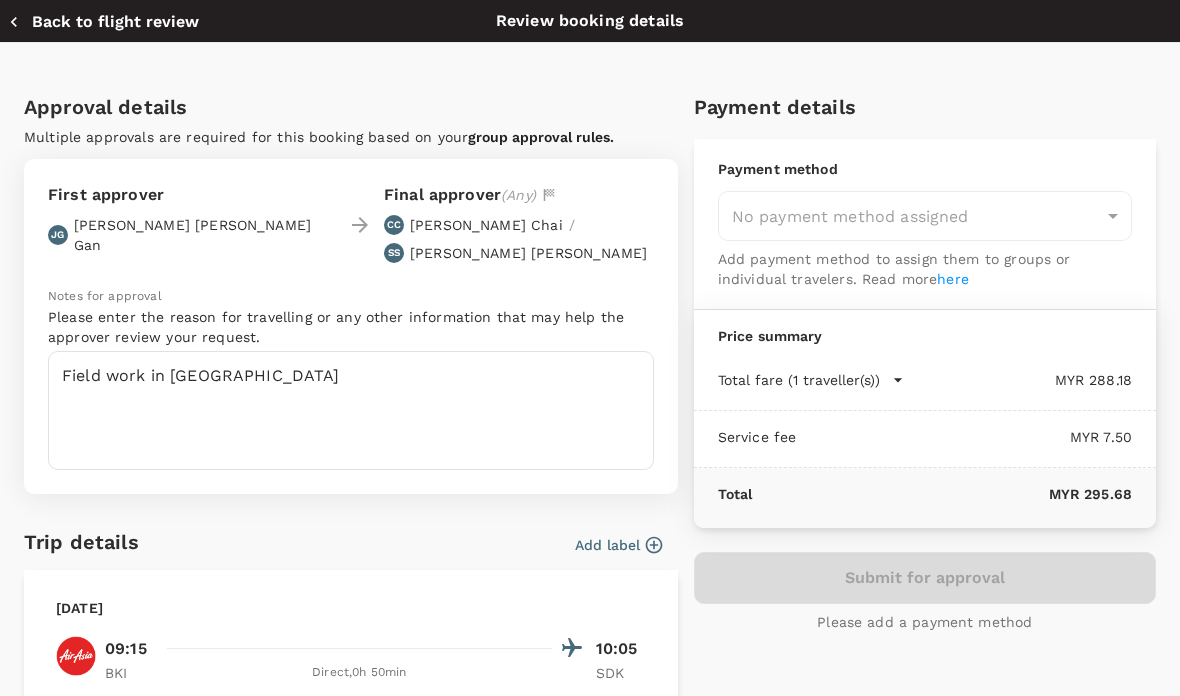 click on "MYR 295.68" at bounding box center [942, 494] 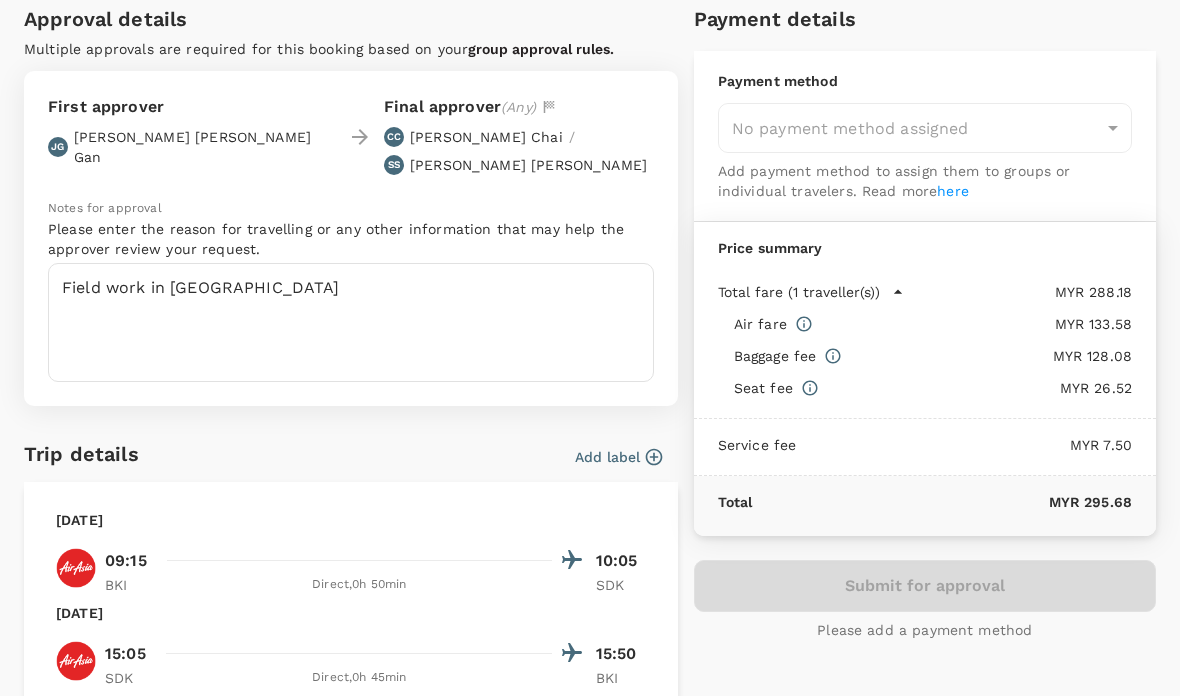 scroll, scrollTop: 183, scrollLeft: 0, axis: vertical 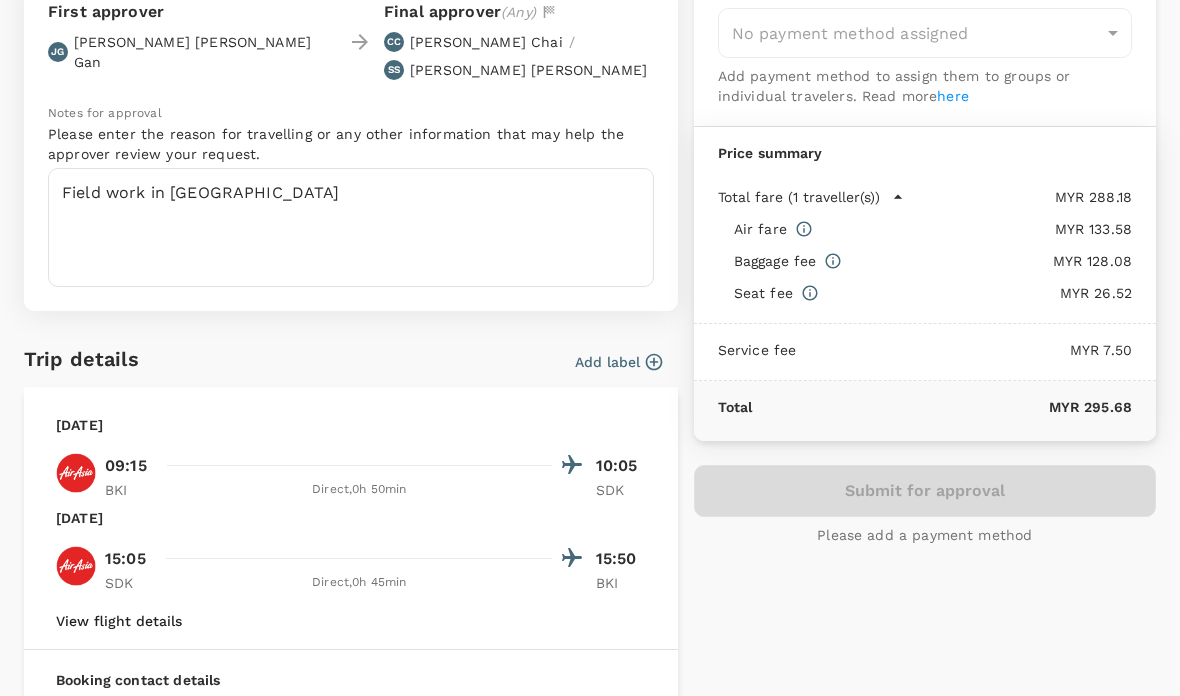 click on "Submit for approval Please add a payment method" at bounding box center [925, 505] 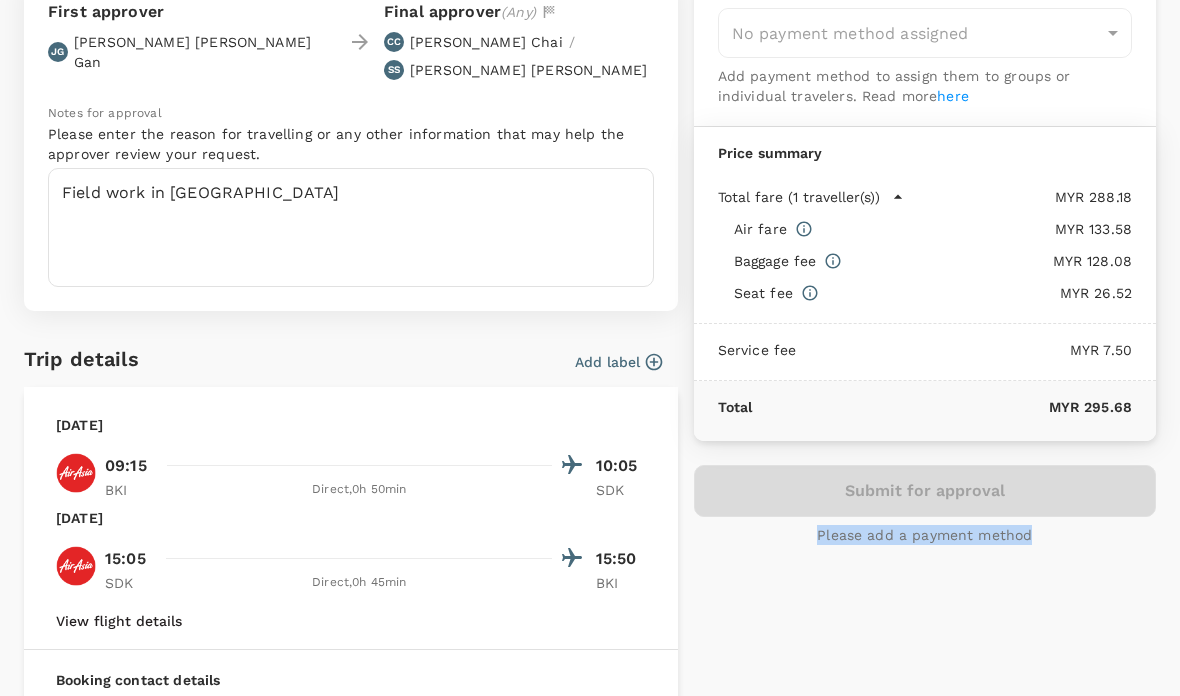 click on "Submit for approval Please add a payment method" at bounding box center [925, 505] 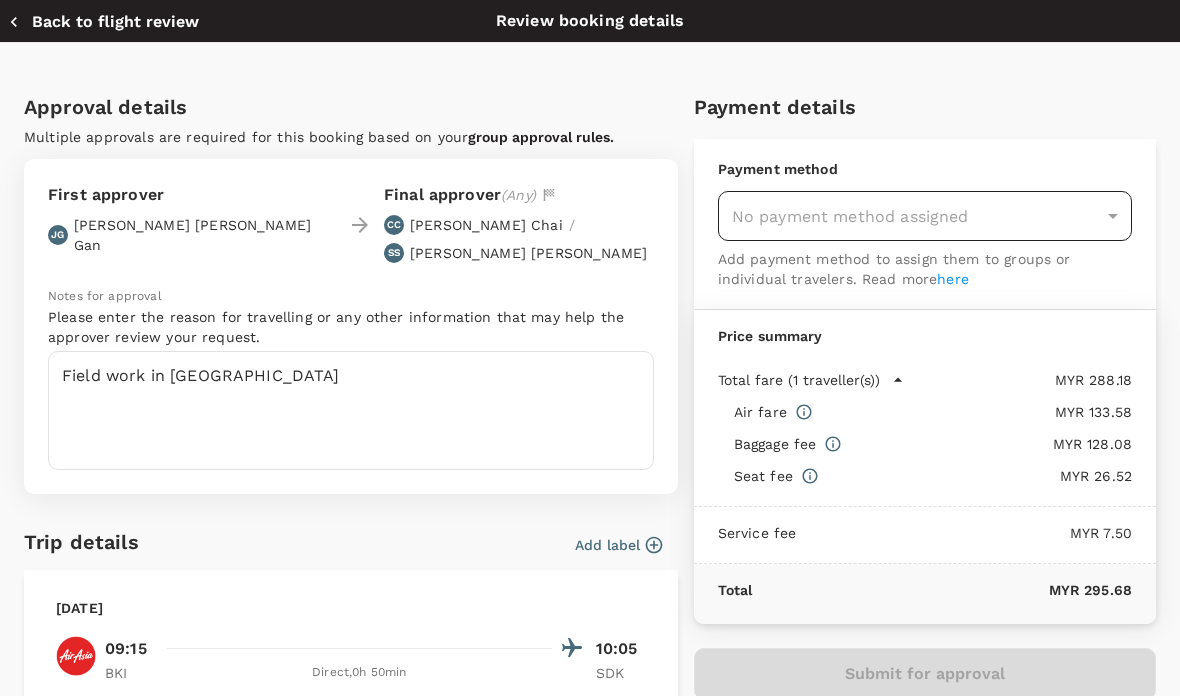scroll, scrollTop: 0, scrollLeft: 0, axis: both 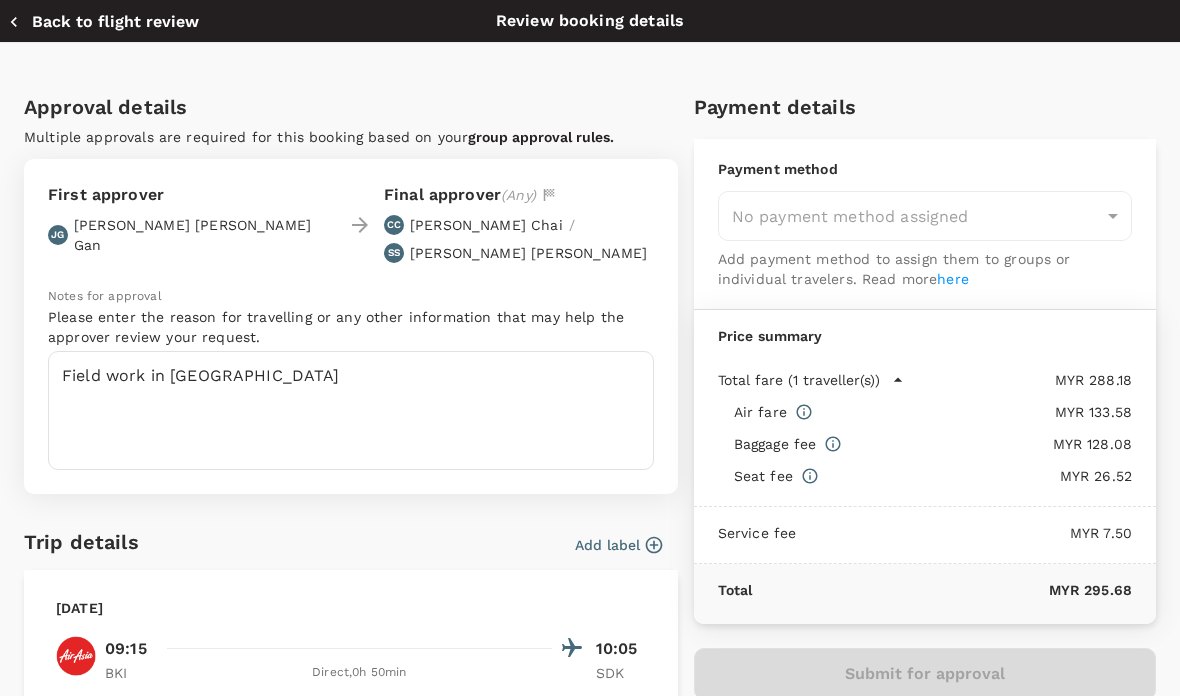 click on "here" at bounding box center (953, 279) 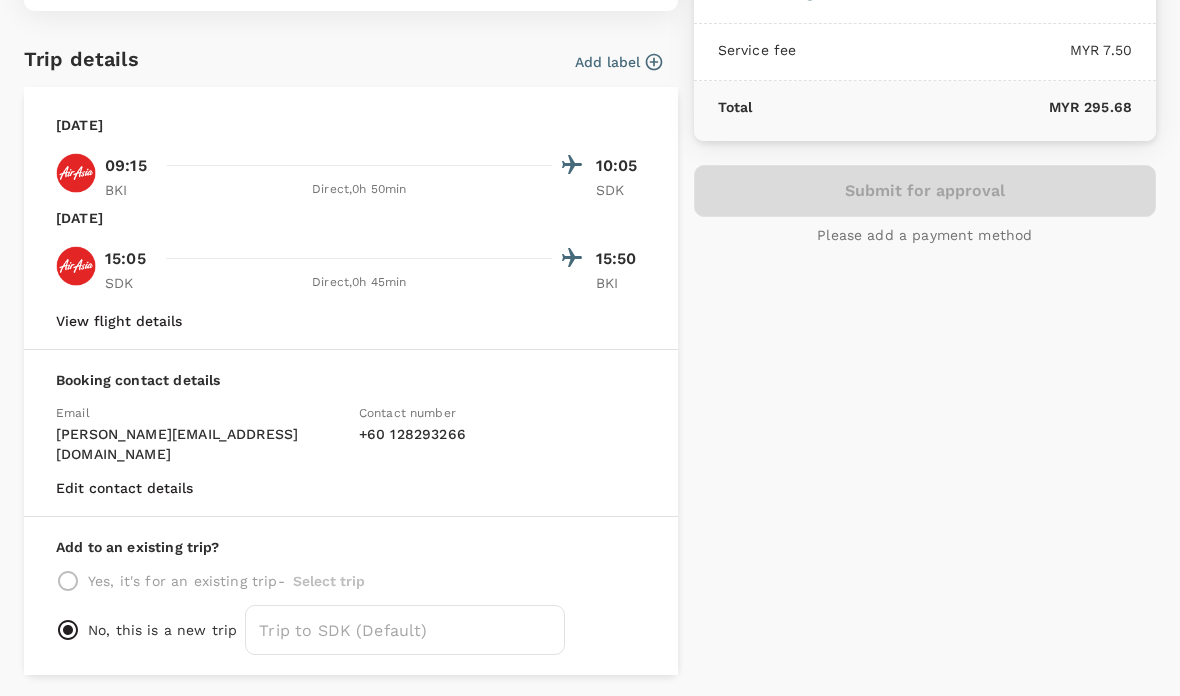 scroll, scrollTop: 124, scrollLeft: 0, axis: vertical 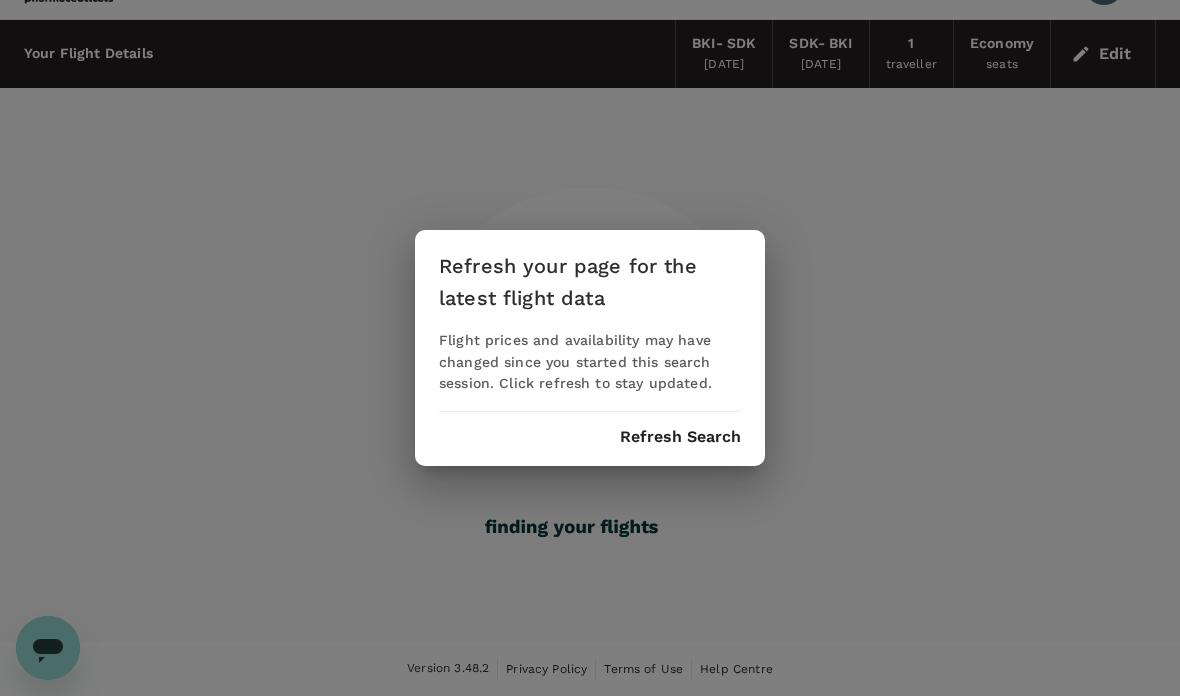 click on "Refresh your page for the latest flight data Flight prices and availability may have changed since you started this search session. Click refresh to stay updated. Refresh Search" at bounding box center [590, 348] 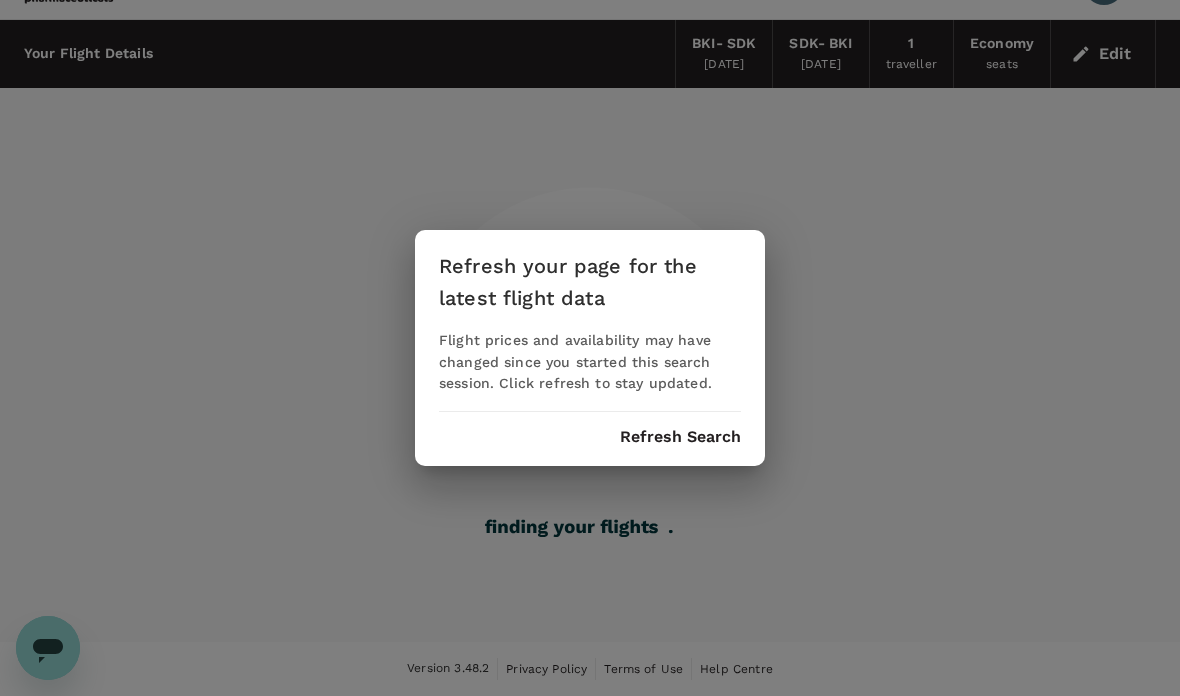 click on "Refresh Search" at bounding box center (680, 437) 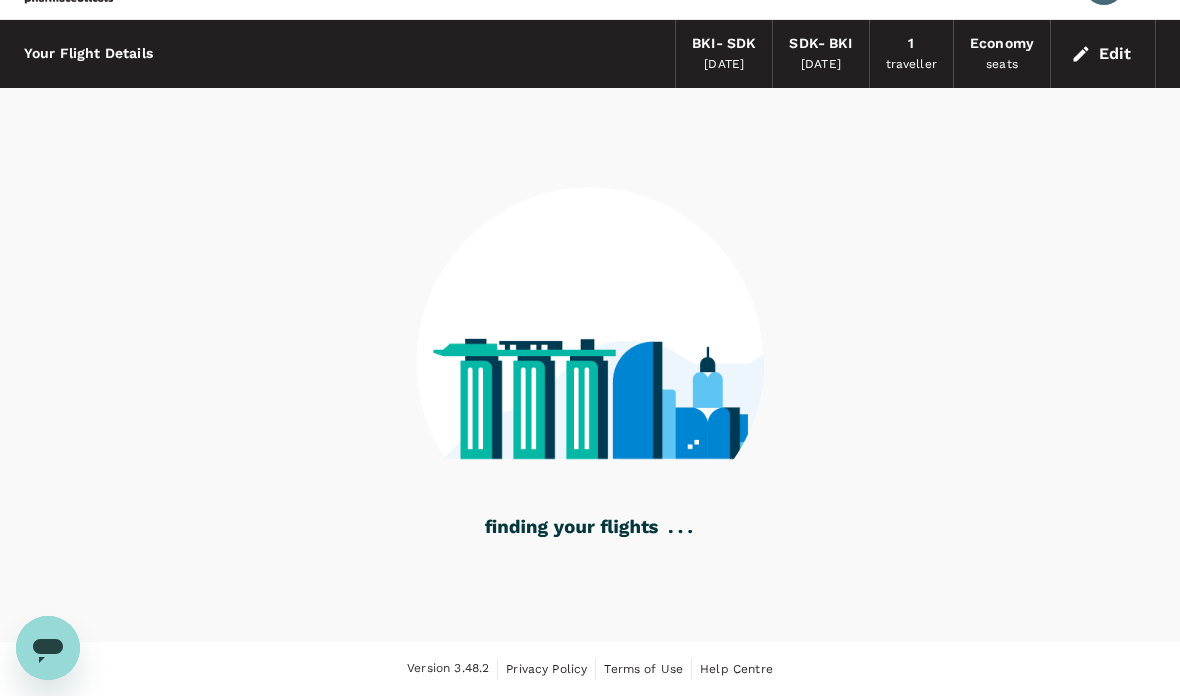 scroll, scrollTop: 0, scrollLeft: 0, axis: both 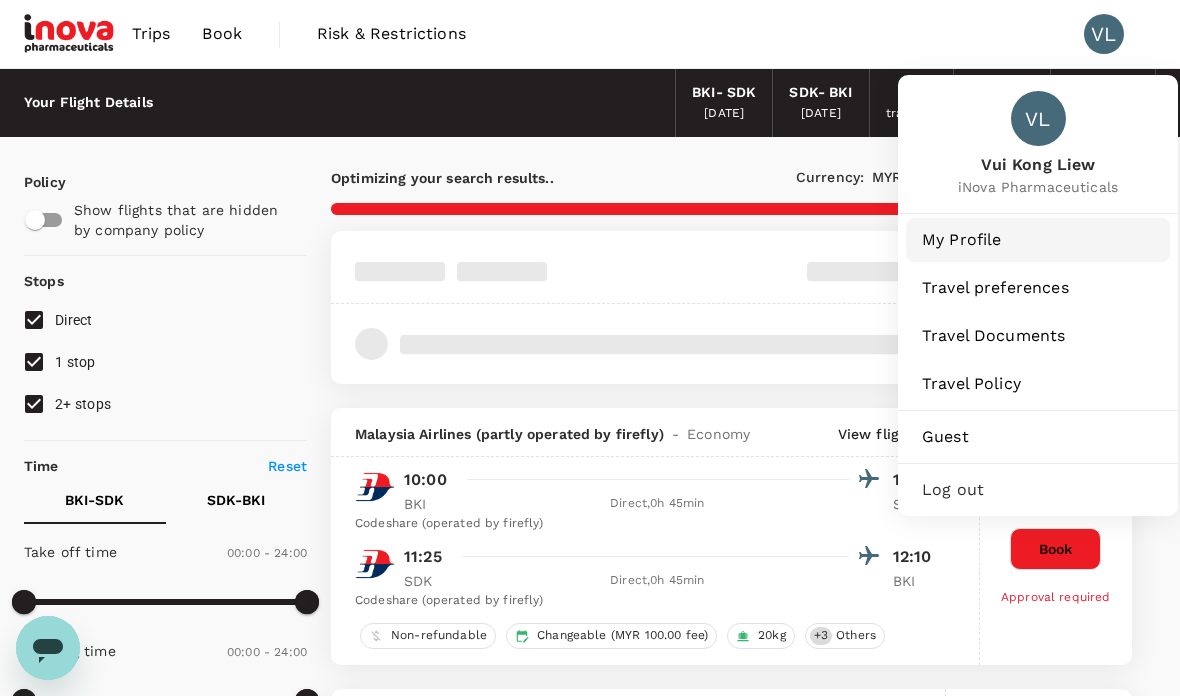 click on "My Profile" at bounding box center [1038, 240] 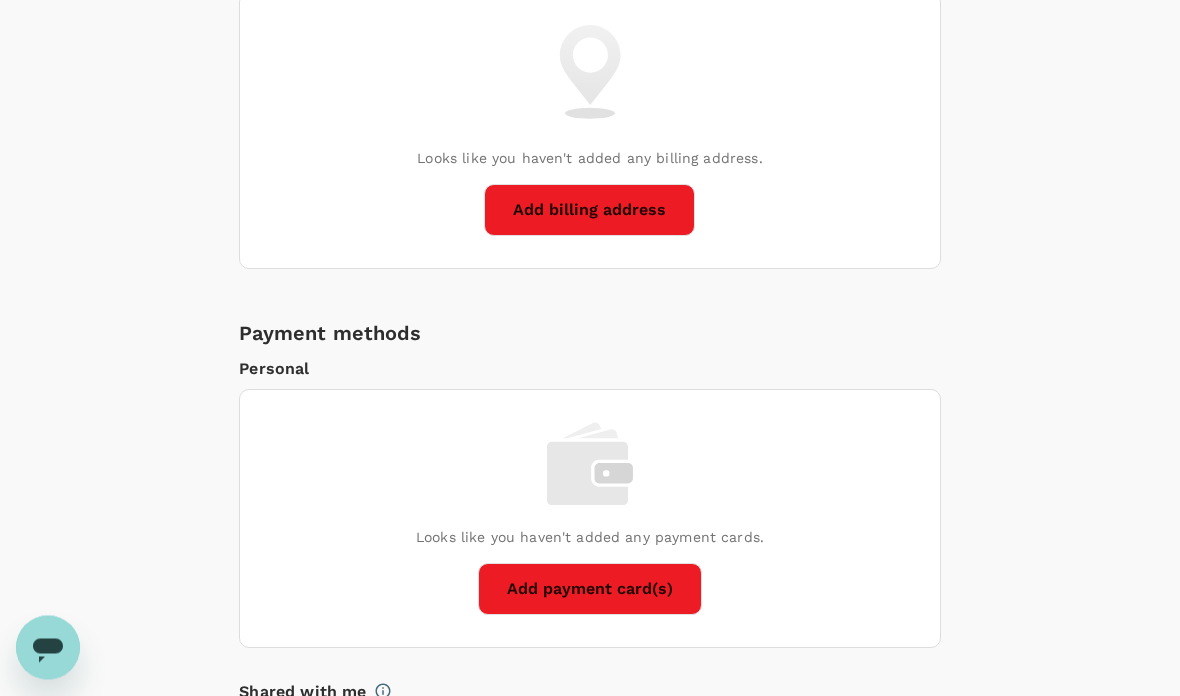 scroll, scrollTop: 1155, scrollLeft: 0, axis: vertical 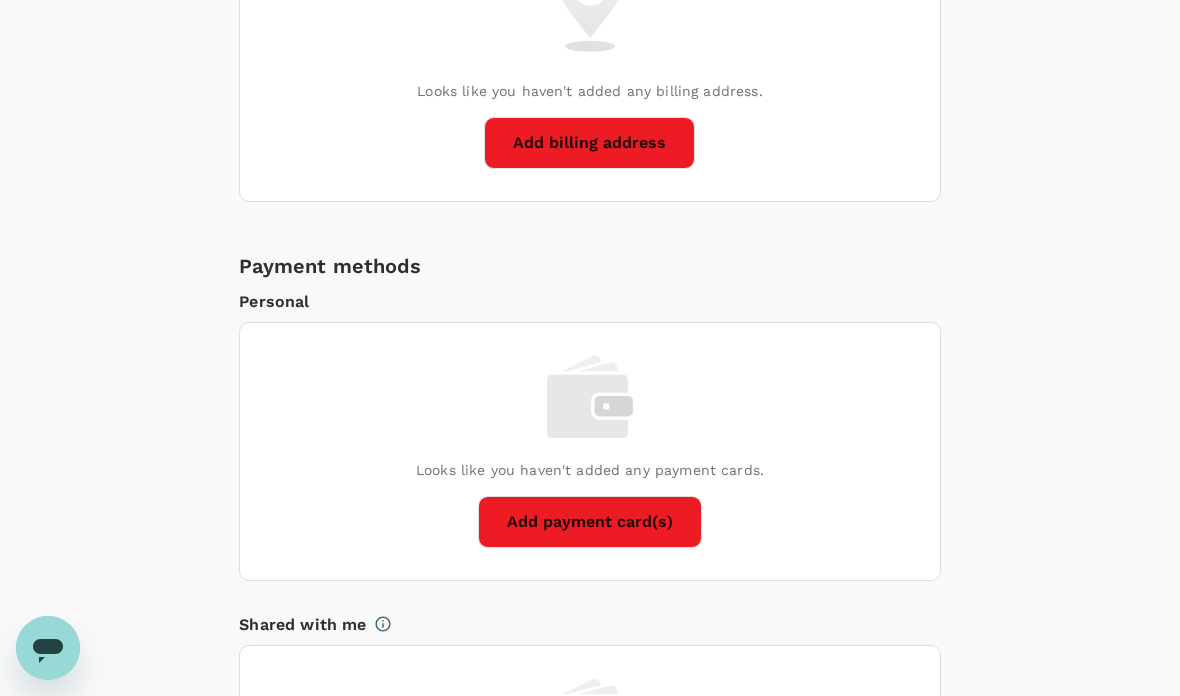 click on "Add payment card(s)" at bounding box center [590, 522] 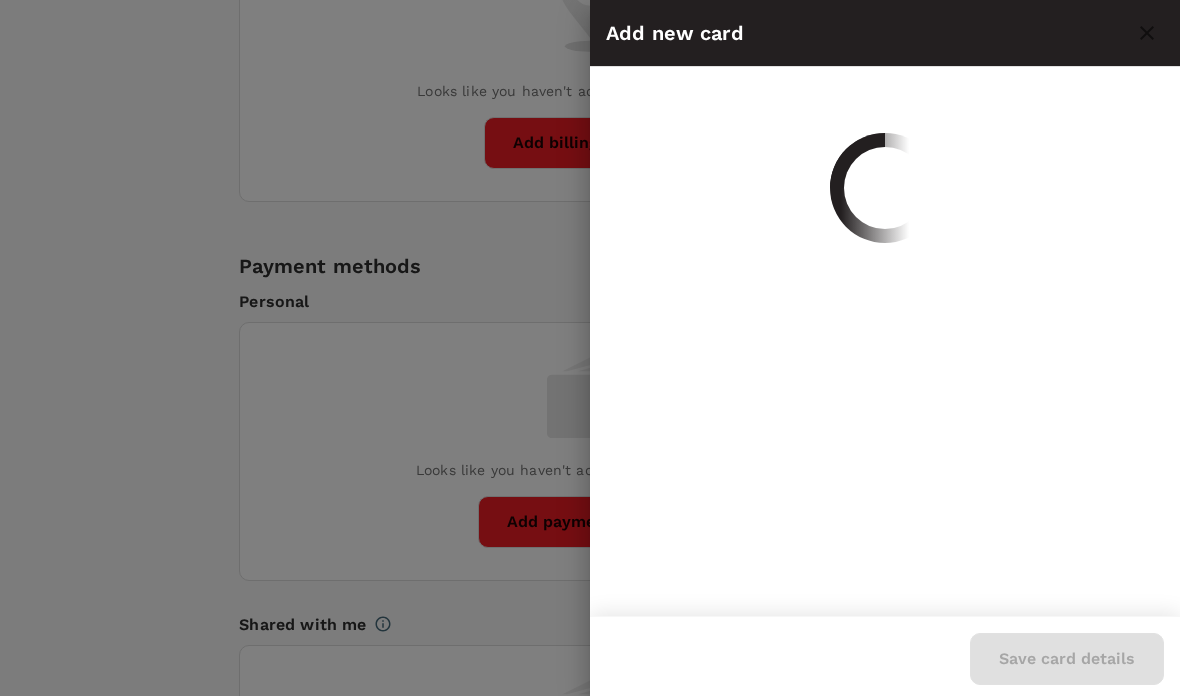 scroll, scrollTop: 0, scrollLeft: 0, axis: both 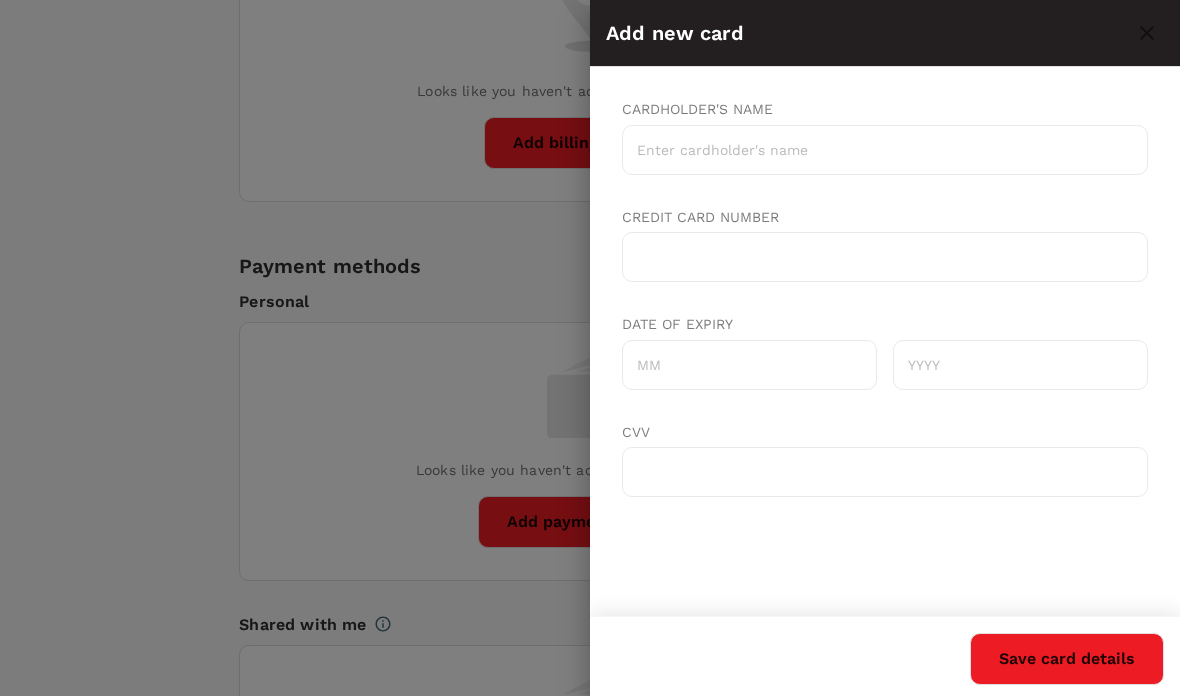 click at bounding box center (590, 348) 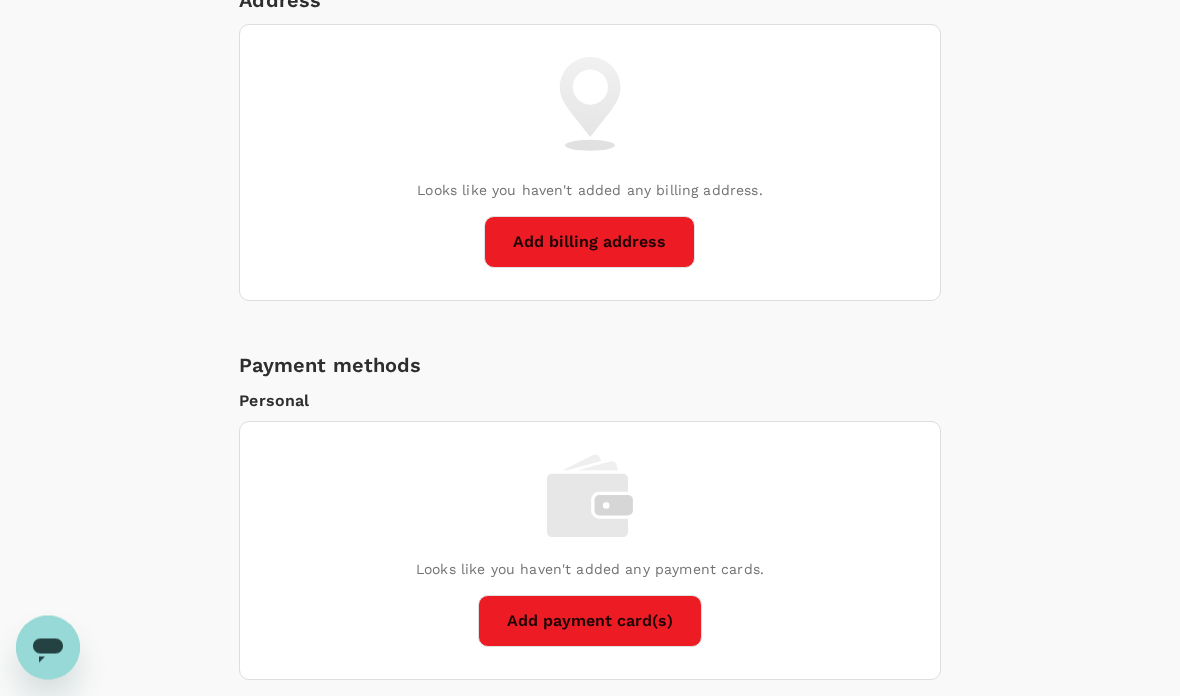 scroll, scrollTop: 976, scrollLeft: 0, axis: vertical 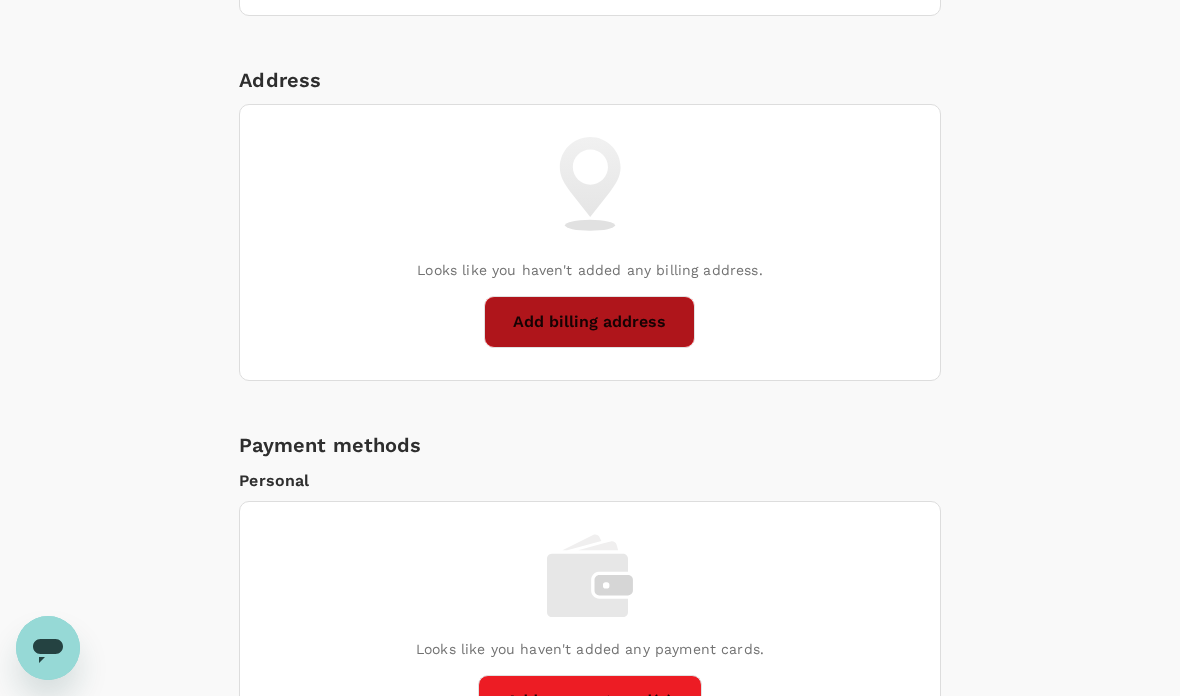 click on "Add billing address" at bounding box center [589, 322] 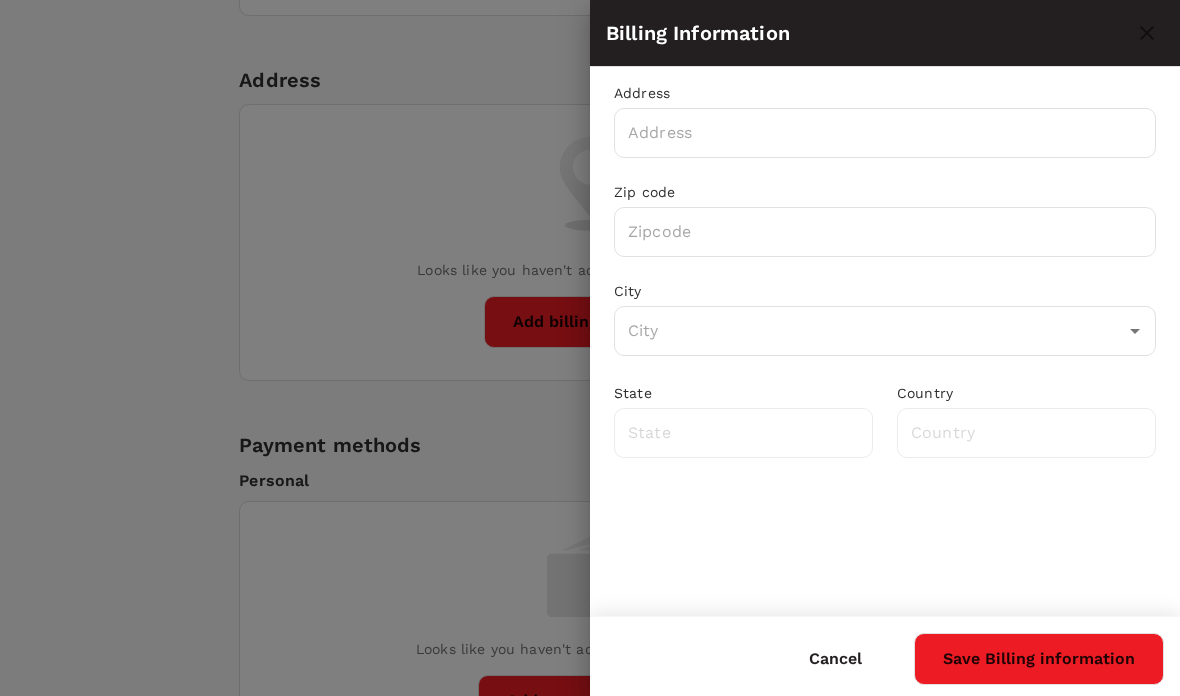 click on "City ​" at bounding box center (873, 308) 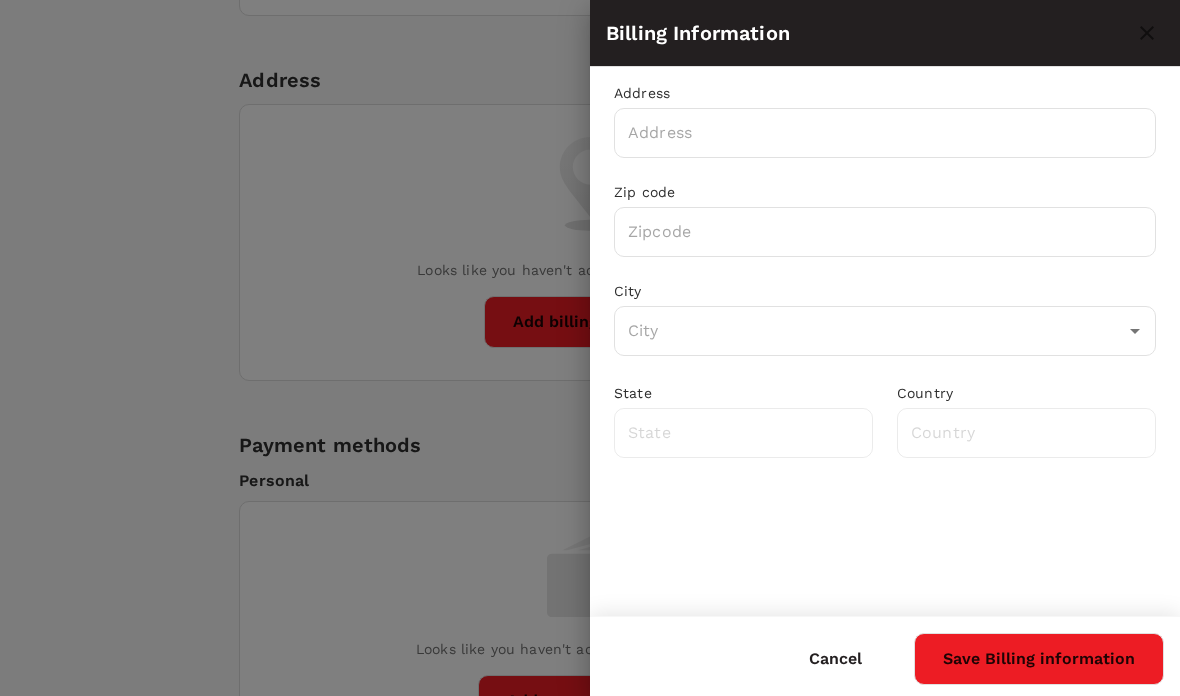 click on "Cancel" at bounding box center (835, 659) 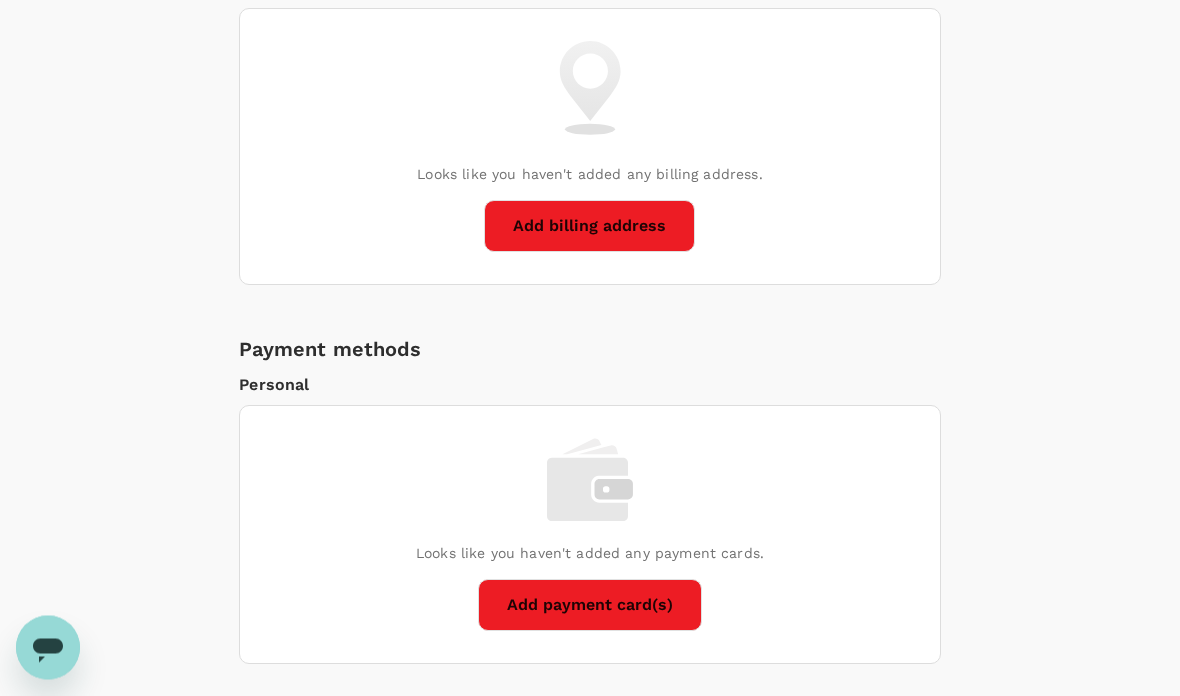 scroll, scrollTop: 1173, scrollLeft: 0, axis: vertical 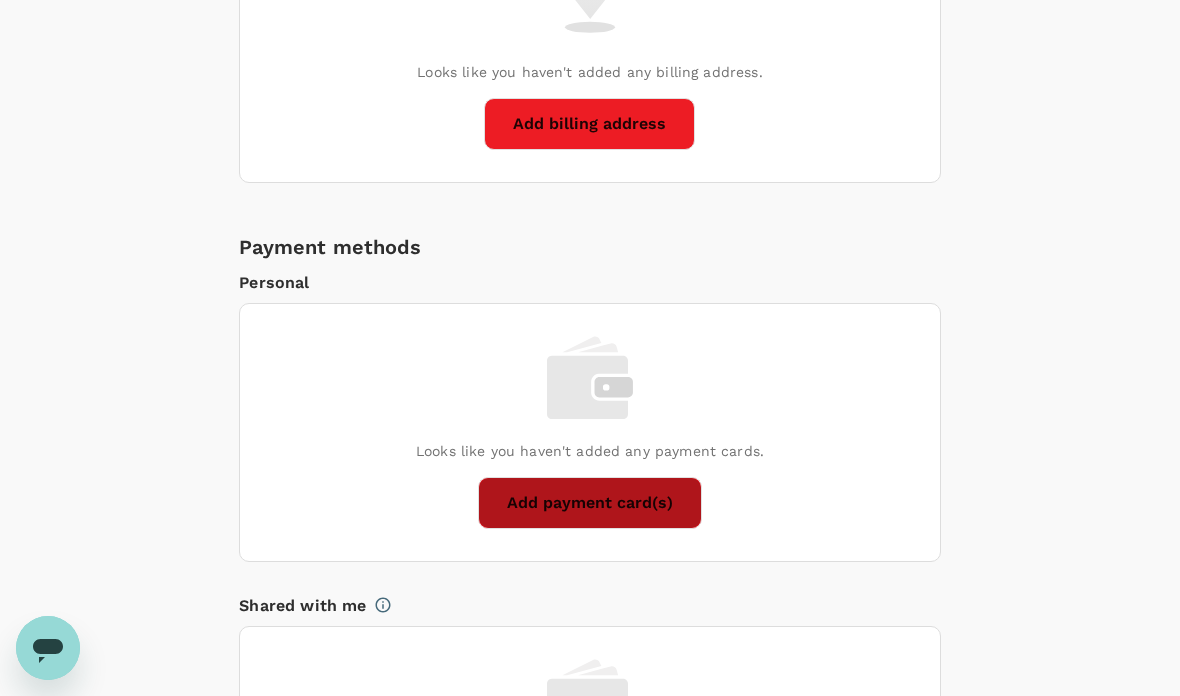 click on "Add payment card(s)" at bounding box center (590, 503) 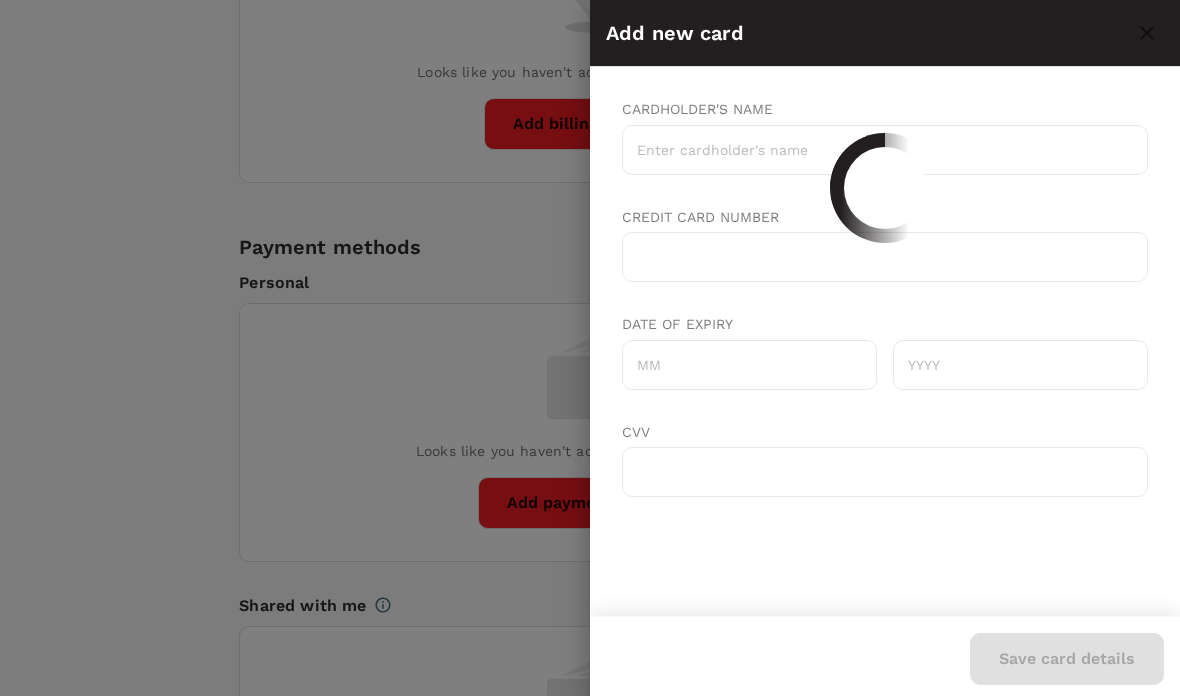 scroll, scrollTop: 0, scrollLeft: 0, axis: both 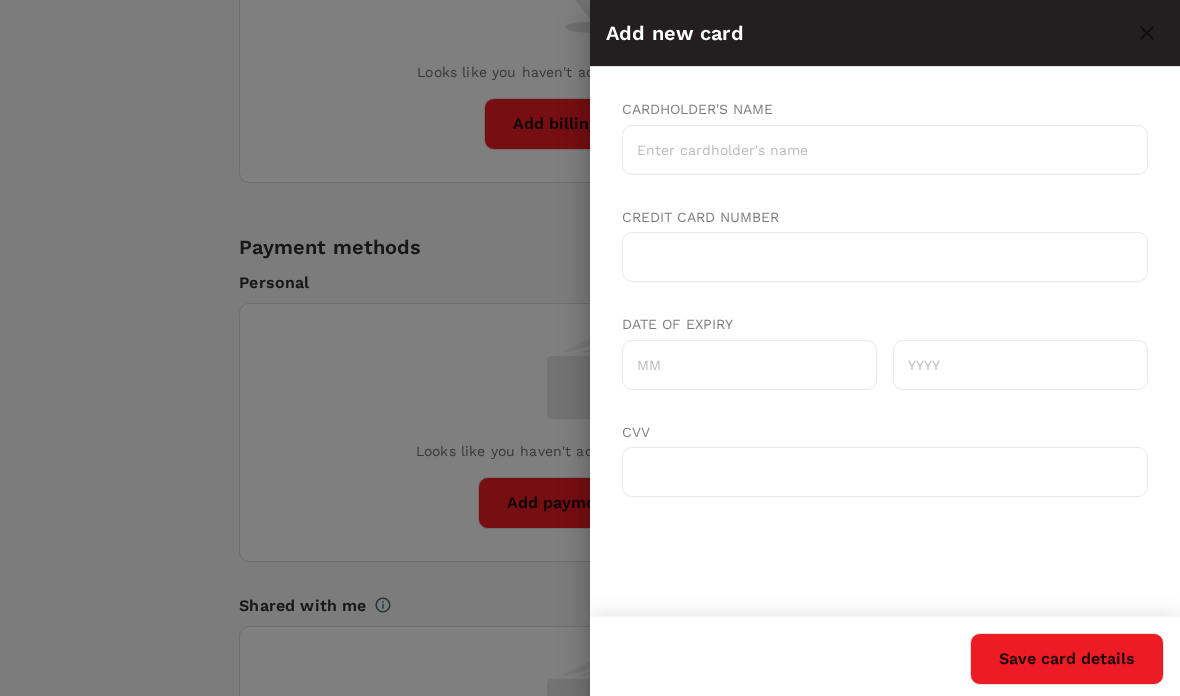 click on "Cardholder's name" at bounding box center (885, 150) 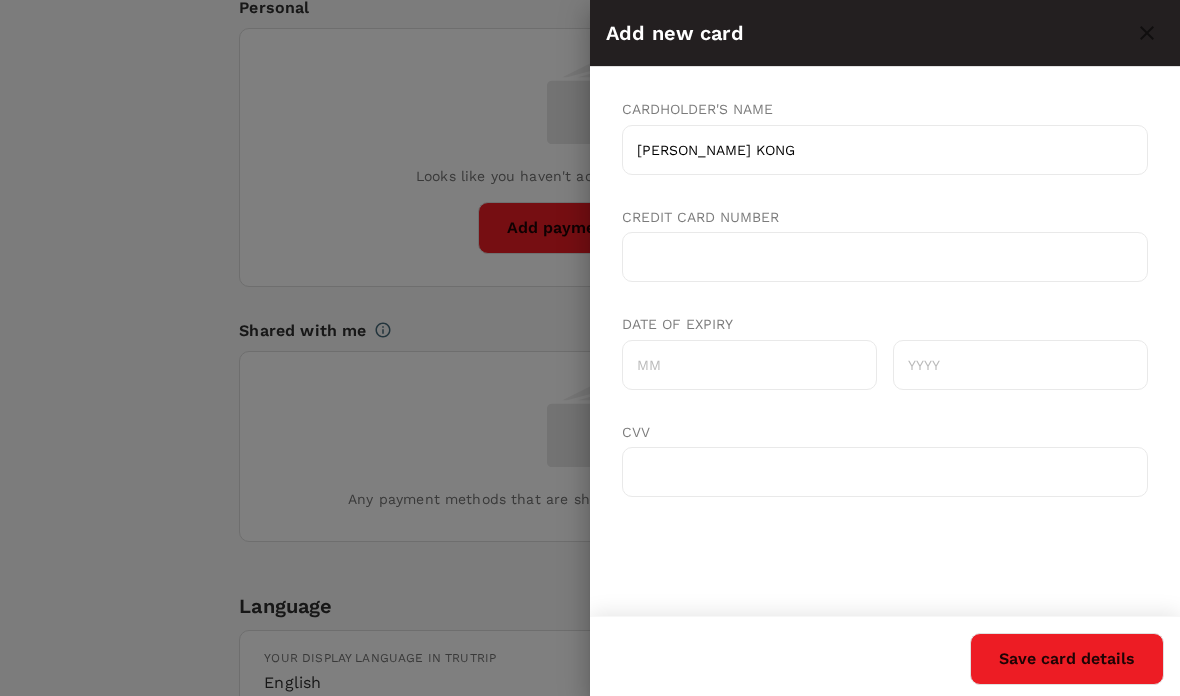 scroll, scrollTop: 1285, scrollLeft: 0, axis: vertical 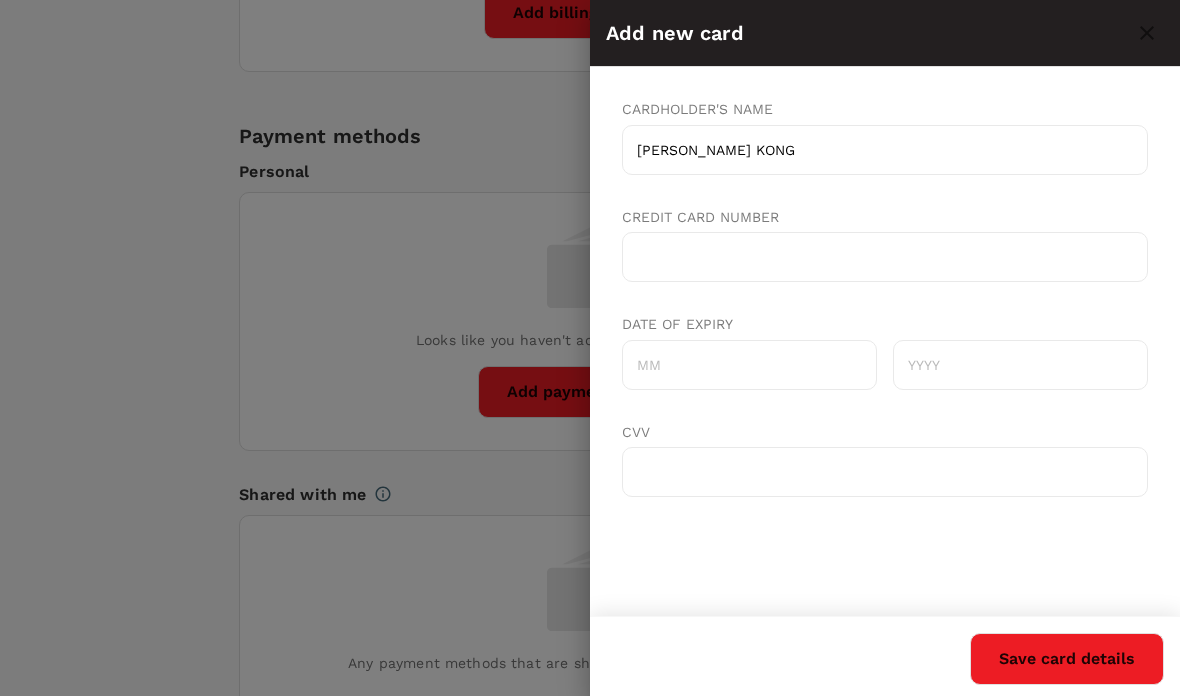 type on "[PERSON_NAME] KONG" 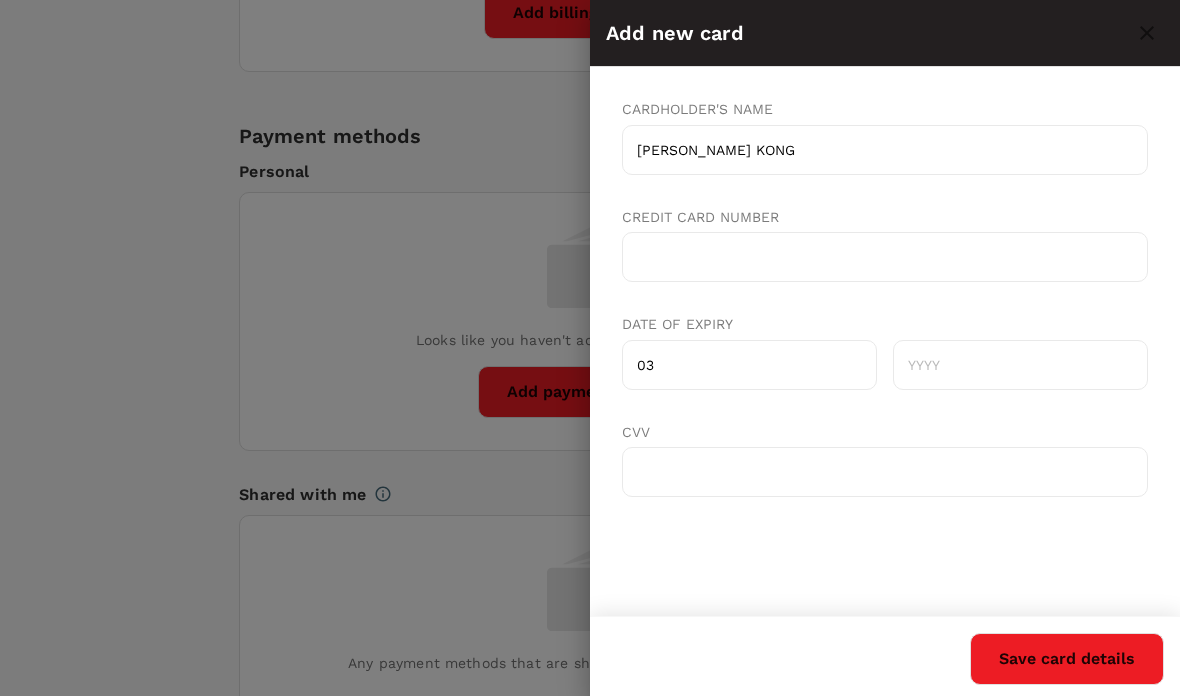 type on "03" 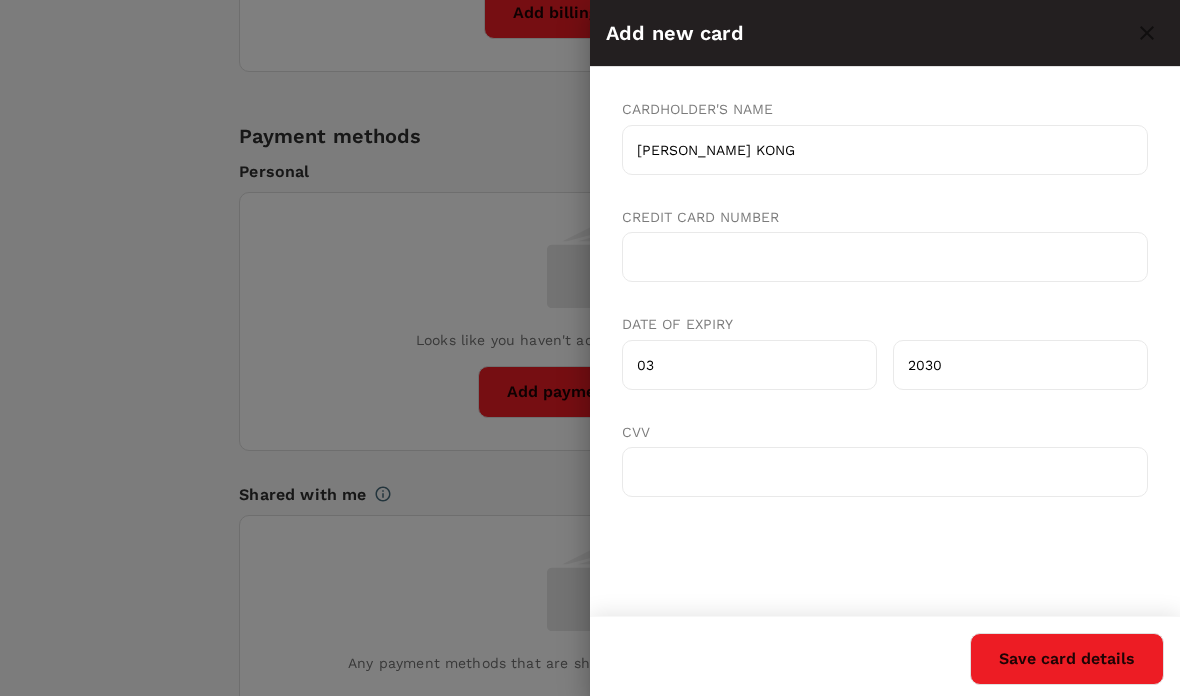 type on "2030" 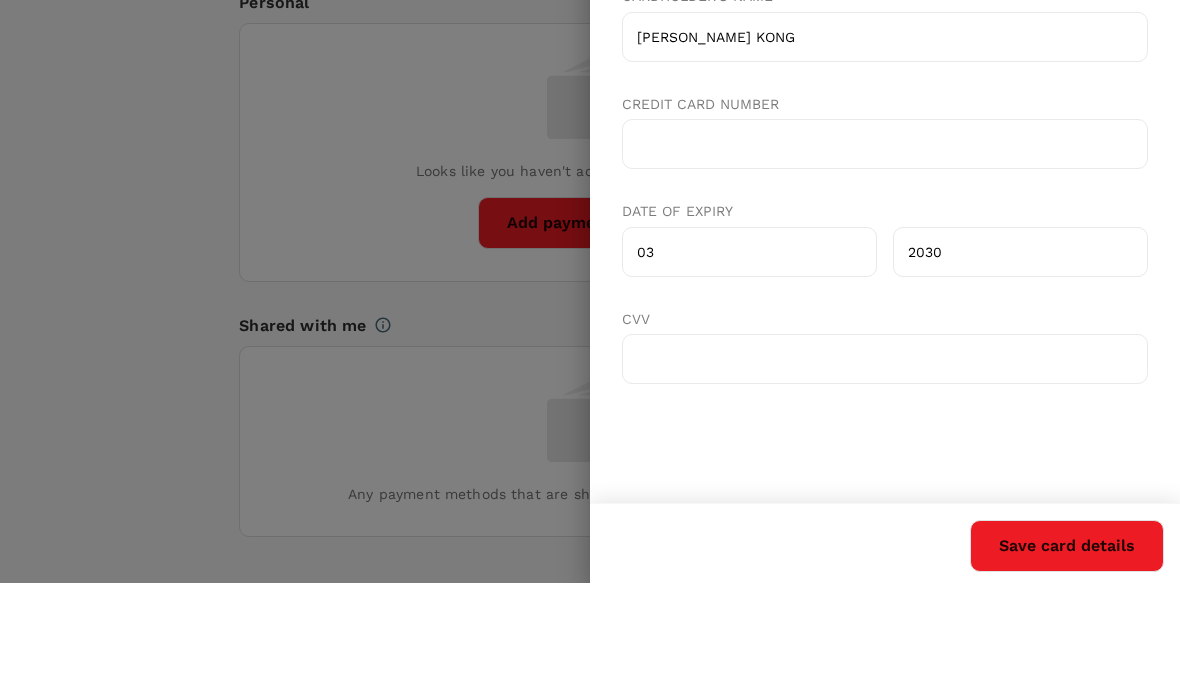 click on "Save card details" at bounding box center (1067, 659) 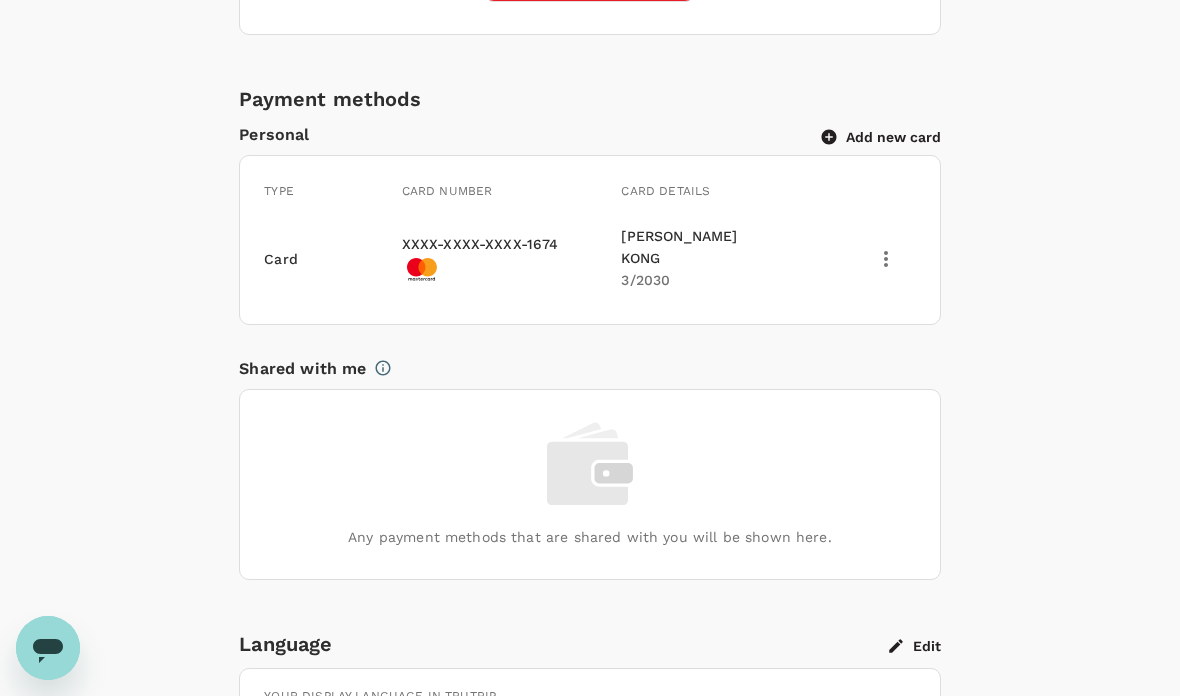 scroll, scrollTop: 1325, scrollLeft: 0, axis: vertical 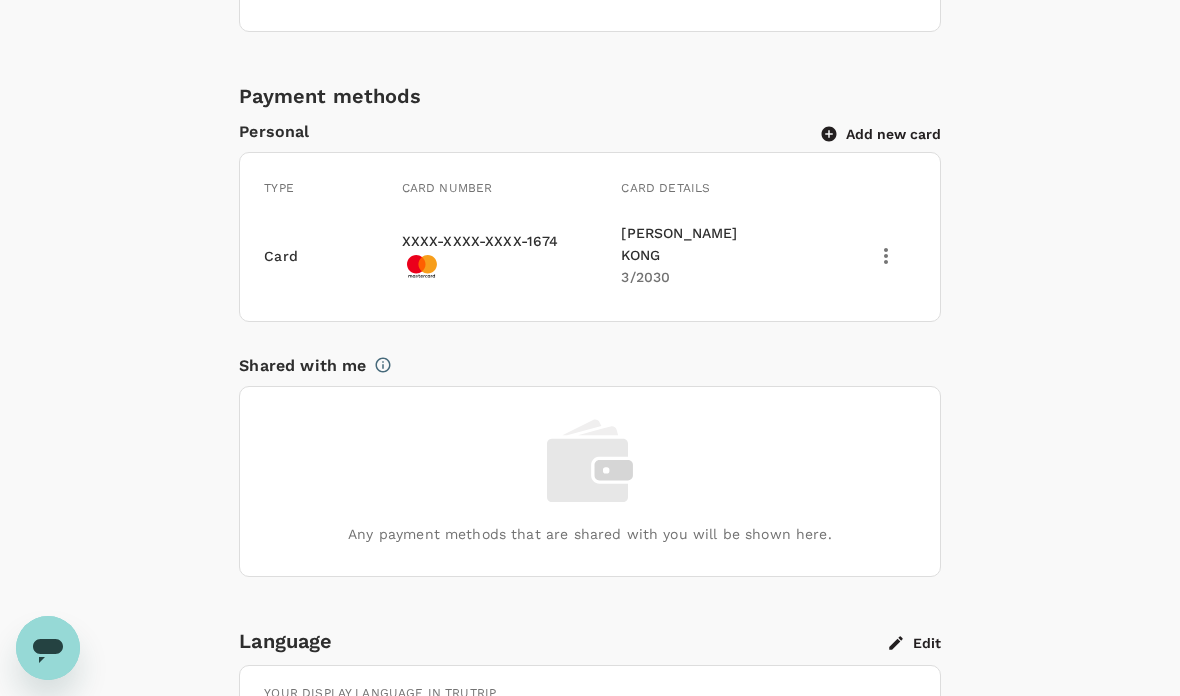 click on "Any payment methods that are shared with you will be shown here." at bounding box center (589, 481) 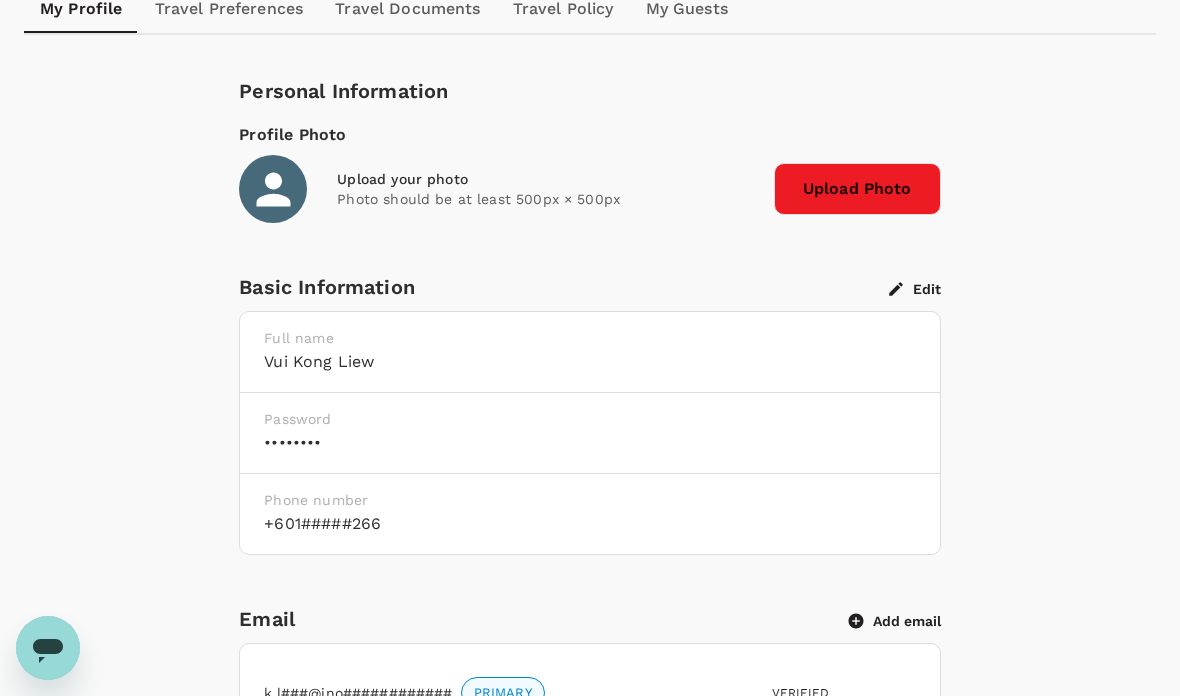 scroll, scrollTop: 0, scrollLeft: 0, axis: both 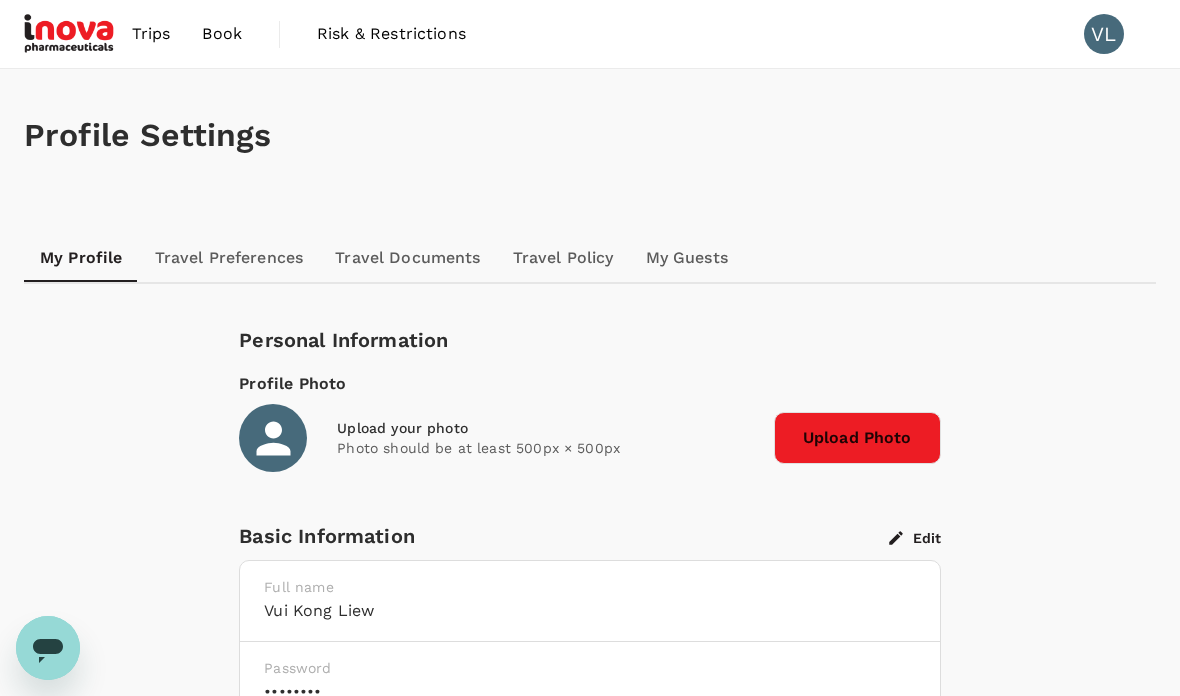 click on "Book" at bounding box center [222, 34] 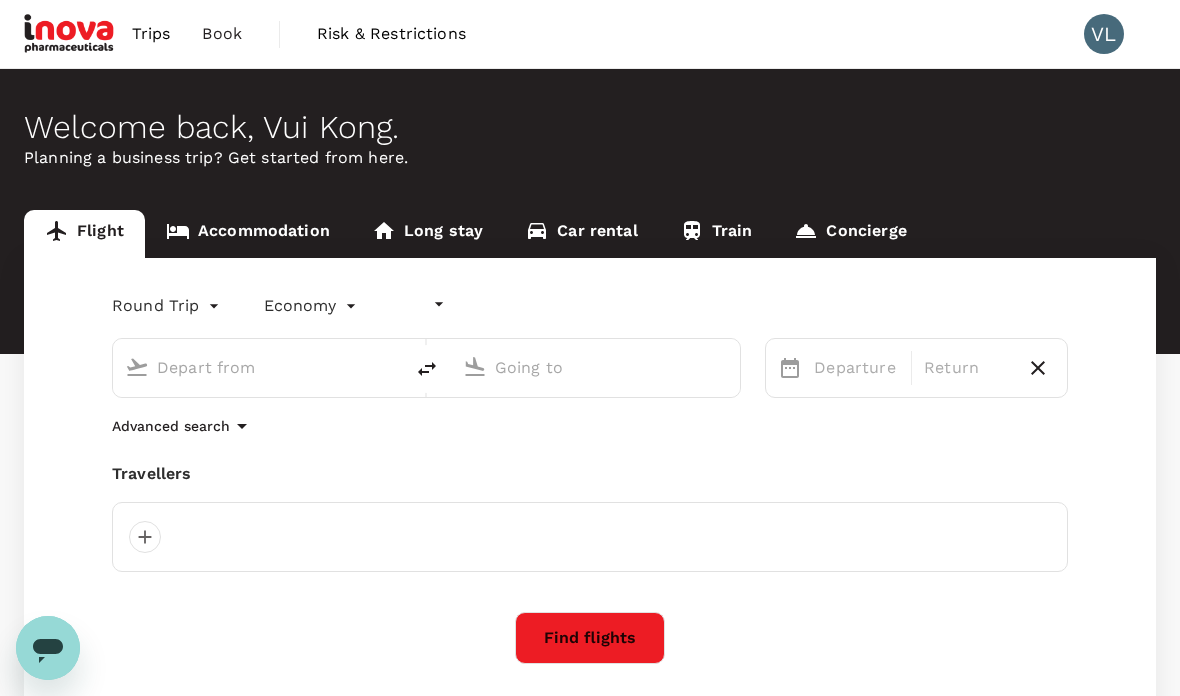 type on "undefined, undefined (any)" 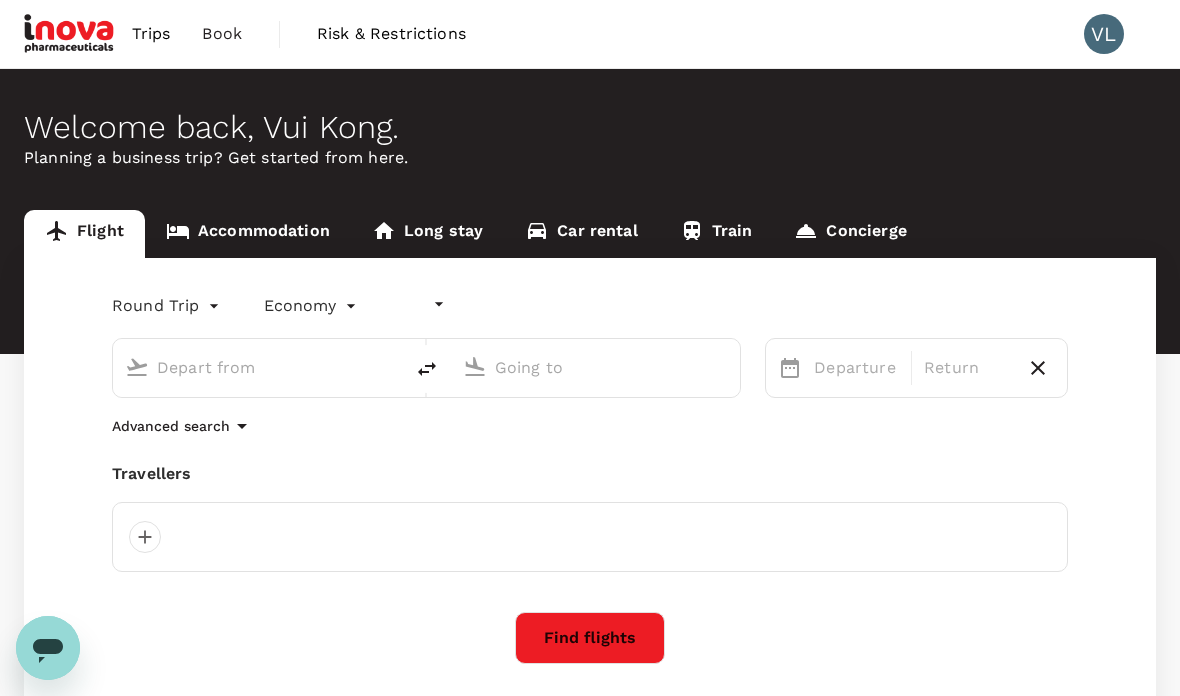 type on "undefined, undefined (any)" 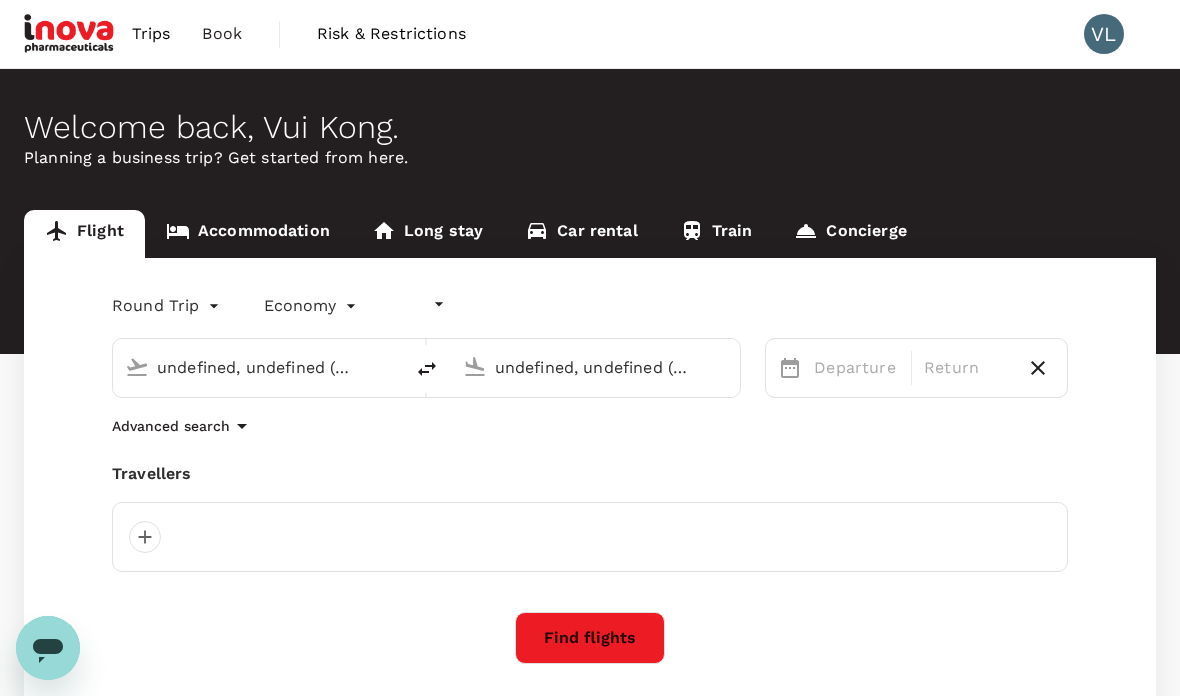 type 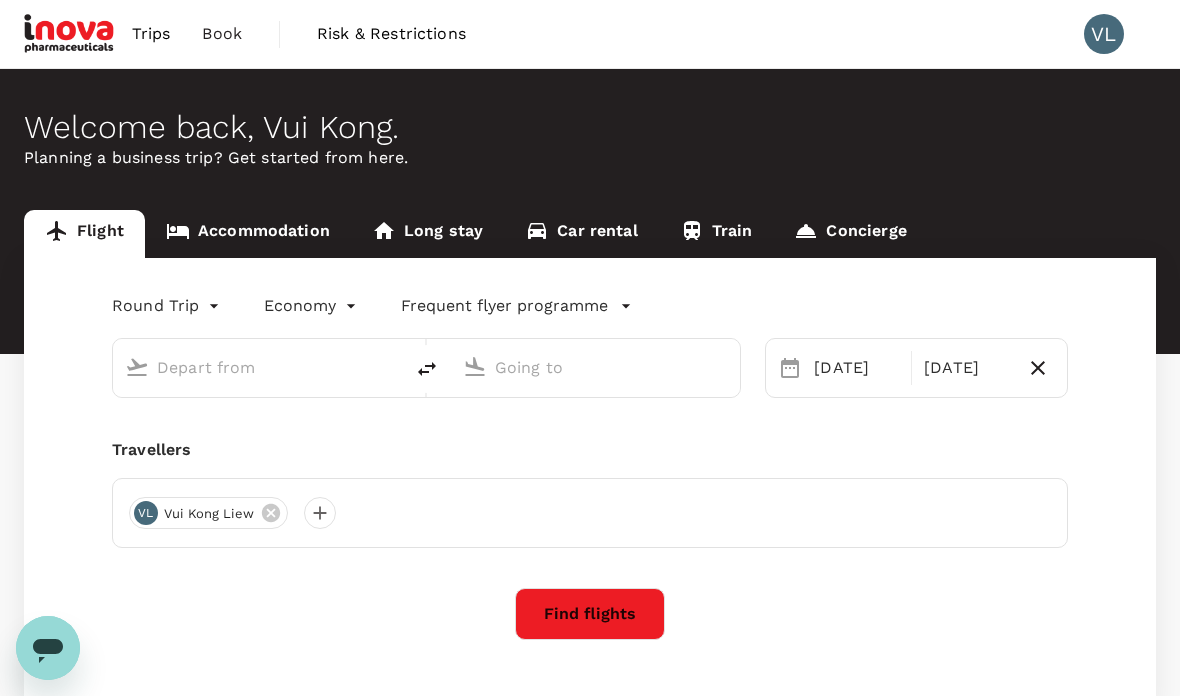 type on "Kota Kinabalu Intl (BKI)" 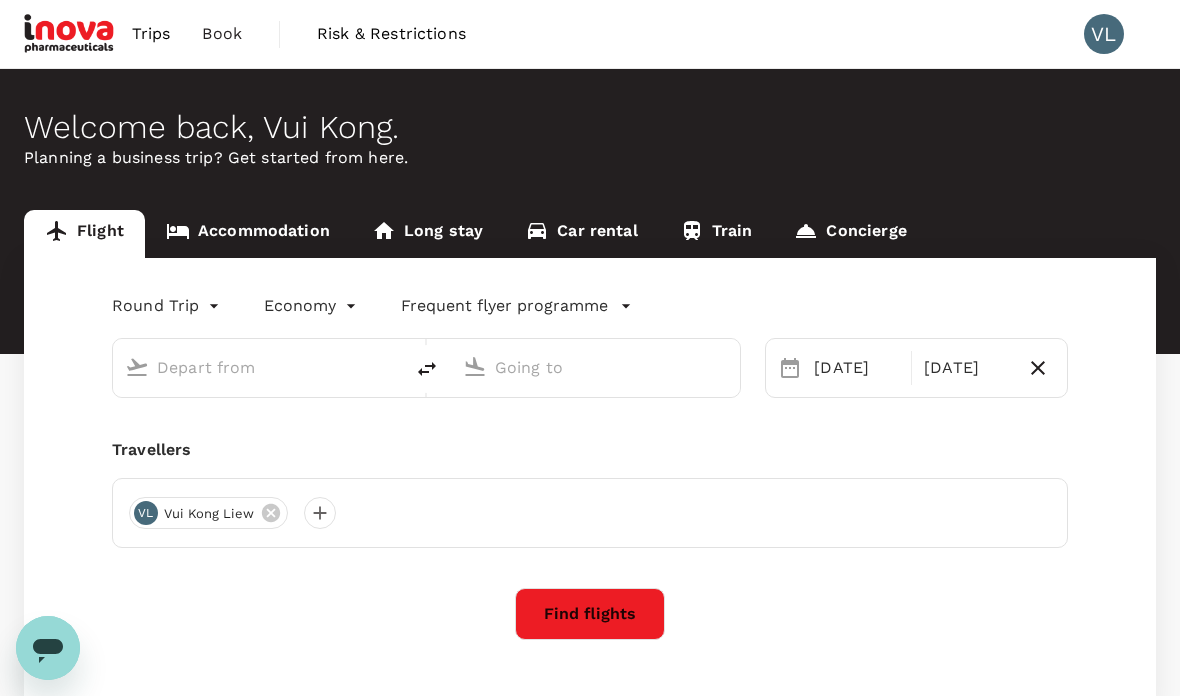 type on "Sandakan (SDK)" 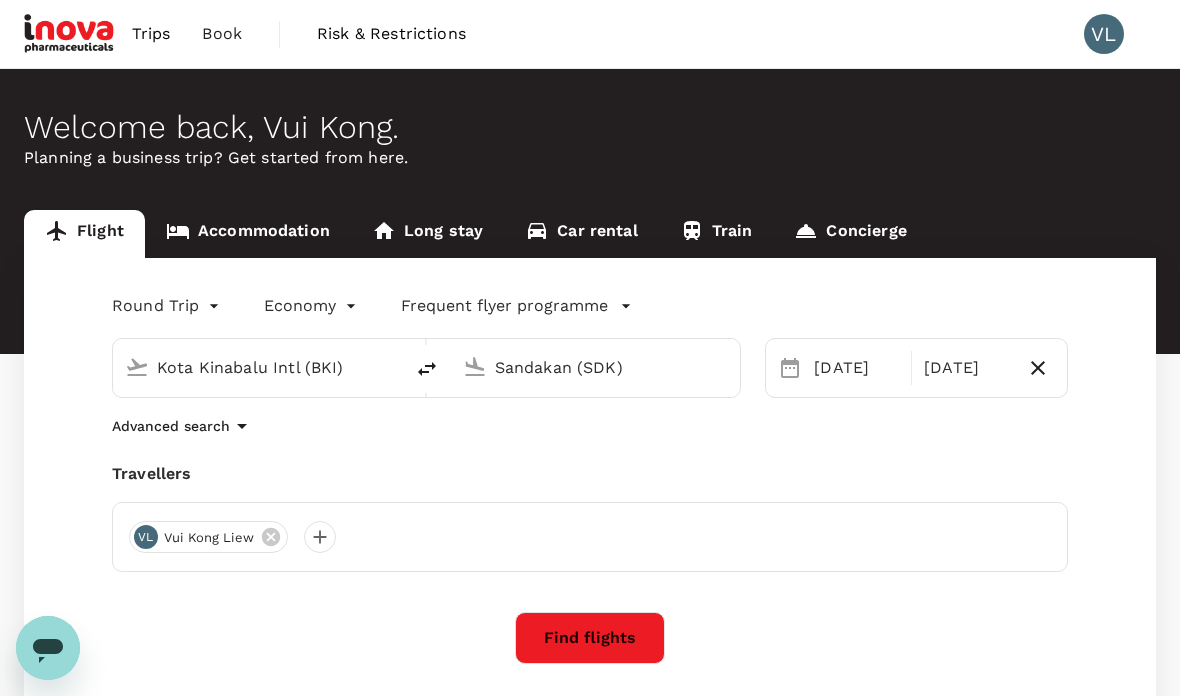 type 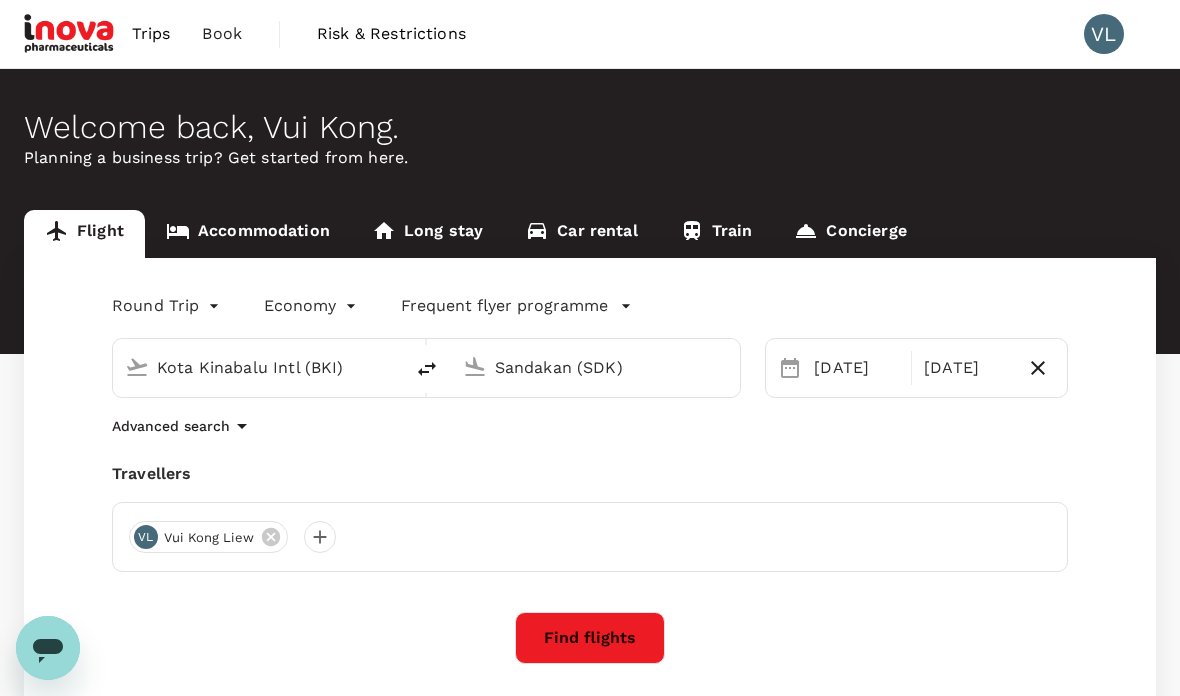 type 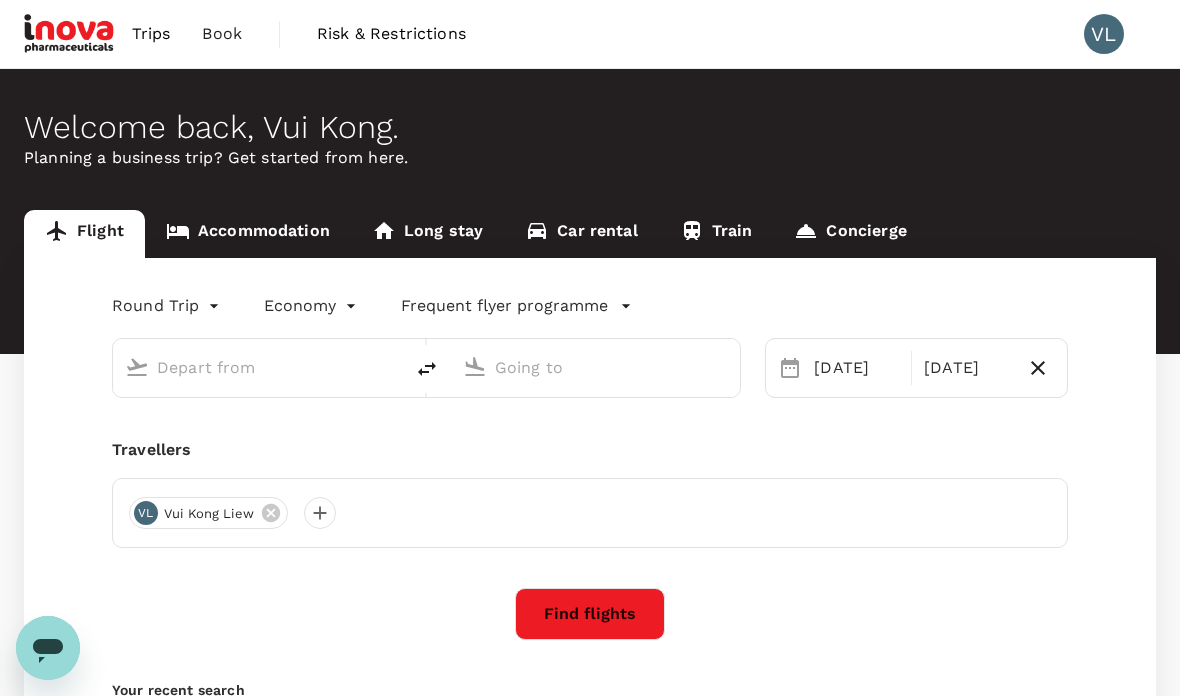 type on "Kota Kinabalu Intl (BKI)" 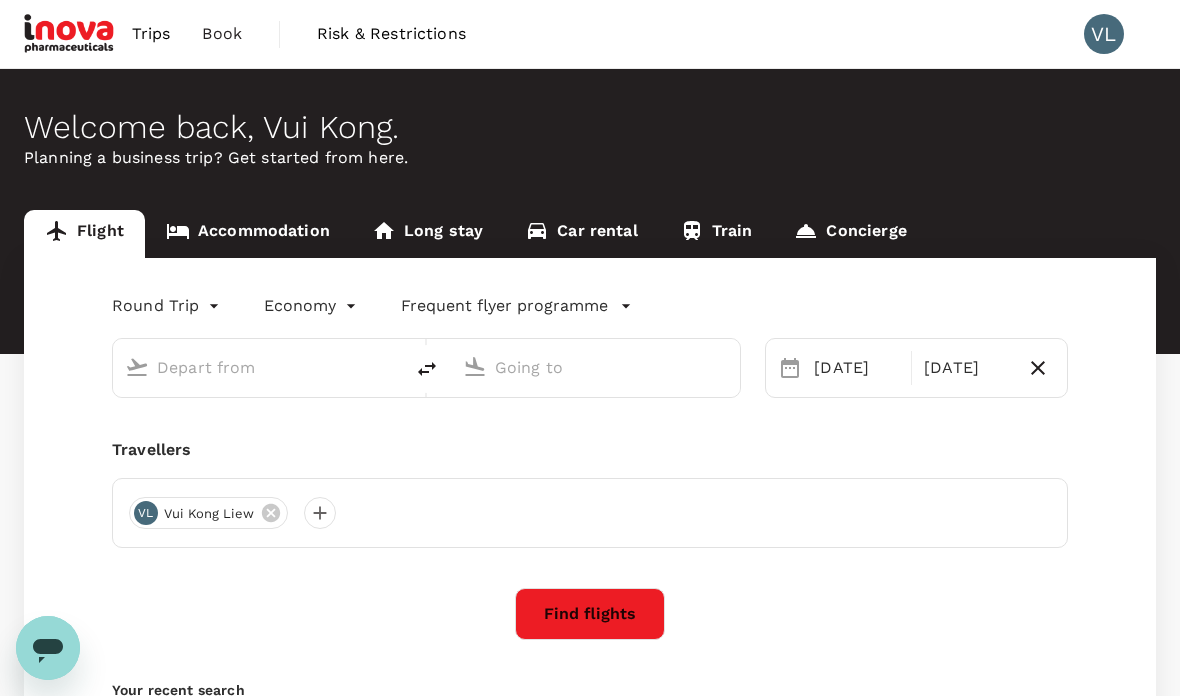 type on "Sandakan (SDK)" 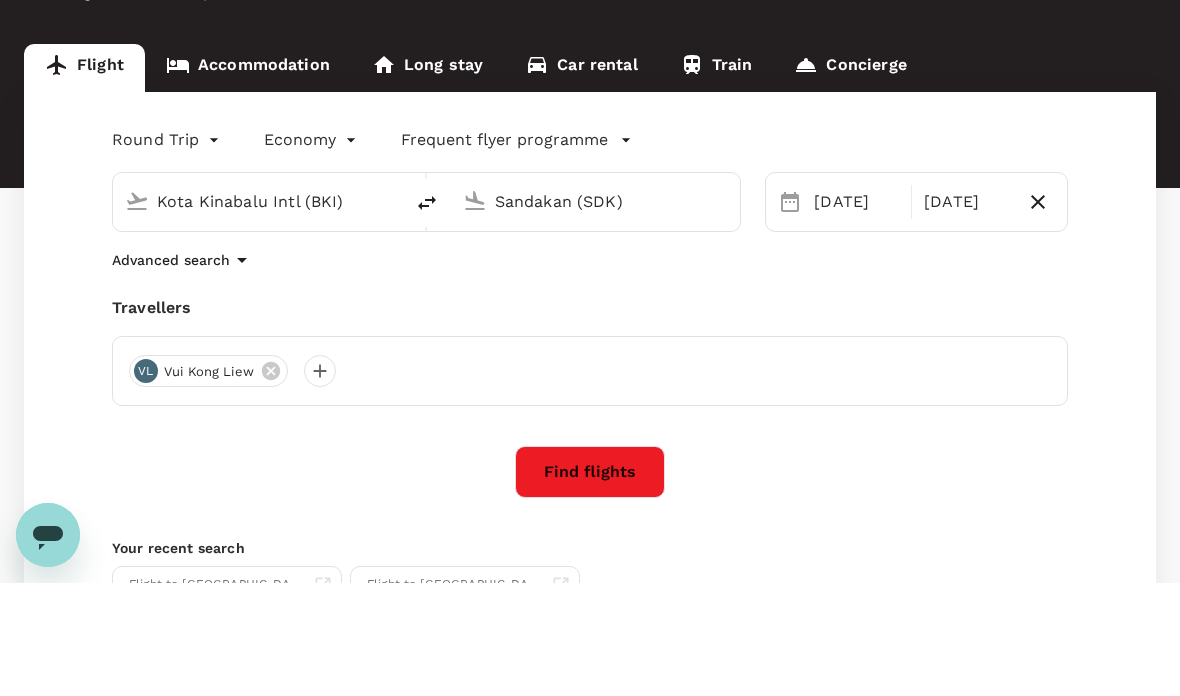 scroll, scrollTop: 179, scrollLeft: 0, axis: vertical 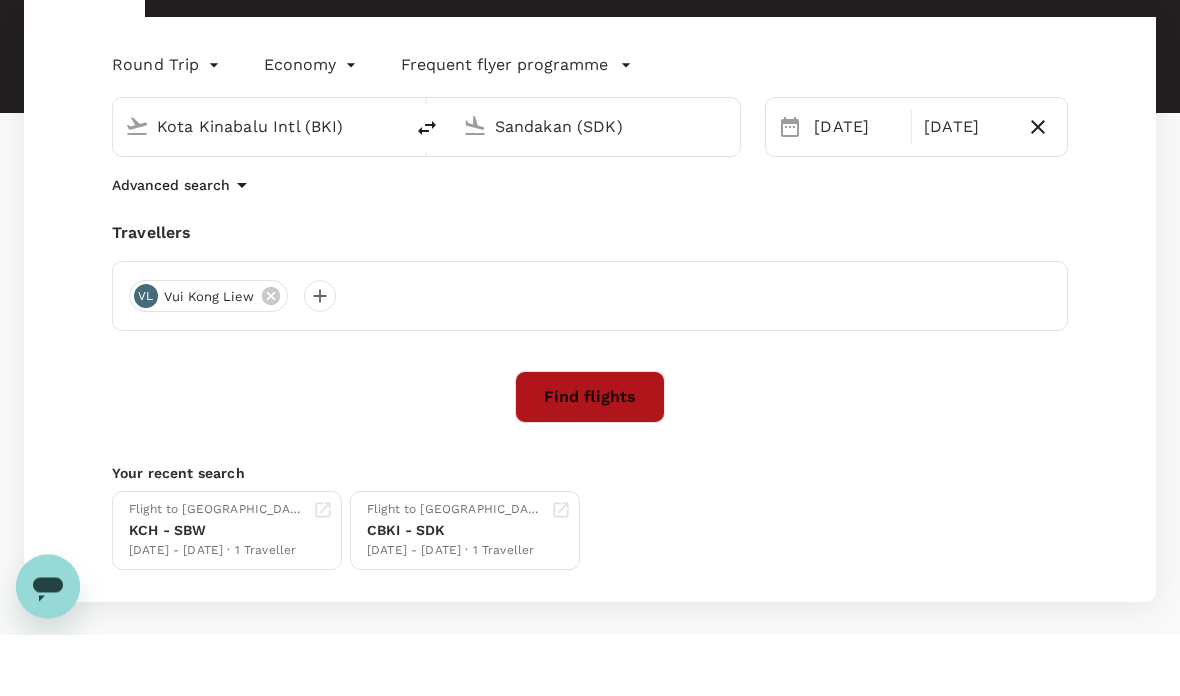 click on "Find flights" at bounding box center (590, 459) 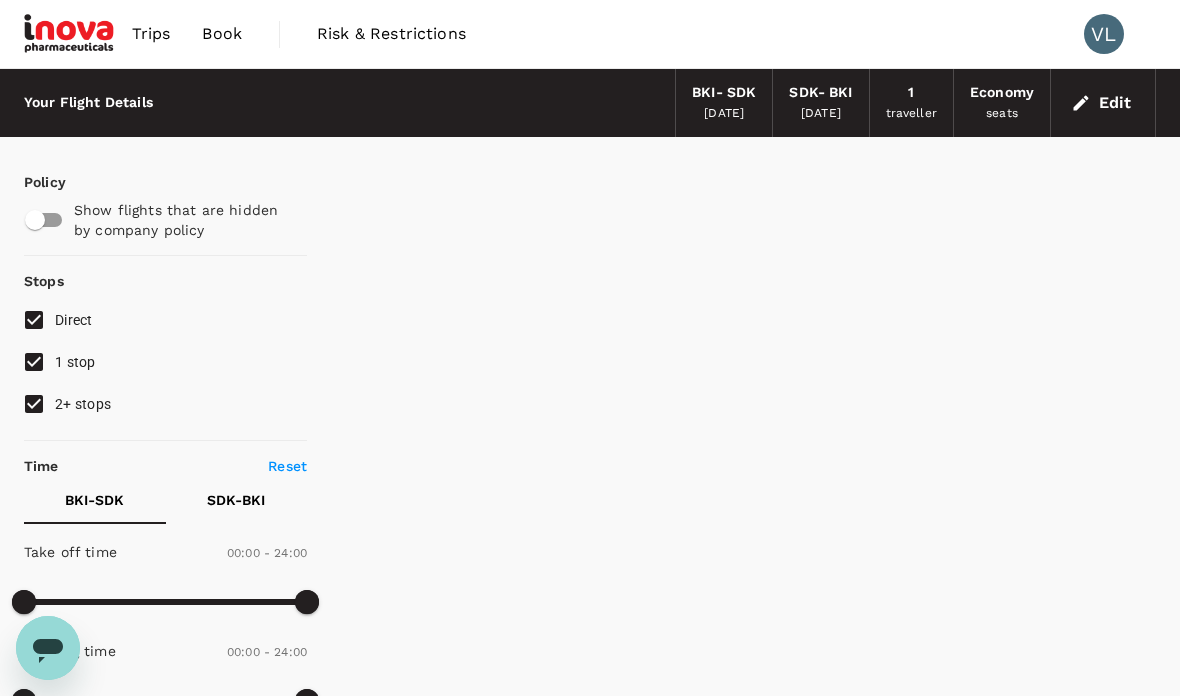 scroll, scrollTop: 165, scrollLeft: 0, axis: vertical 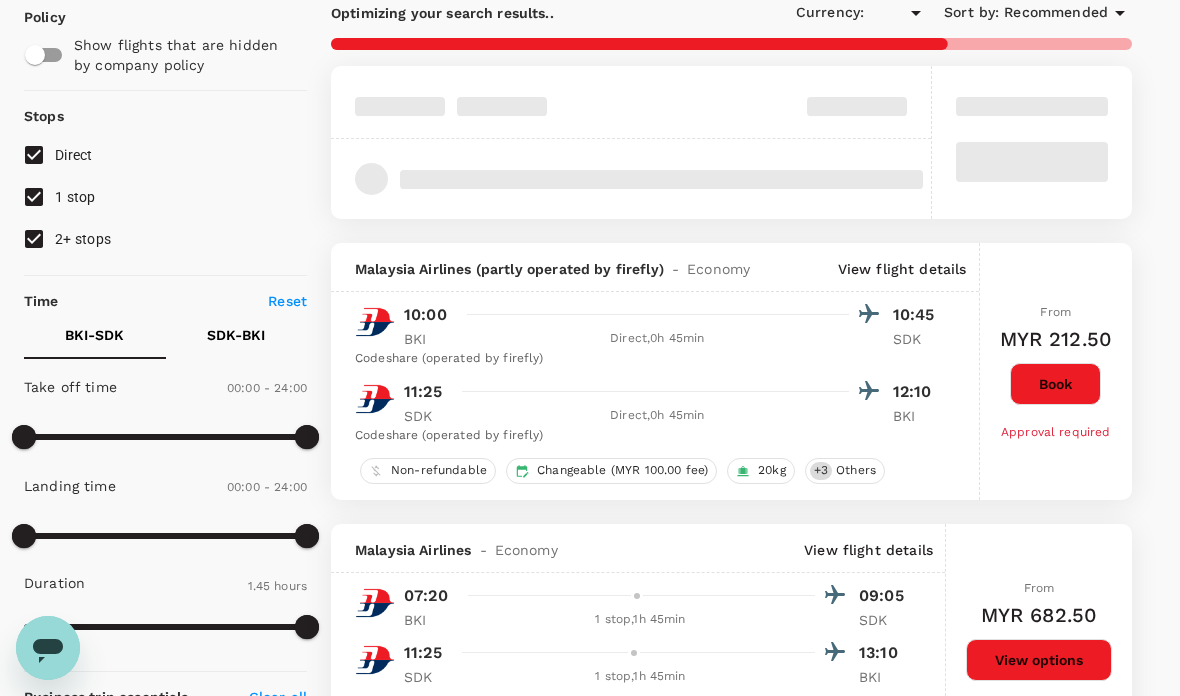 type on "MYR" 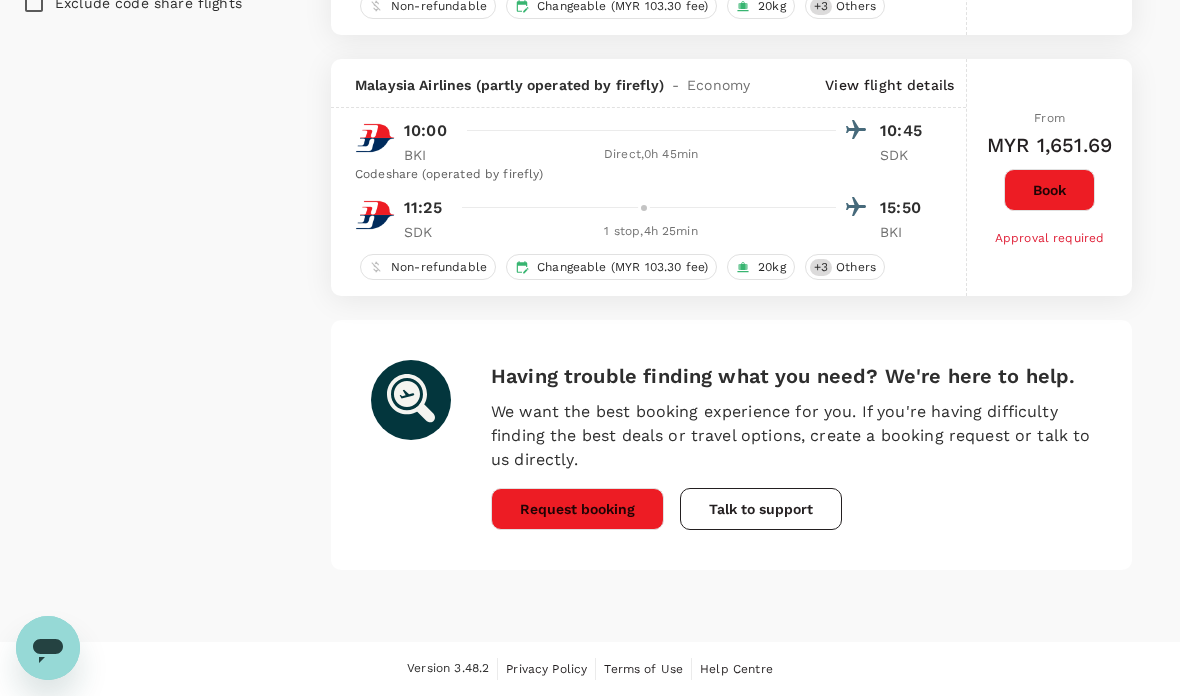 scroll, scrollTop: 1370, scrollLeft: 0, axis: vertical 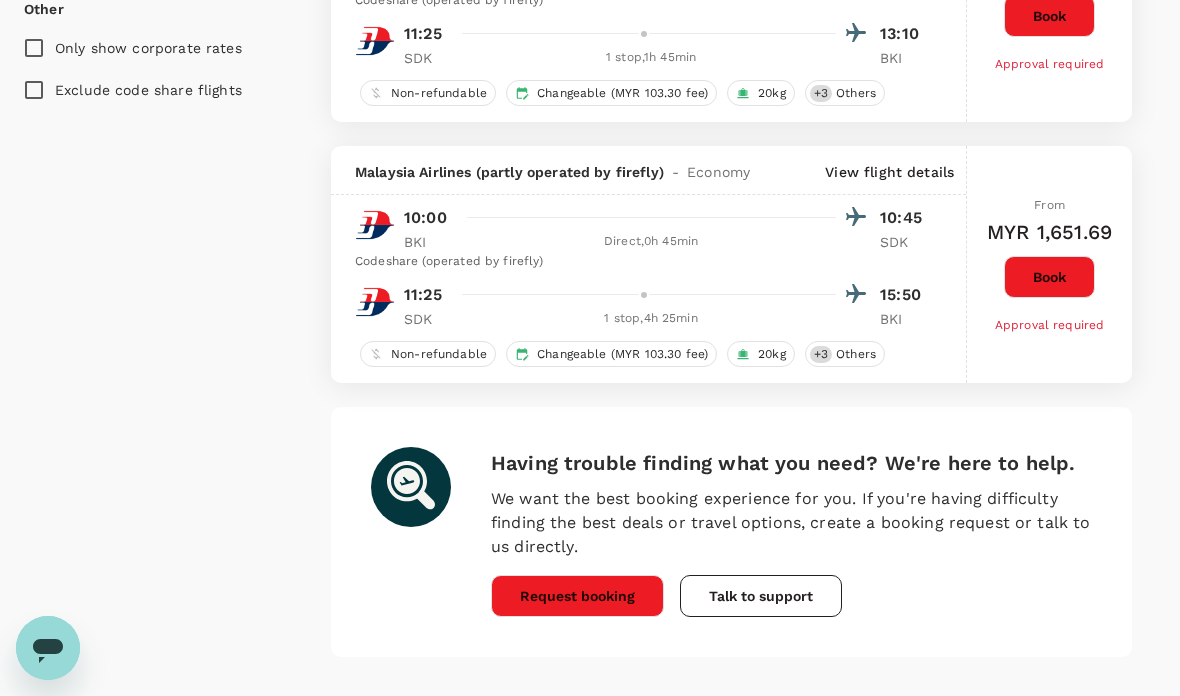 type on "485" 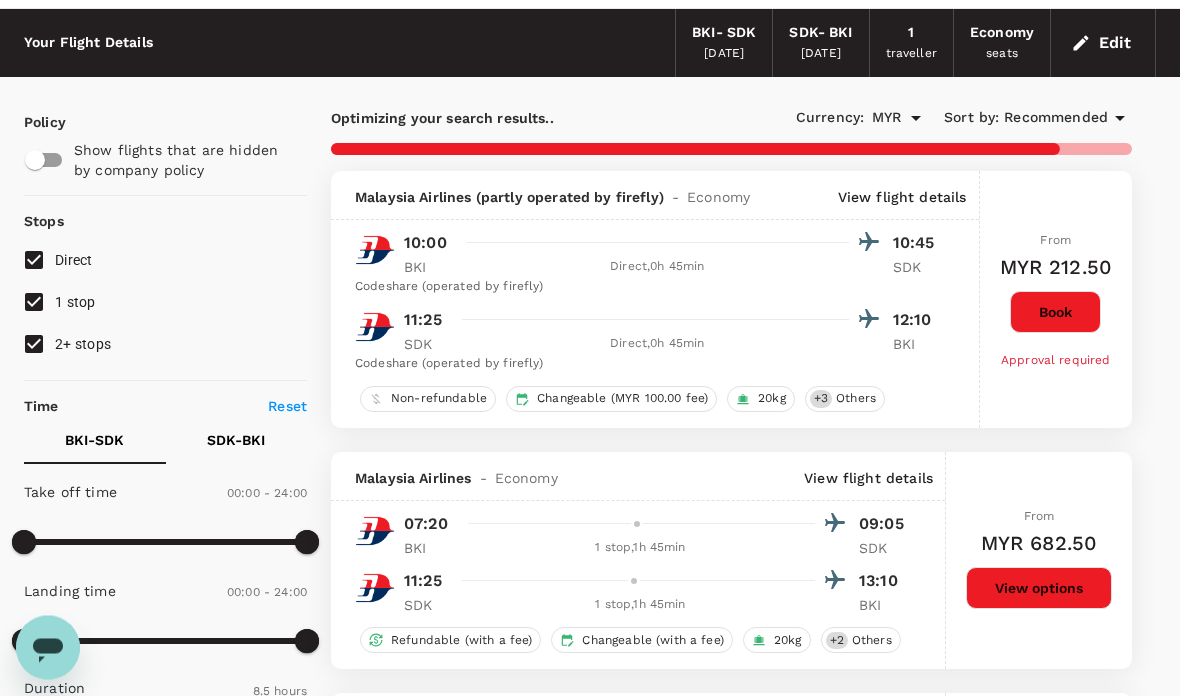 scroll, scrollTop: 0, scrollLeft: 0, axis: both 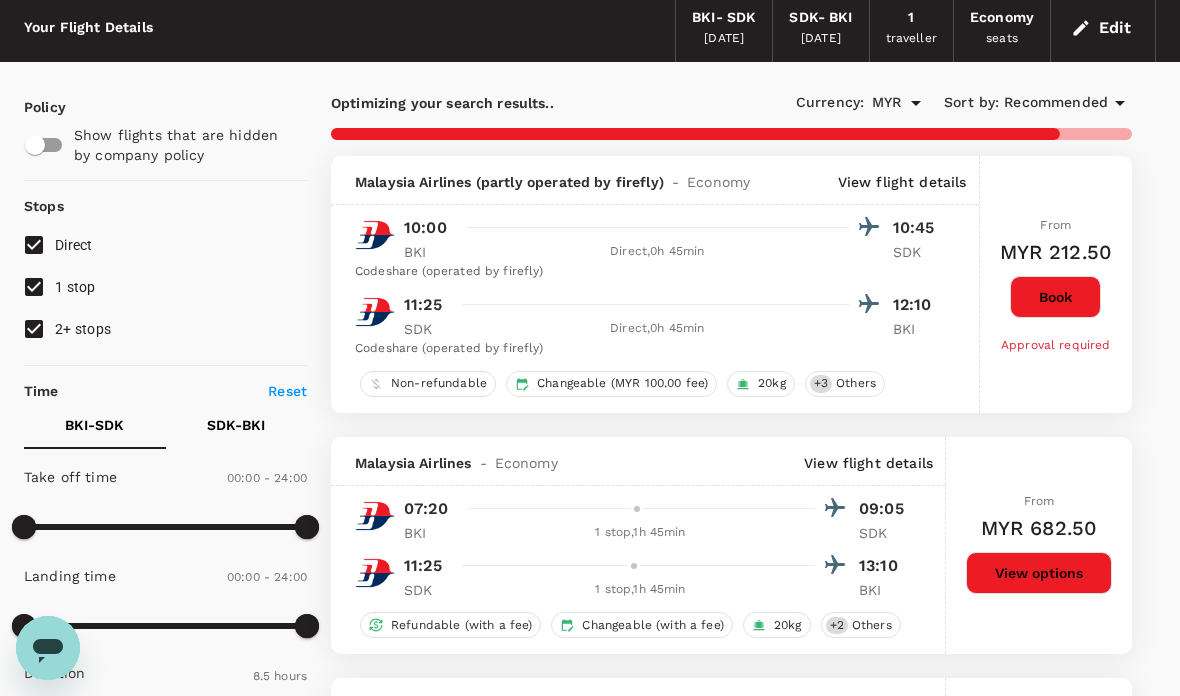 checkbox on "false" 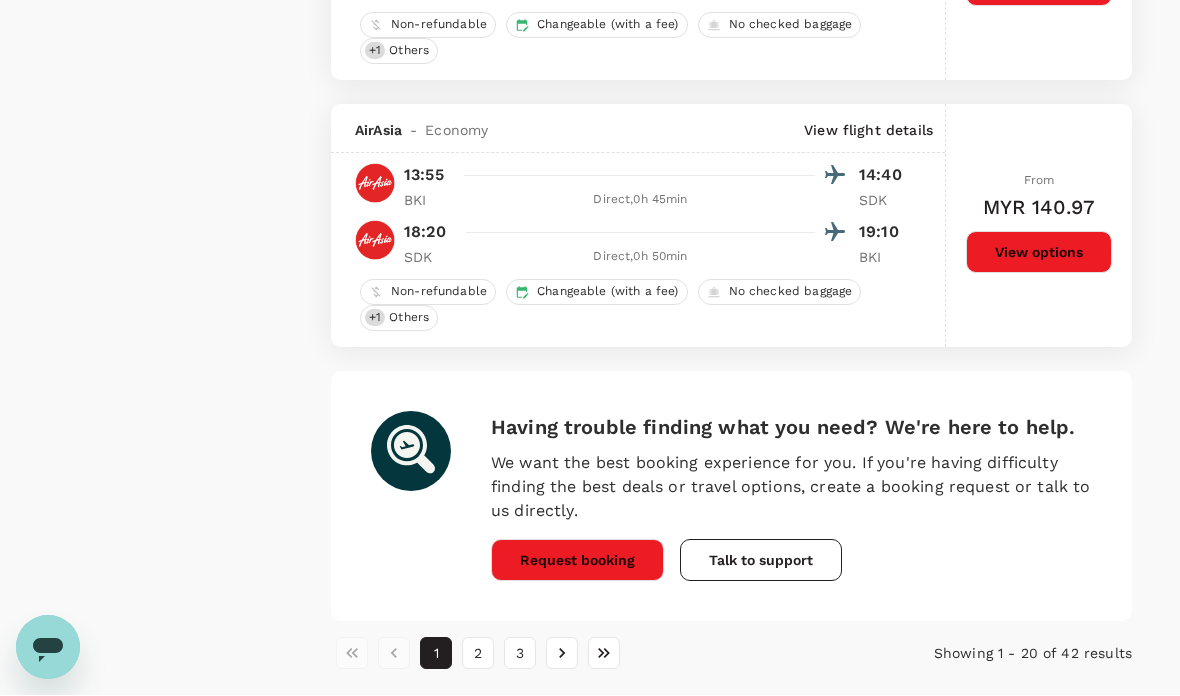 scroll, scrollTop: 5261, scrollLeft: 0, axis: vertical 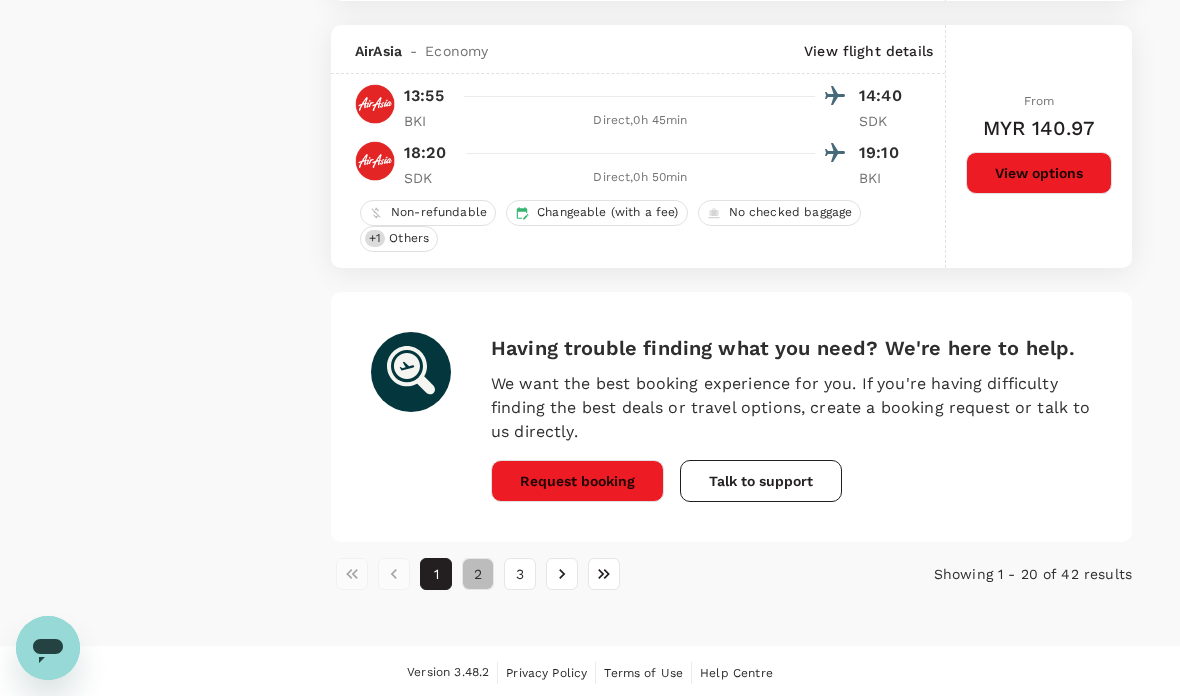 click on "2" at bounding box center (478, 574) 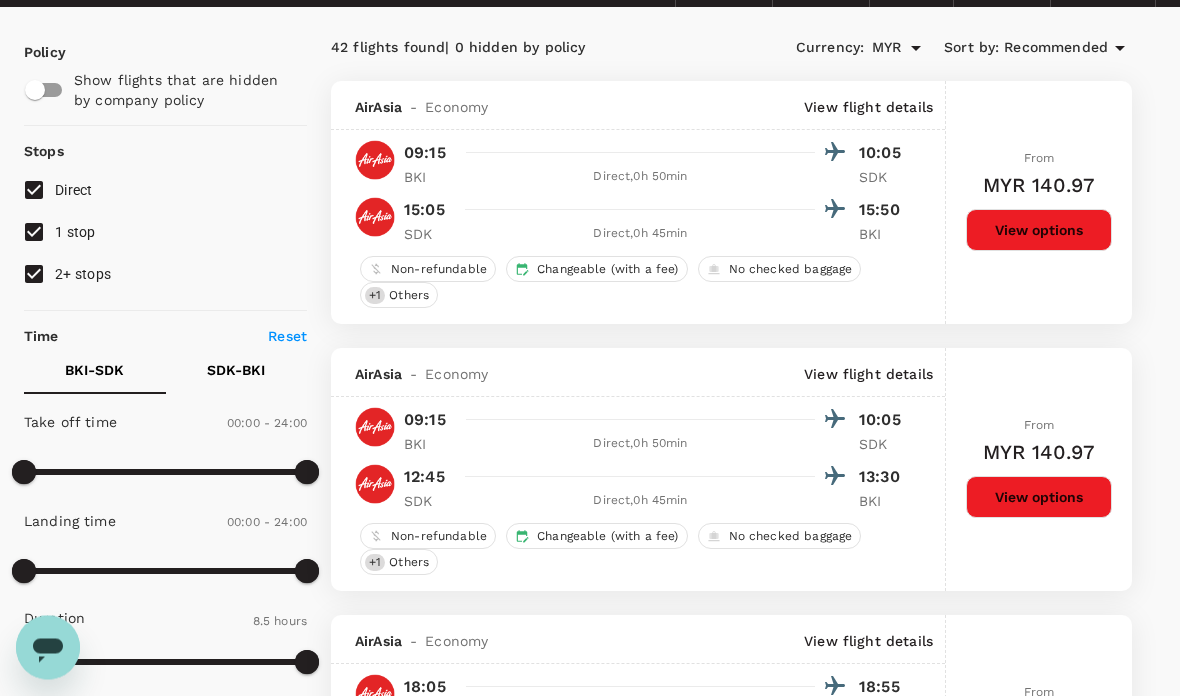 scroll, scrollTop: 122, scrollLeft: 0, axis: vertical 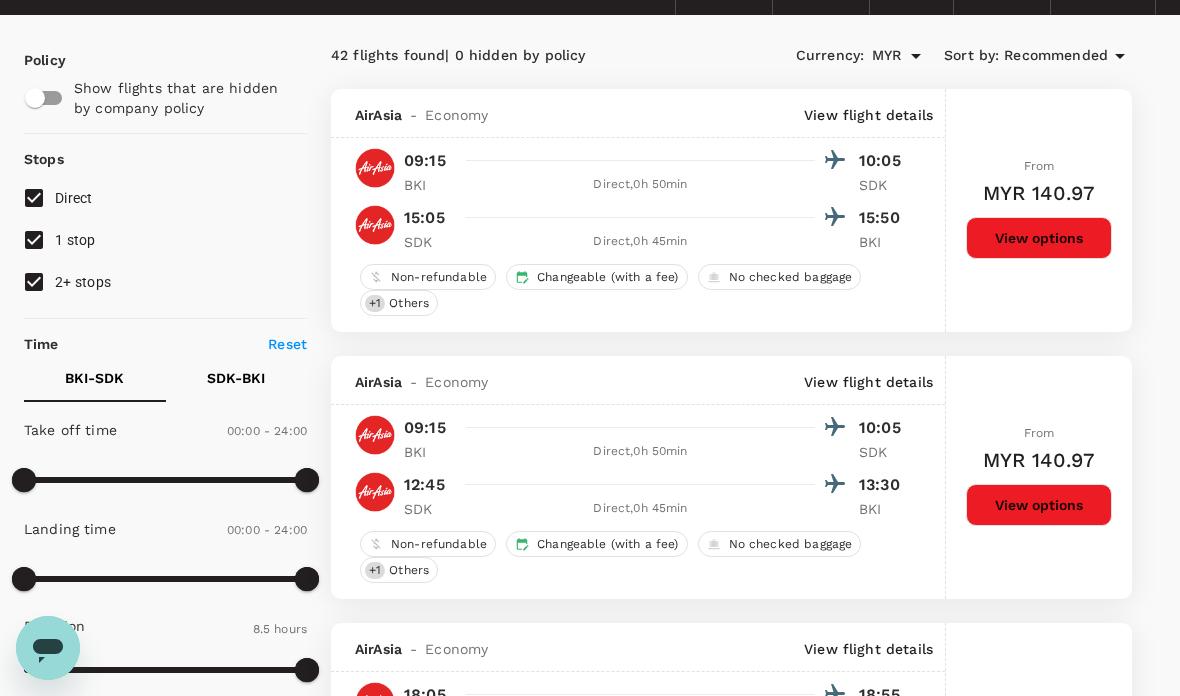 click on "View options" at bounding box center (1039, 238) 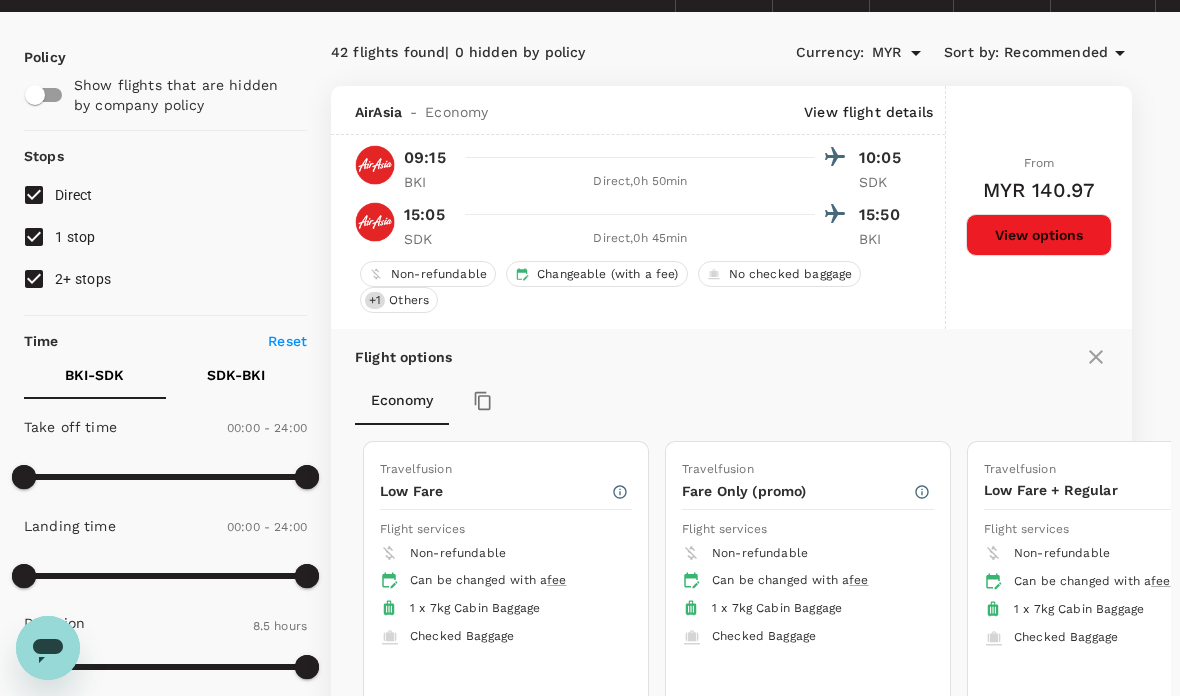 scroll, scrollTop: 297, scrollLeft: 0, axis: vertical 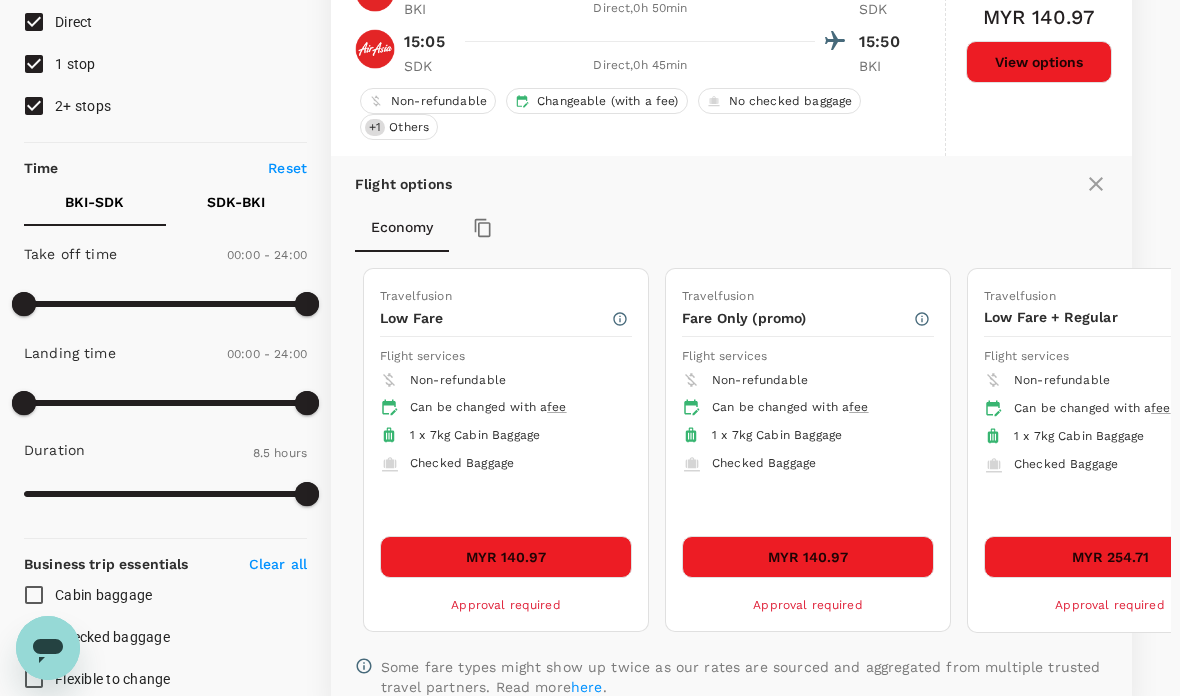 click on "MYR 254.71" at bounding box center (1110, 557) 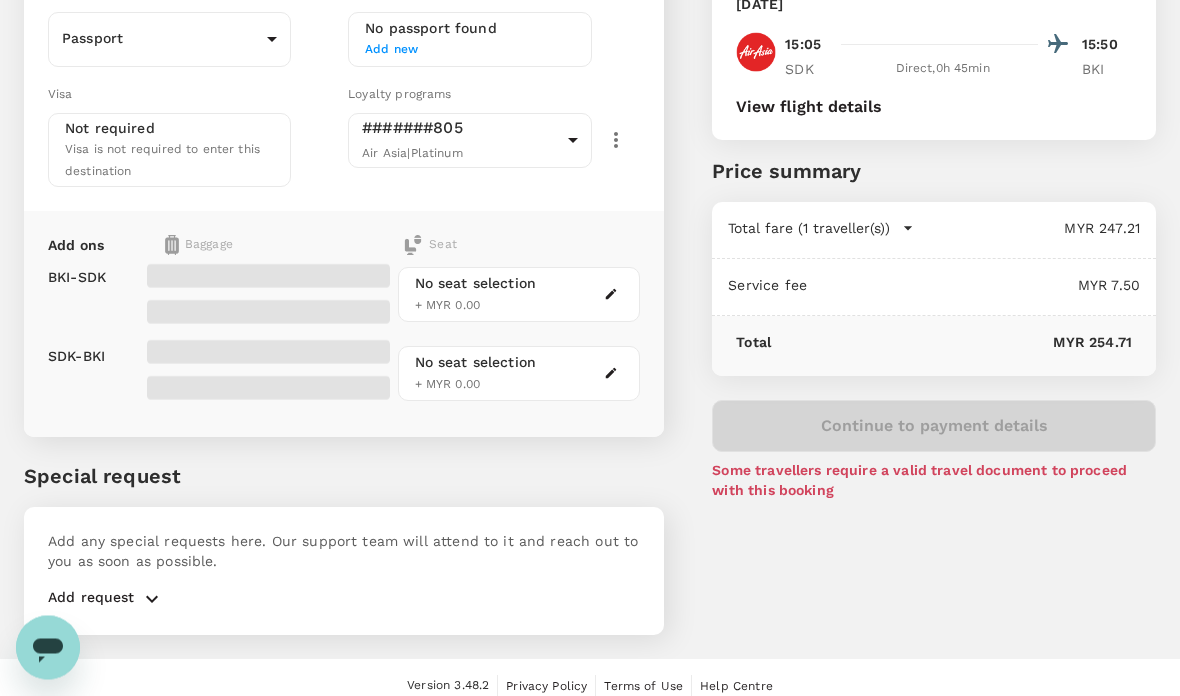 scroll, scrollTop: 209, scrollLeft: 0, axis: vertical 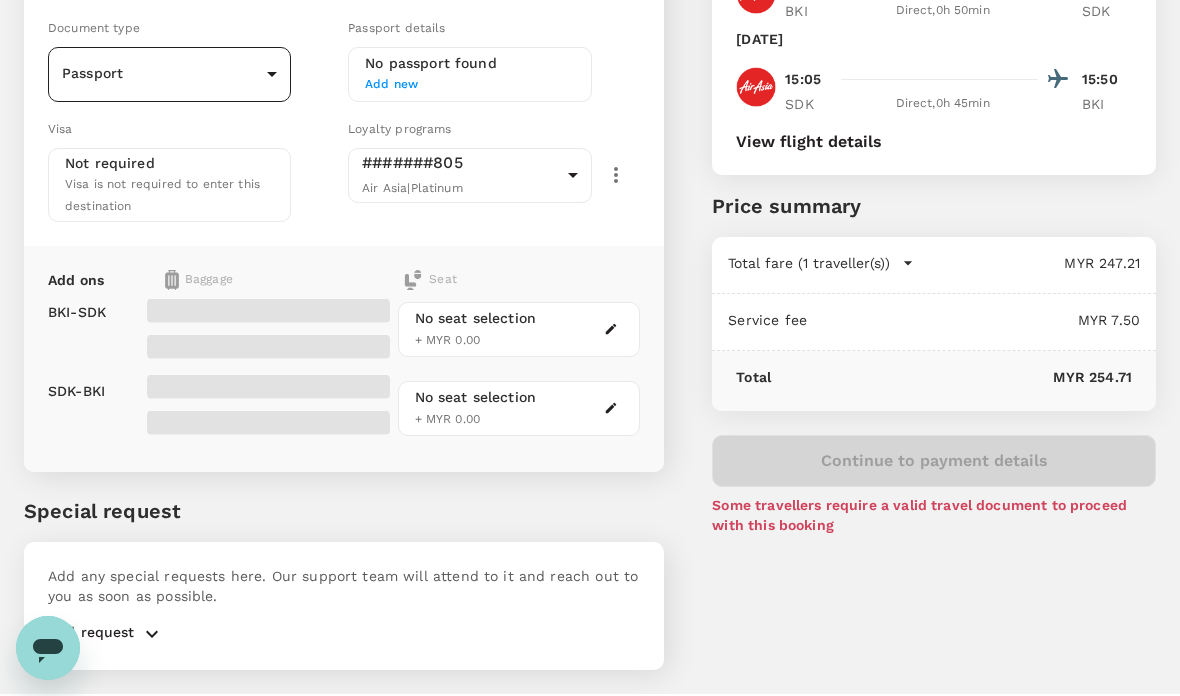 click on "Back to flight results Flight review Traveller(s) Traveller   1 : [PERSON_NAME] Kong   Liew Travel Document Document type Passport Passport ​ Passport details No passport found Add new Visa Not required Visa is not required to enter this destination Loyalty programs #######805 Air Asia |  Platinum 08d5c184-8c5e-448c-9da3-ee890406fd56 ​ Add ons Baggage Seat BKI  -  SDK SDK  -  BKI No seat selection + MYR 0.00 No seat selection + MYR 0.00 Special request Add any special requests here. Our support team will attend to it and reach out to you as soon as possible. Add request You've selected [DATE] 09:15 10:05 BKI Direct ,  0h 50min SDK [DATE] 15:05 15:50 SDK Direct ,  0h 45min BKI View flight details Price summary Total fare (1 traveller(s)) MYR 247.21 Air fare MYR 247.21 Baggage fee MYR 0.00 Seat fee MYR 0.00 Service fee MYR 7.50 Total MYR 254.71 Continue to payment details Some travellers require a valid travel document to proceed with this booking Version 3.48.2 Privacy Policy Edit" at bounding box center (590, 269) 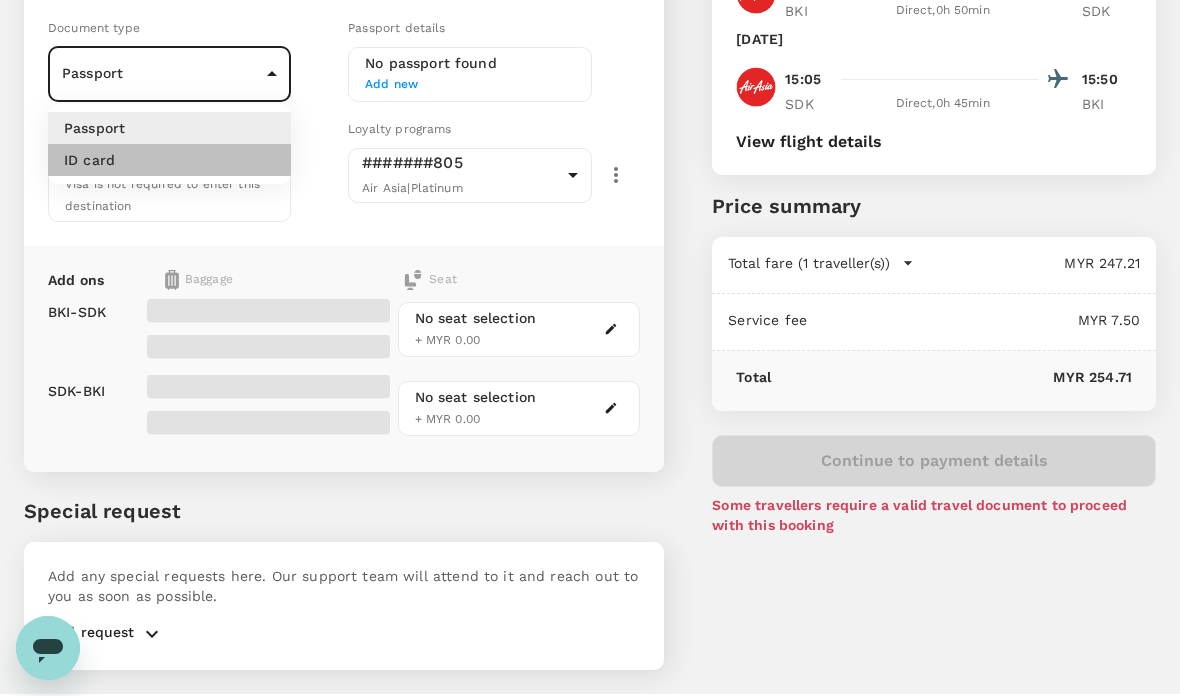 click on "ID card" at bounding box center (169, 160) 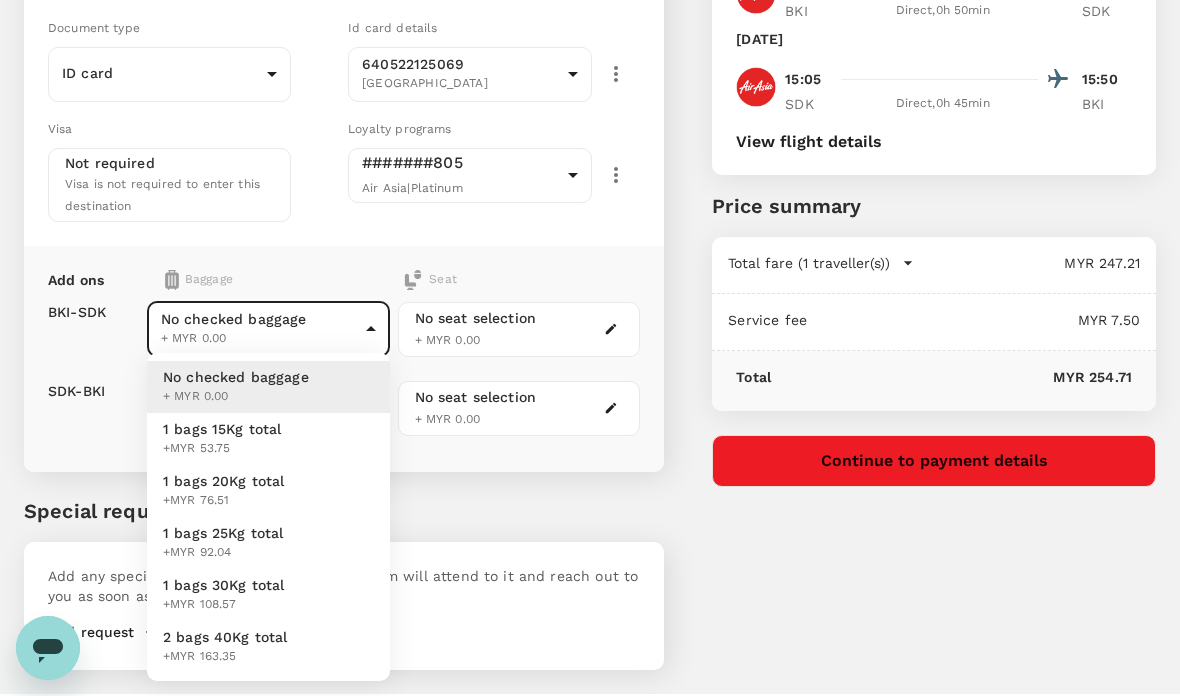 click on "Back to flight results Flight review Traveller(s) Traveller   1 : [PERSON_NAME] Kong   Liew Travel Document Document type ID card Id card ​ Id card details 640522125069 Malaysia 9f7fd135-08b6-4f1a-8101-f81b0368faa0 ​ Visa Not required Visa is not required to enter this destination Loyalty programs #######805 Air Asia |  Platinum 08d5c184-8c5e-448c-9da3-ee890406fd56 ​ Add ons Baggage Seat BKI  -  SDK SDK  -  BKI No checked baggage + MYR 0.00 ​ No checked baggage + MYR 0.00 ​ No seat selection + MYR 0.00 No seat selection + MYR 0.00 Special request Add any special requests here. Our support team will attend to it and reach out to you as soon as possible. Add request You've selected [DATE] 09:15 10:05 BKI Direct ,  0h 50min SDK [DATE] 15:05 15:50 SDK Direct ,  0h 45min BKI View flight details Price summary Total fare (1 traveller(s)) MYR 247.21 Air fare MYR 247.21 Baggage fee MYR 0.00 Seat fee MYR 0.00 Service fee MYR 7.50 Total MYR 254.71 Continue to payment details Version 3.48.2" at bounding box center [590, 269] 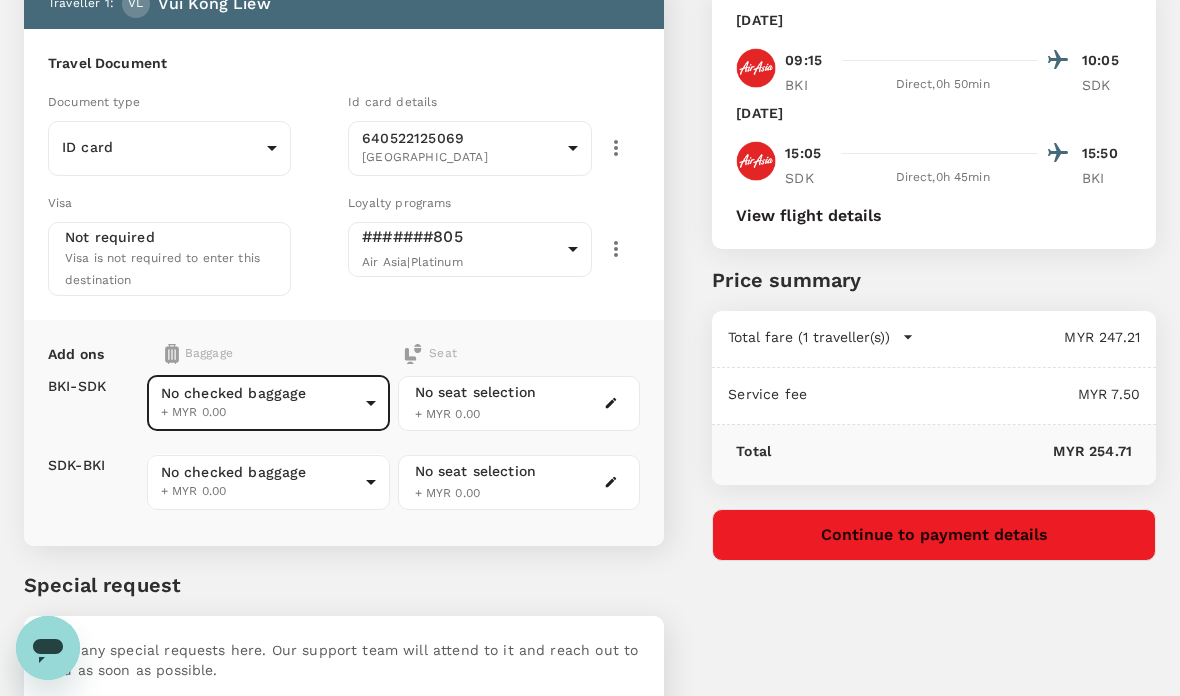 scroll, scrollTop: 0, scrollLeft: 0, axis: both 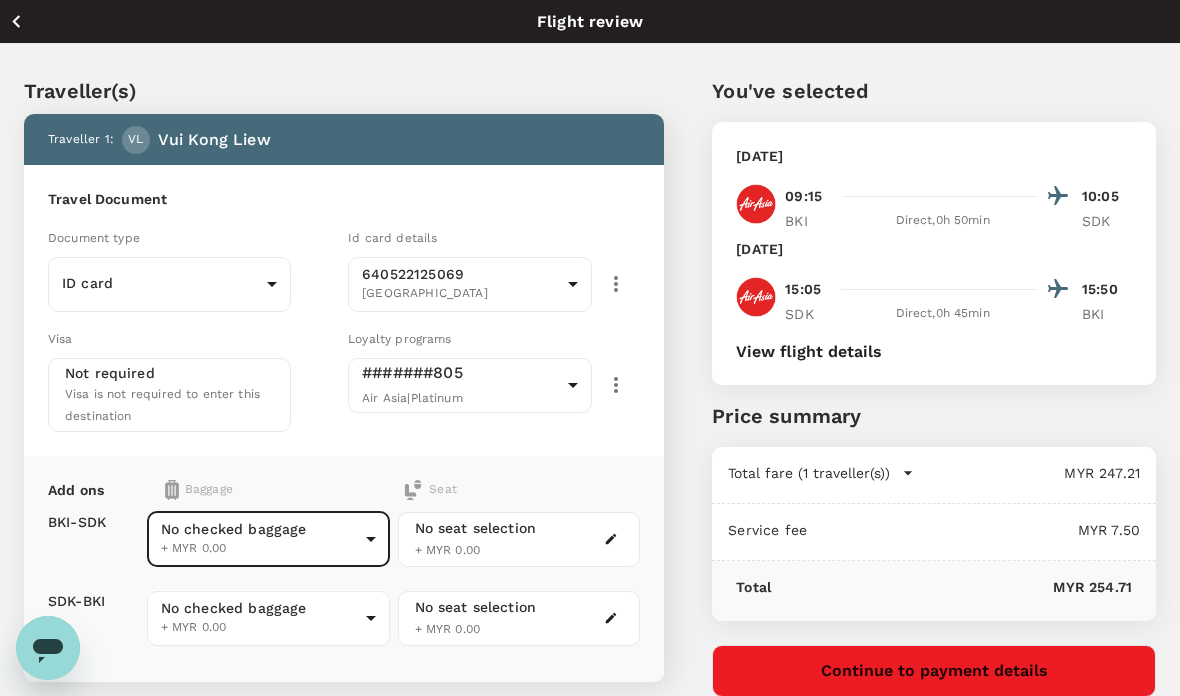 click 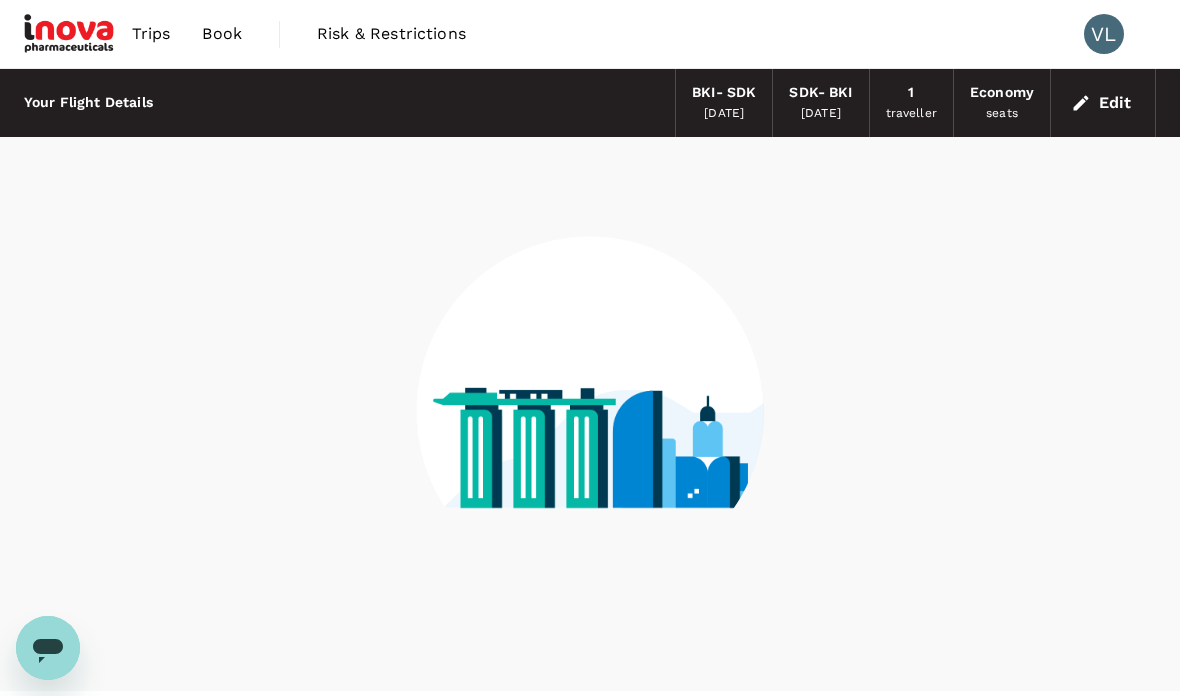 scroll, scrollTop: 80, scrollLeft: 0, axis: vertical 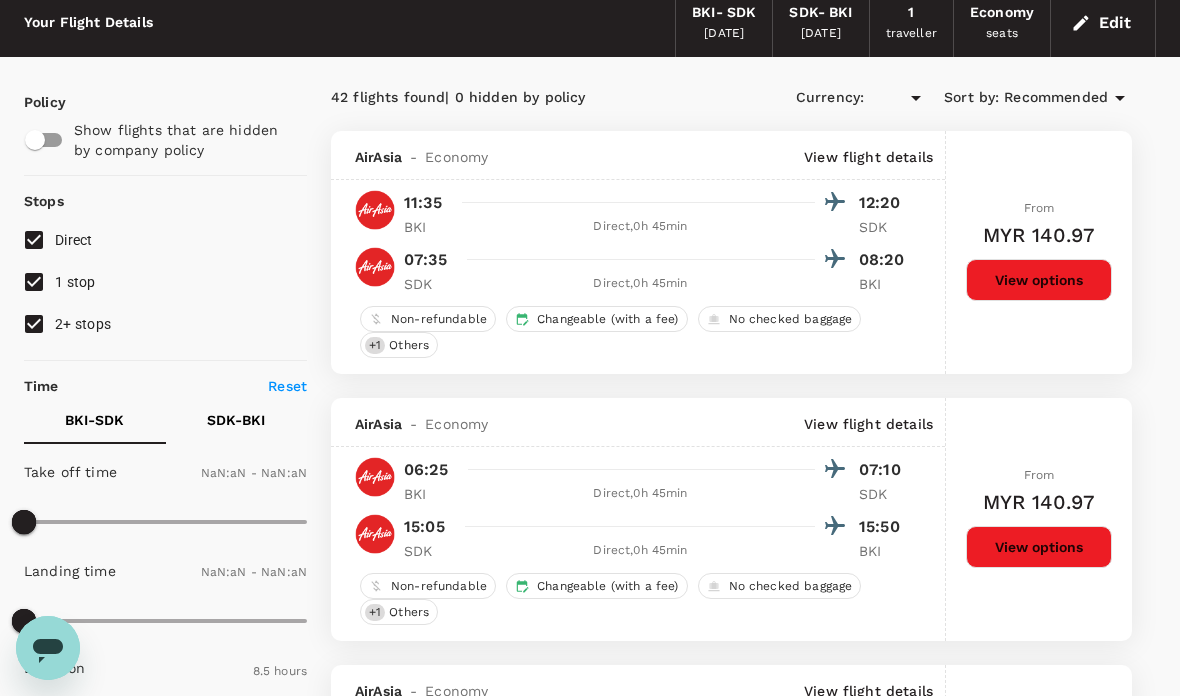type on "MYR" 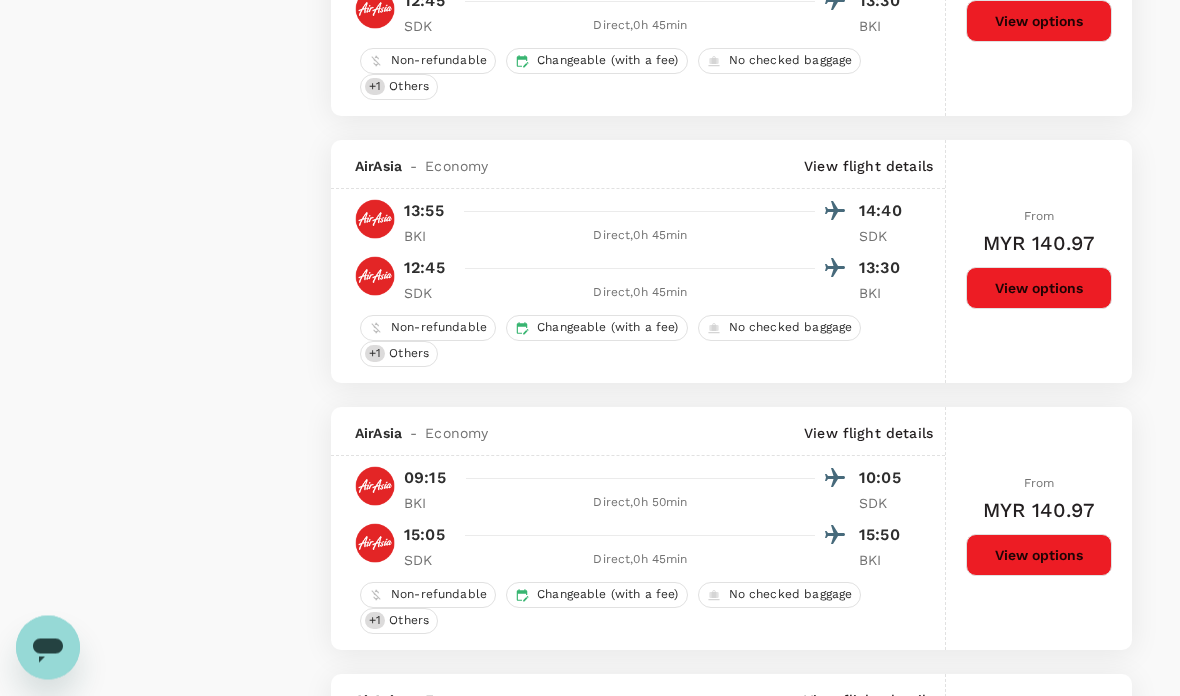 scroll, scrollTop: 2254, scrollLeft: 0, axis: vertical 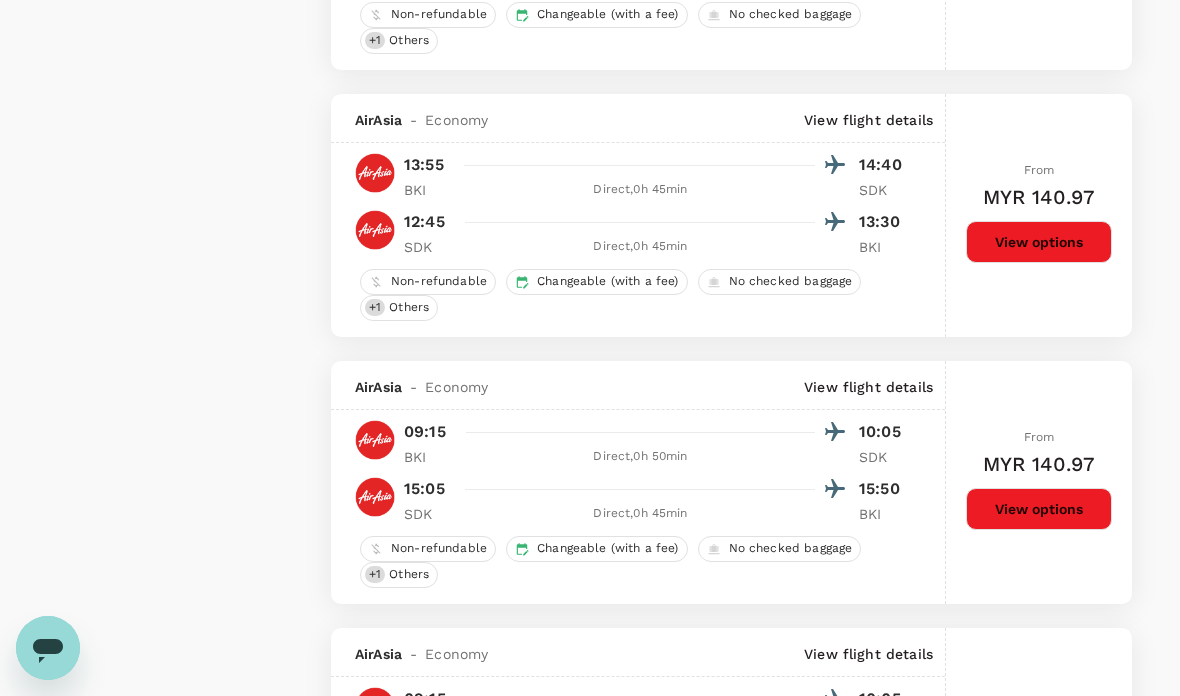 click on "View options" at bounding box center [1039, 509] 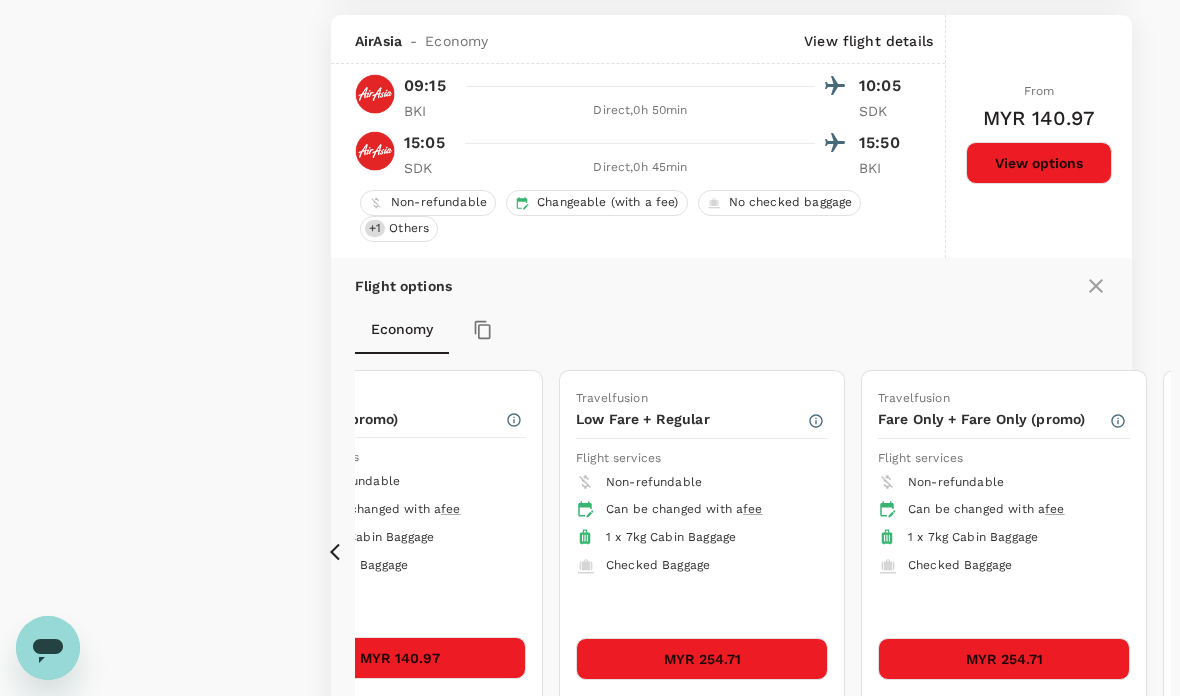 scroll, scrollTop: 2595, scrollLeft: 0, axis: vertical 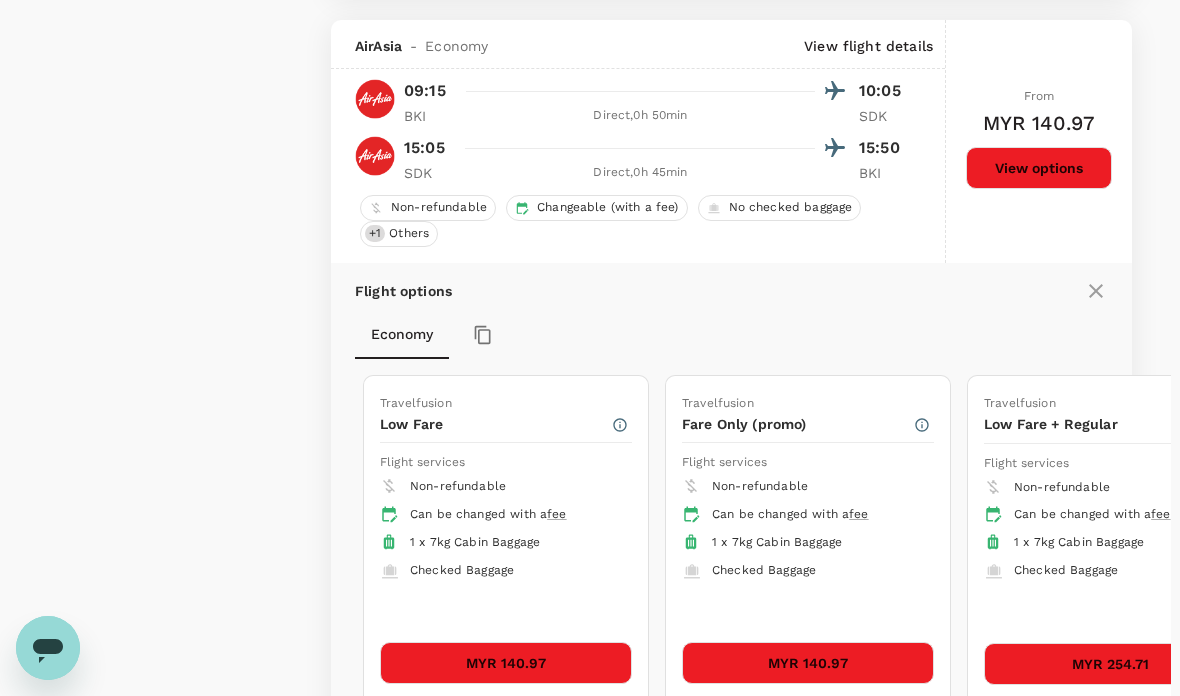 click on "MYR 140.97" at bounding box center [808, 663] 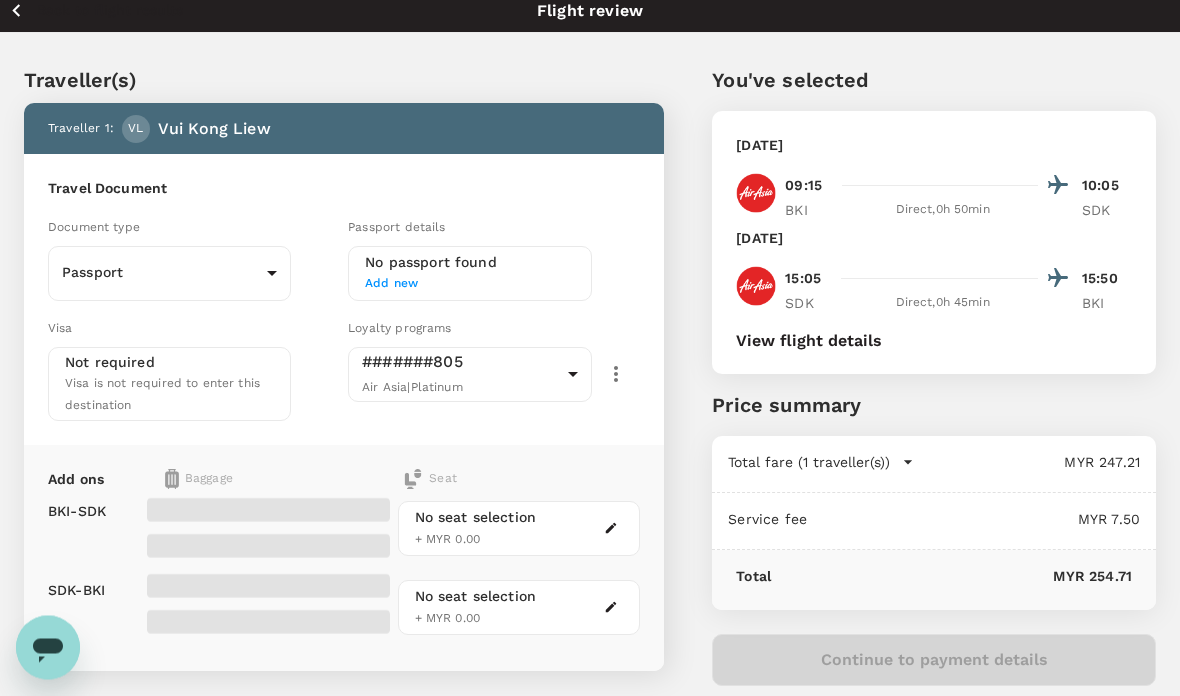scroll, scrollTop: 0, scrollLeft: 0, axis: both 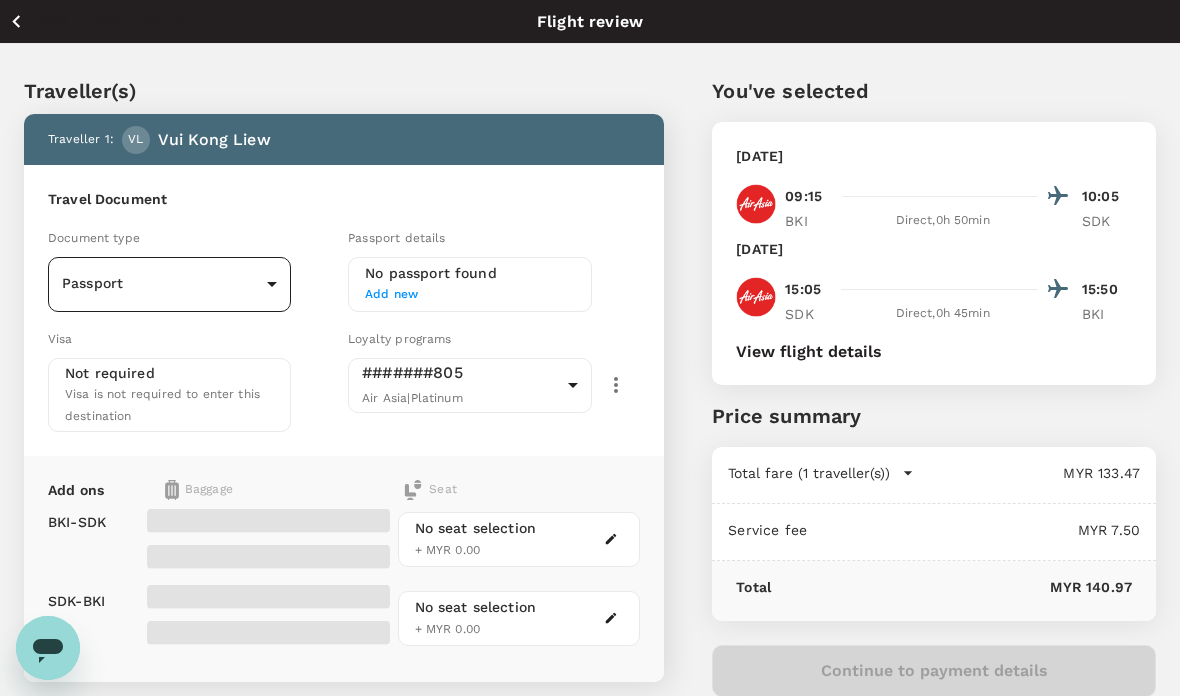 click on "Back to flight results Flight review Traveller(s) Traveller   1 : [PERSON_NAME] Kong   Liew Travel Document Document type Passport Passport ​ Passport details No passport found Add new Visa Not required Visa is not required to enter this destination Loyalty programs #######805 Air Asia |  Platinum 08d5c184-8c5e-448c-9da3-ee890406fd56 ​ Add ons Baggage Seat BKI  -  SDK SDK  -  BKI No seat selection + MYR 0.00 No seat selection + MYR 0.00 Special request Add any special requests here. Our support team will attend to it and reach out to you as soon as possible. Add request You've selected [DATE] 09:15 10:05 BKI Direct ,  0h 50min SDK [DATE] 15:05 15:50 SDK Direct ,  0h 45min BKI View flight details Price summary Total fare (1 traveller(s)) MYR 133.47 Air fare MYR 133.47 Baggage fee MYR 0.00 Seat fee MYR 0.00 Service fee MYR 7.50 Total MYR 140.97 Continue to payment details Some travellers require a valid travel document to proceed with this booking Version 3.48.2 Privacy Policy Edit" at bounding box center (590, 479) 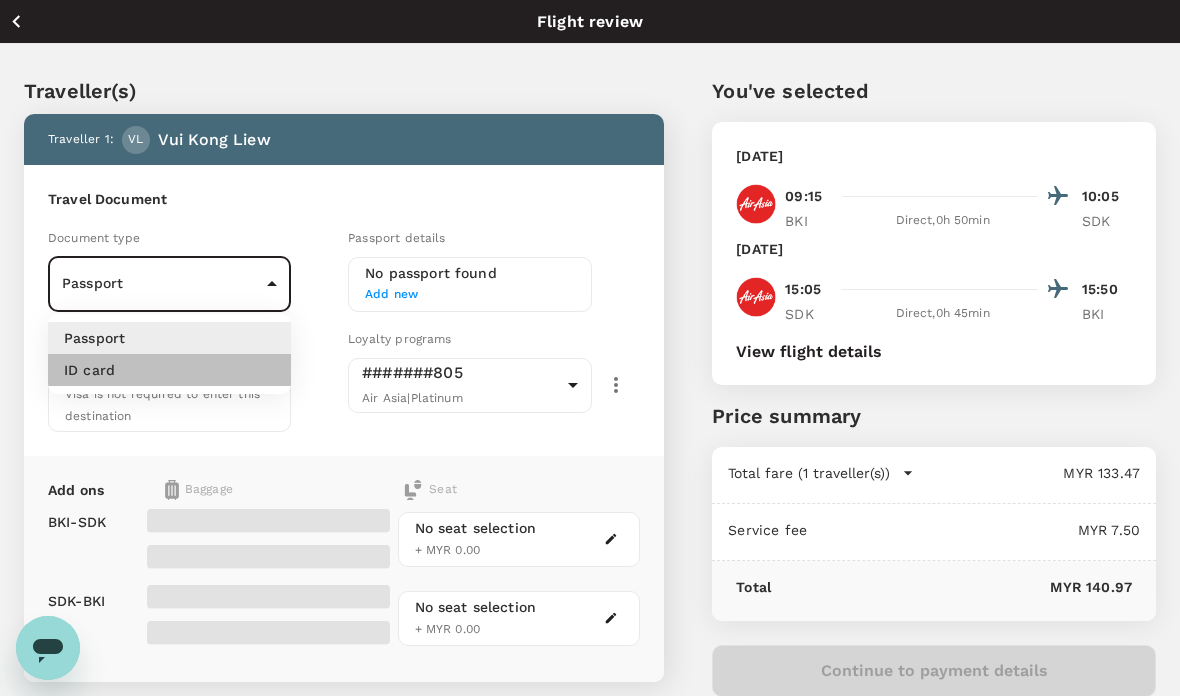 click on "ID card" at bounding box center (169, 370) 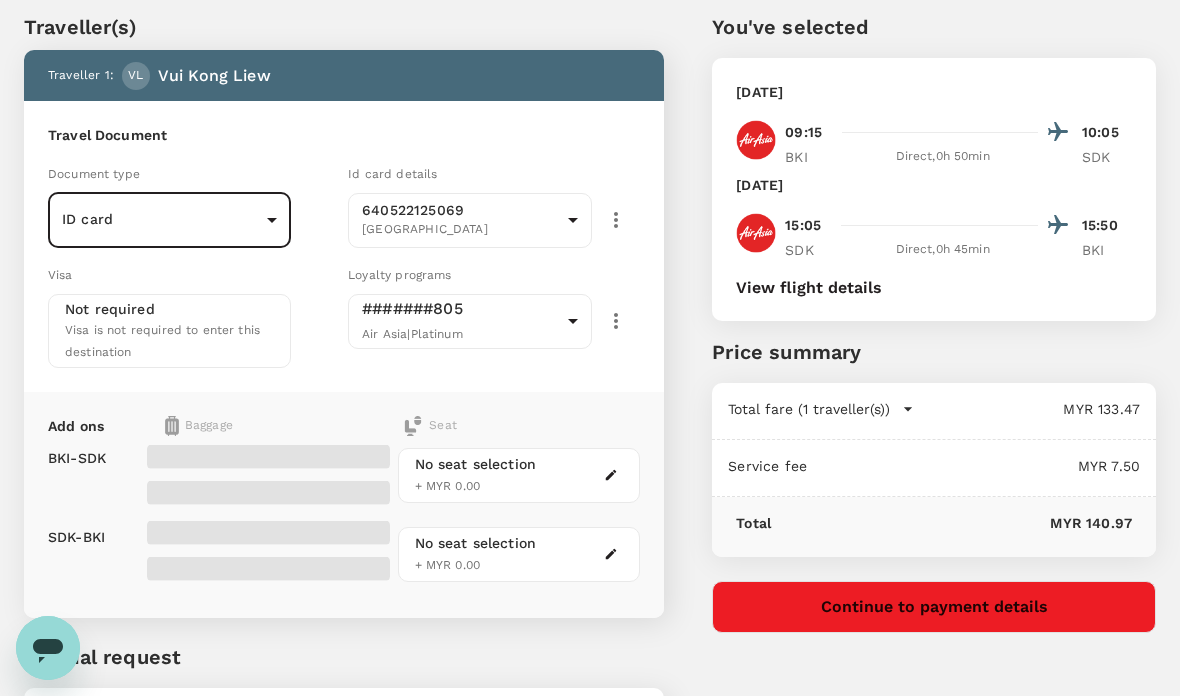 scroll, scrollTop: 89, scrollLeft: 0, axis: vertical 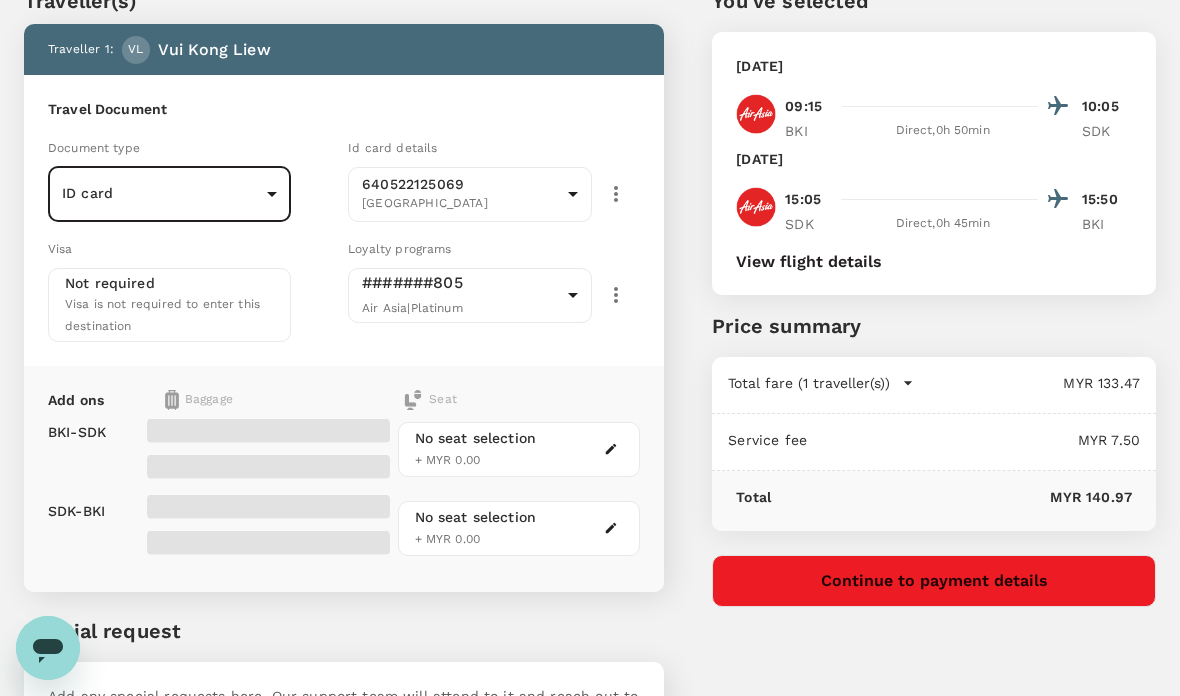click on "No seat selection + MYR 0.00" at bounding box center (519, 449) 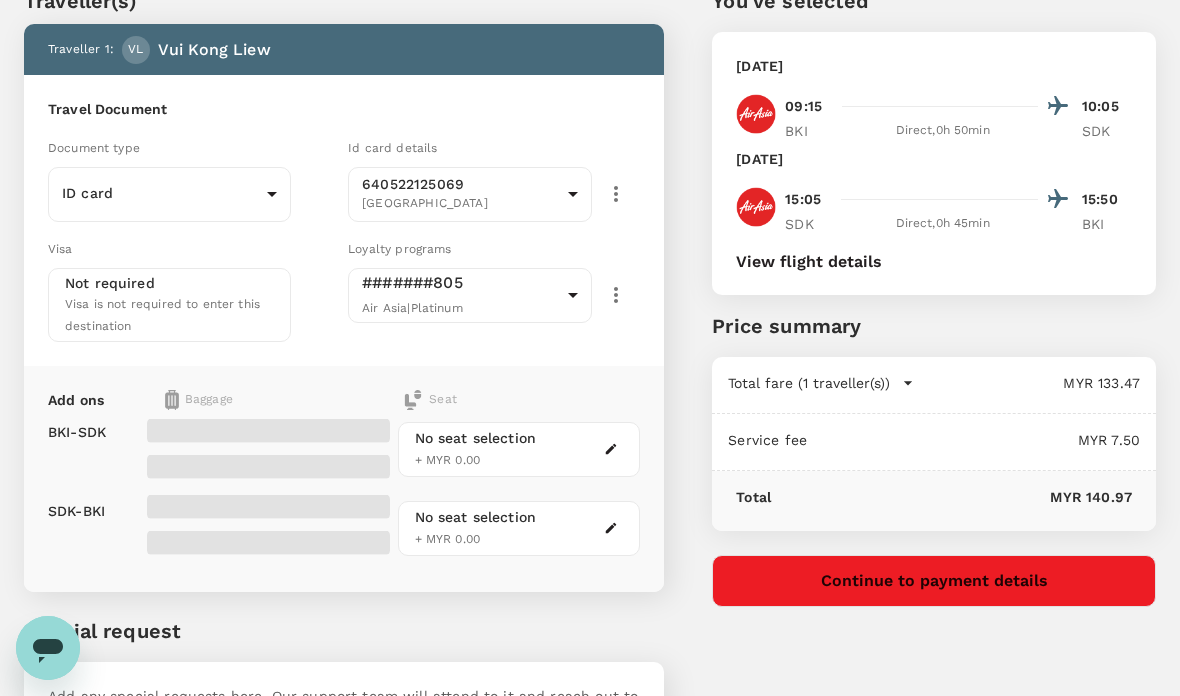 click at bounding box center (611, 449) 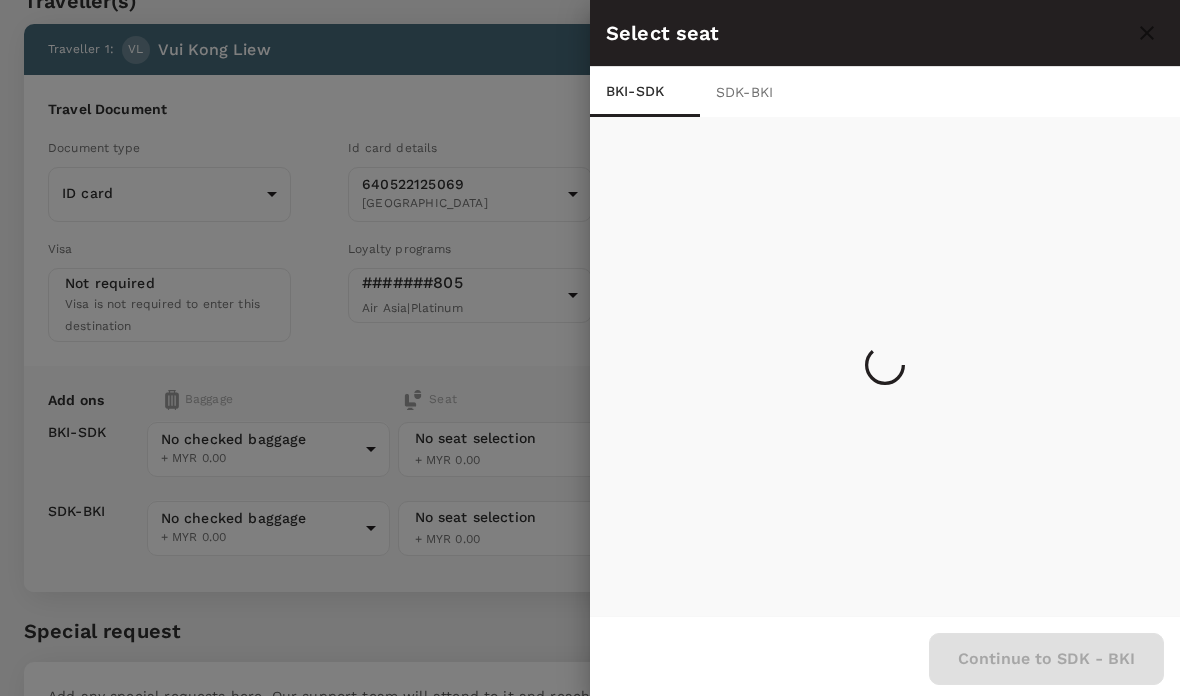 scroll, scrollTop: 3, scrollLeft: 0, axis: vertical 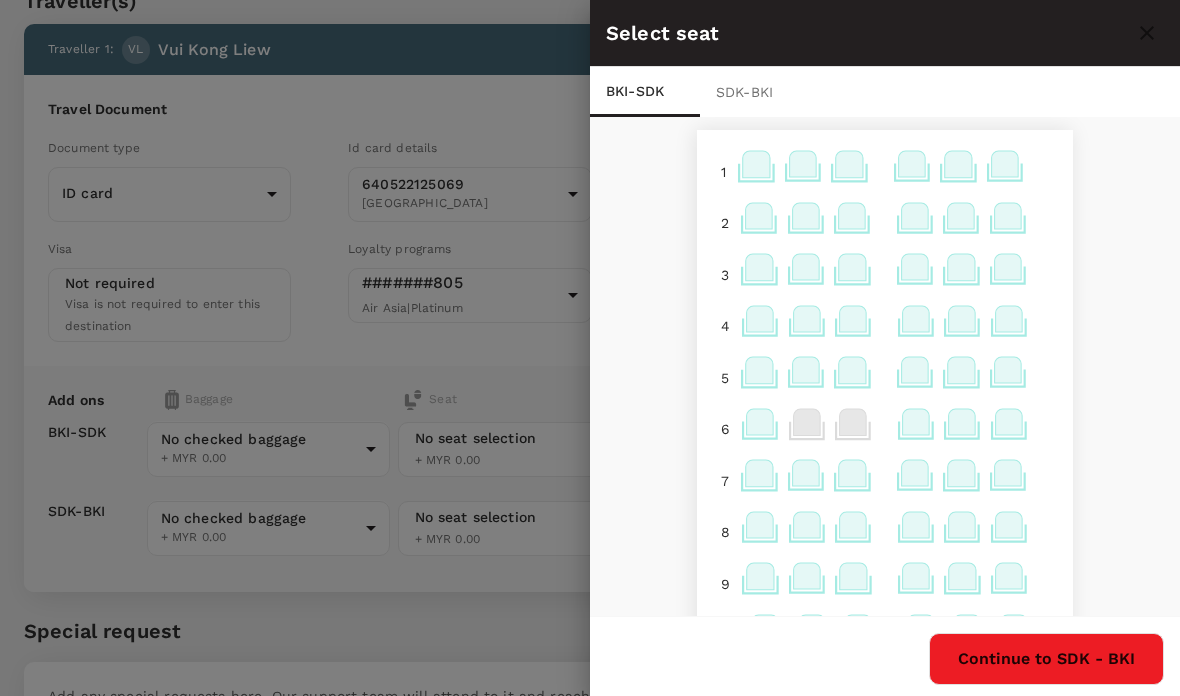 click 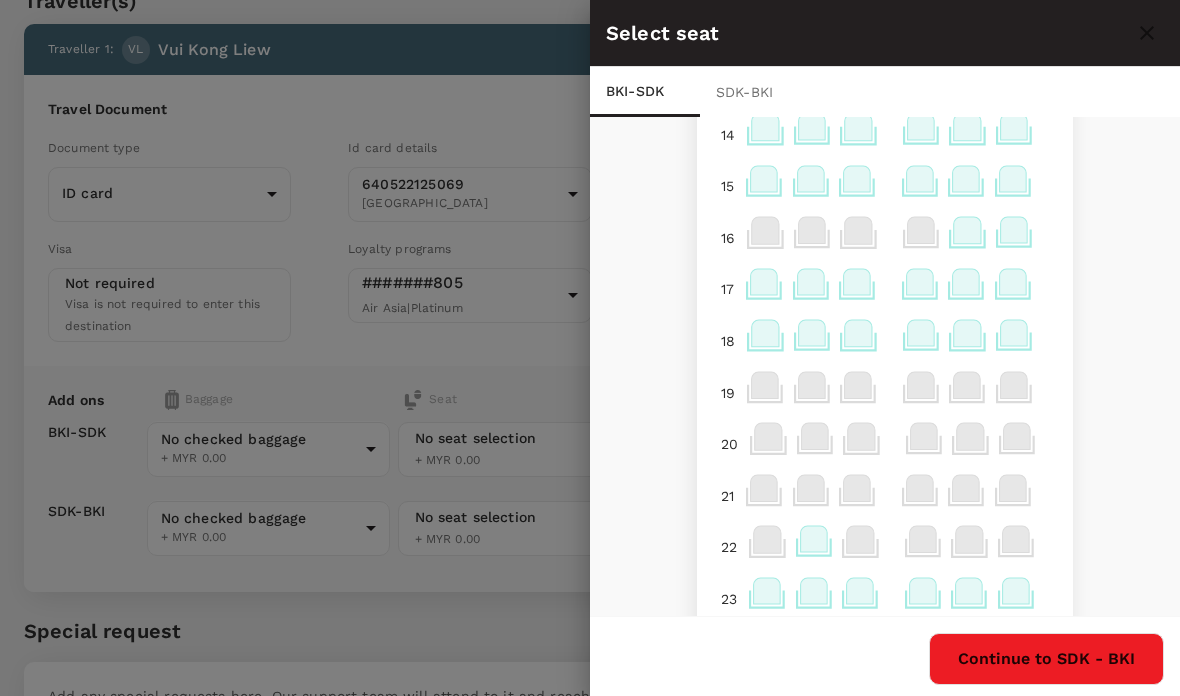 scroll, scrollTop: 924, scrollLeft: 0, axis: vertical 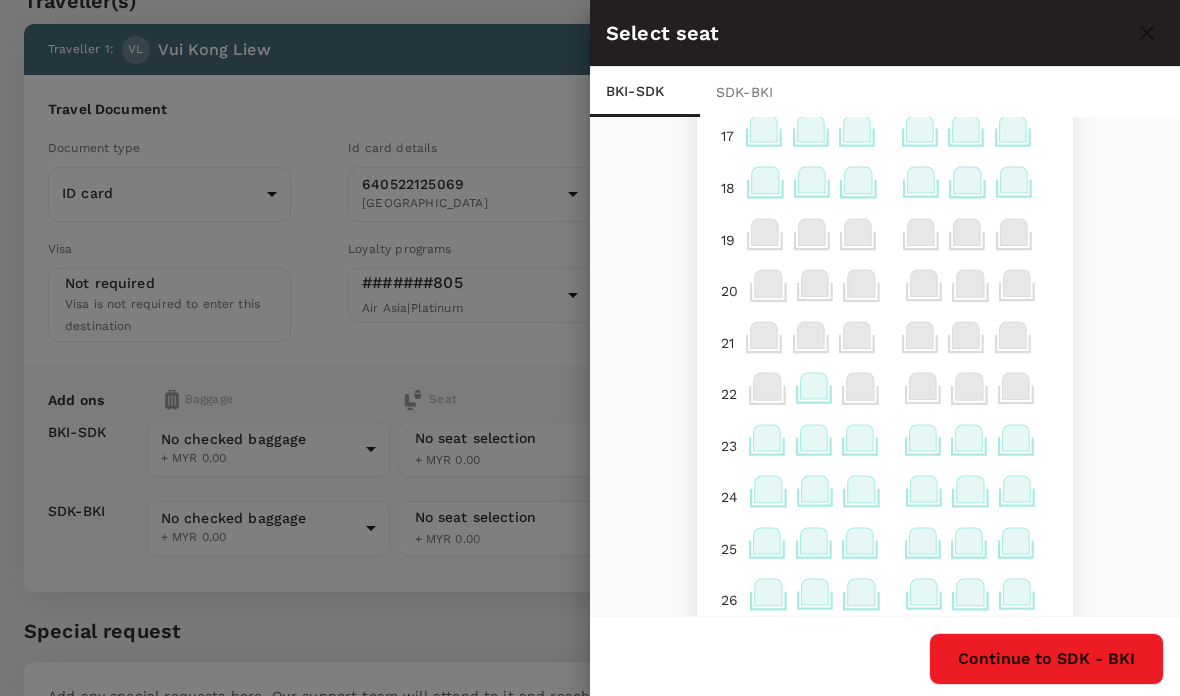 click 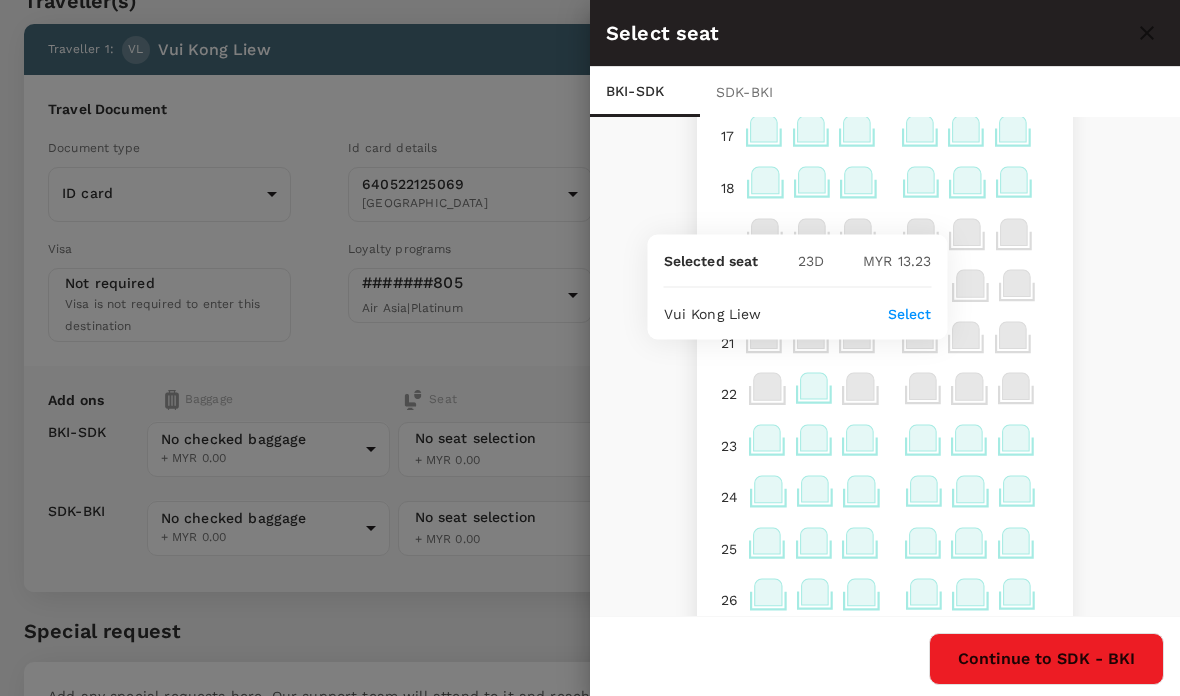 click on "Select" at bounding box center [910, 313] 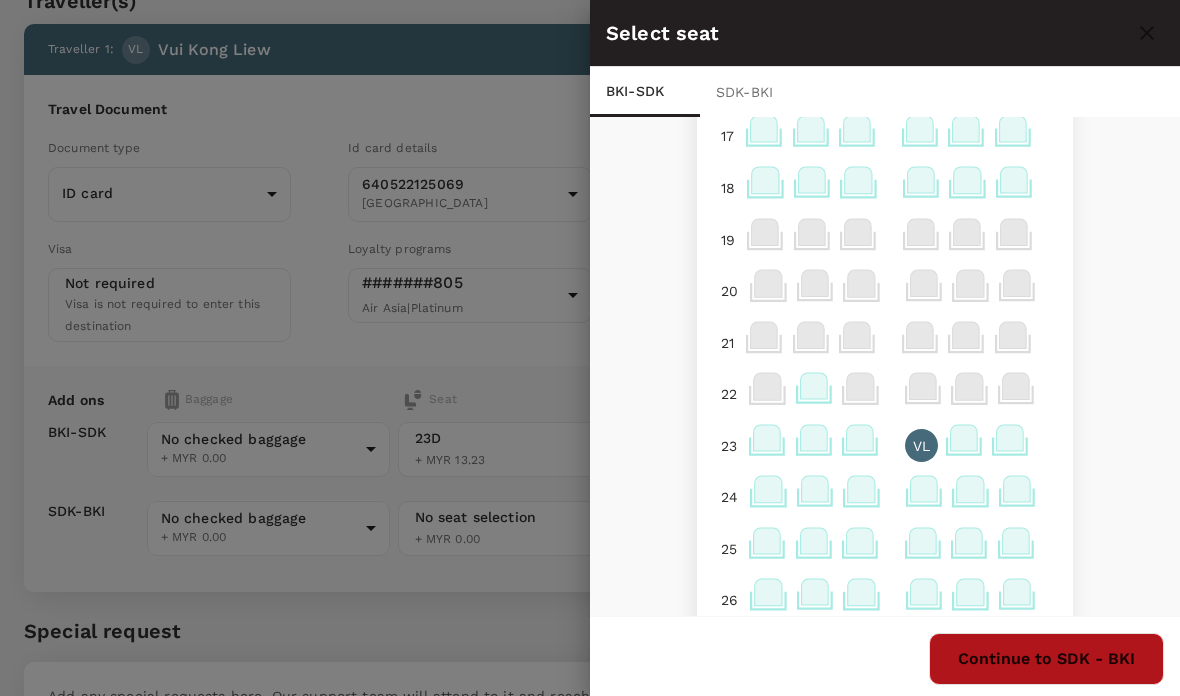 click on "Continue to   SDK - BKI" at bounding box center [1046, 659] 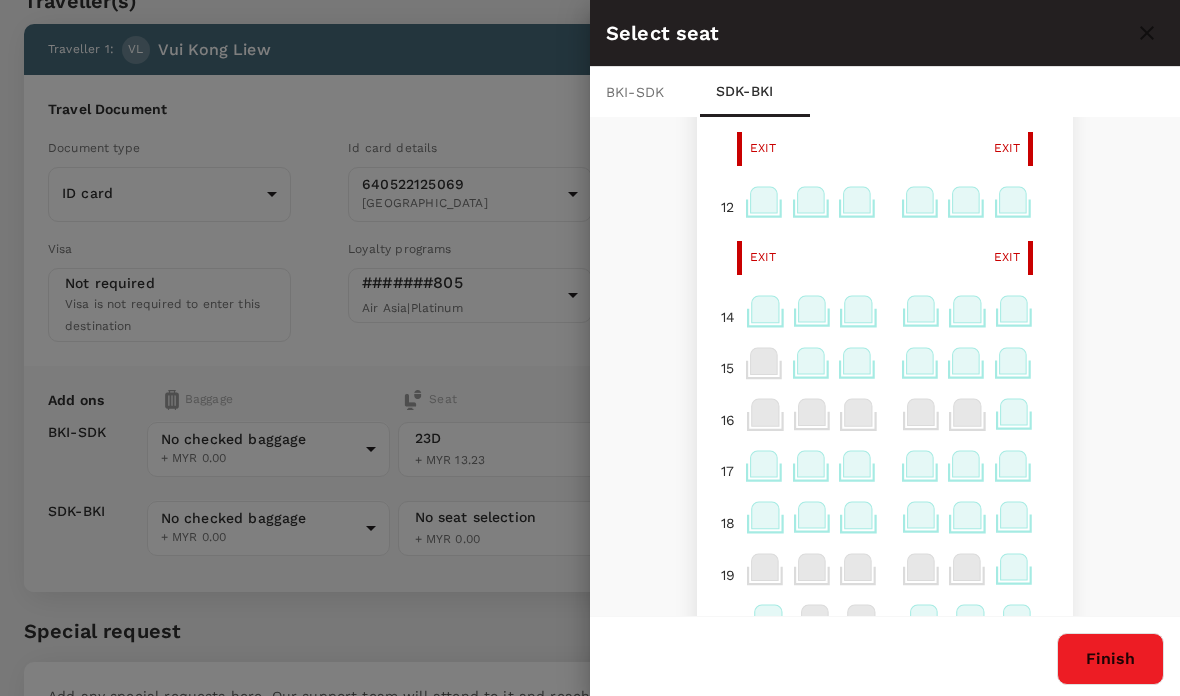 scroll, scrollTop: 692, scrollLeft: 0, axis: vertical 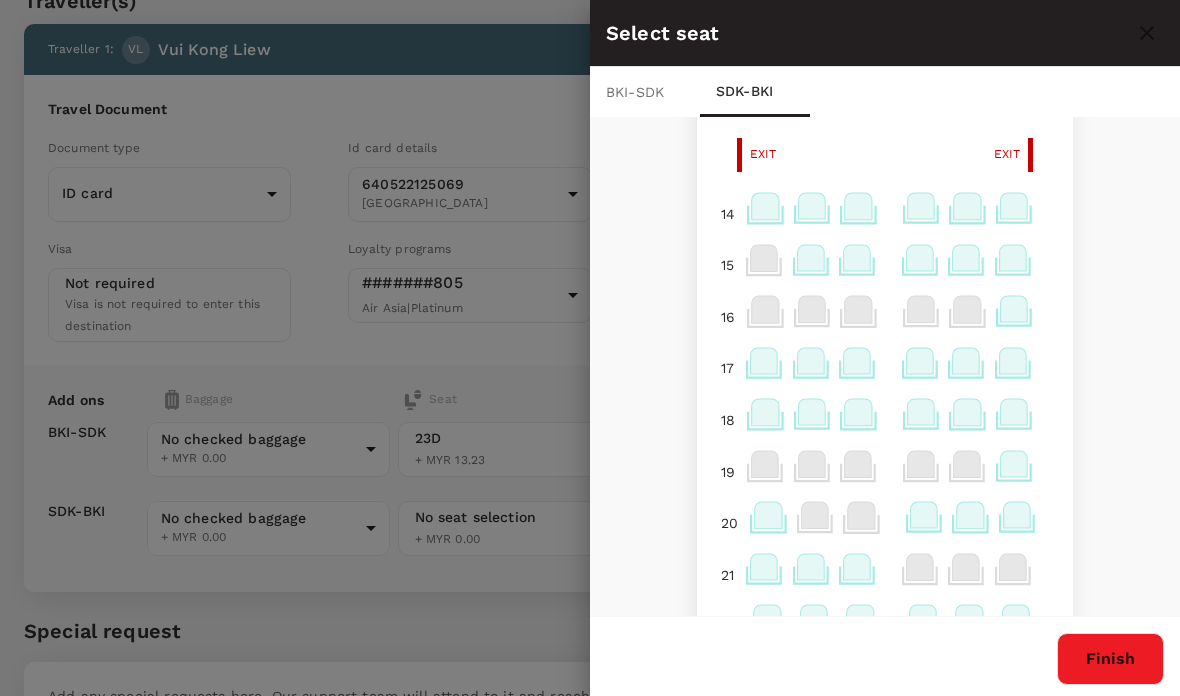 click 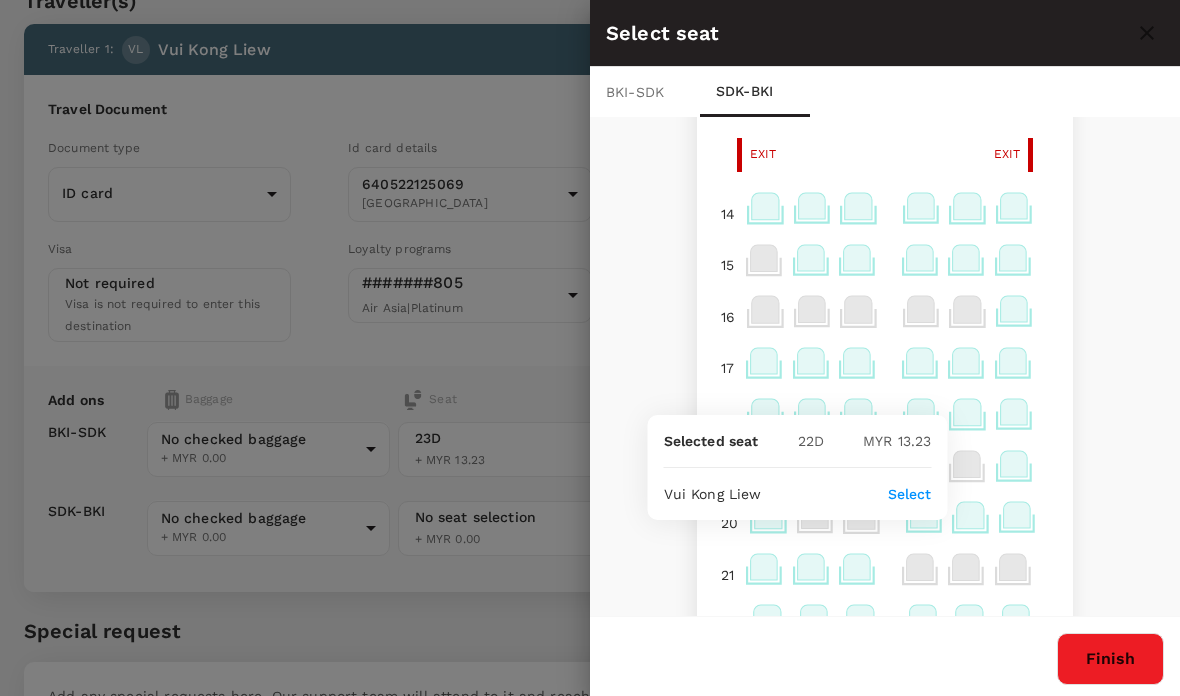click on "Select" at bounding box center [910, 494] 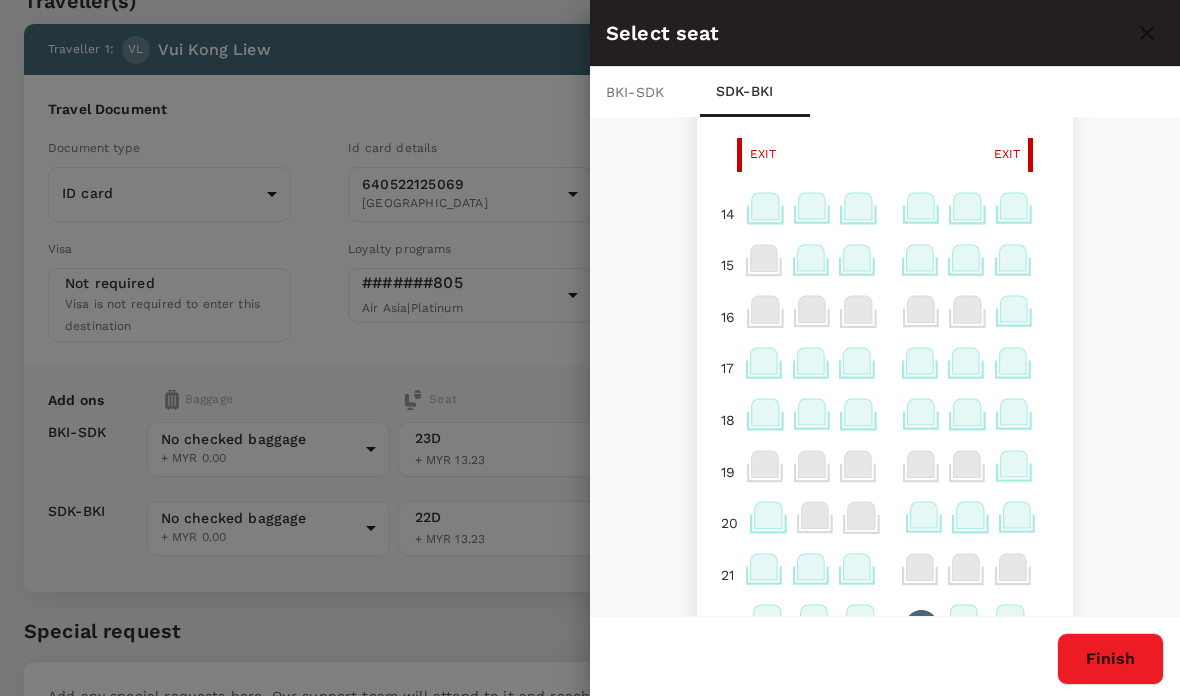 click on "Finish" at bounding box center (1110, 659) 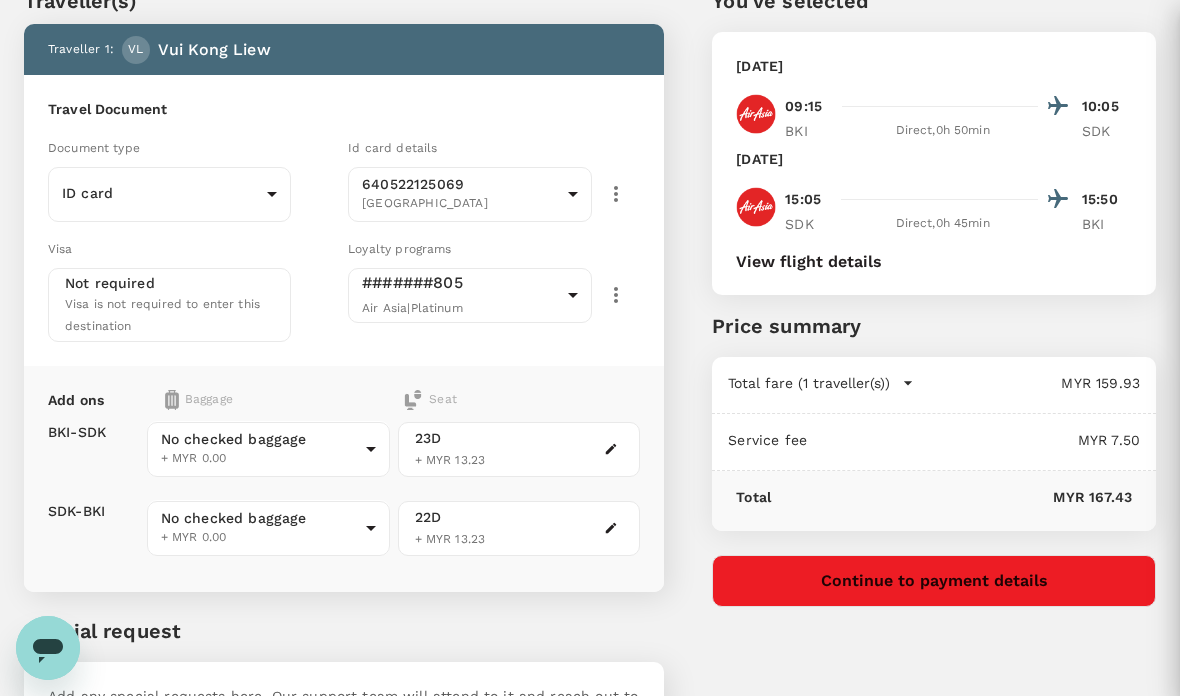 scroll, scrollTop: 0, scrollLeft: 0, axis: both 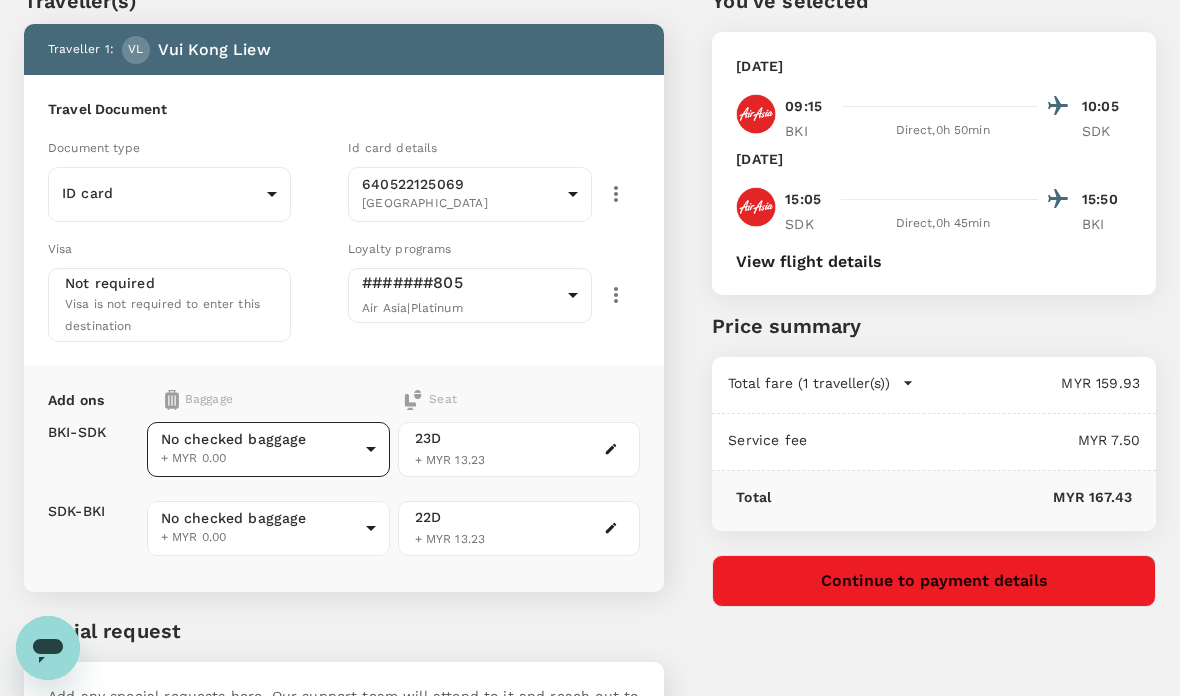 click on "Back to flight results Flight review Traveller(s) Traveller   1 : [PERSON_NAME] Kong   Liew Travel Document Document type ID card Id card ​ Id card details 640522125069 Malaysia 9f7fd135-08b6-4f1a-8101-f81b0368faa0 ​ Visa Not required Visa is not required to enter this destination Loyalty programs #######805 Air Asia |  Platinum 08d5c184-8c5e-448c-9da3-ee890406fd56 ​ Add ons Baggage Seat BKI  -  SDK SDK  -  BKI No checked baggage + MYR 0.00 ​ No checked baggage + MYR 0.00 ​ 23D + MYR 13.23 22D + MYR 13.23 Special request Add any special requests here. Our support team will attend to it and reach out to you as soon as possible. Add request You've selected [DATE] 09:15 10:05 BKI Direct ,  0h 50min SDK [DATE] 15:05 15:50 SDK Direct ,  0h 45min BKI View flight details Price summary Total fare (1 traveller(s)) MYR 159.93 Air fare MYR 133.47 Baggage fee MYR 0.00 Seat fee MYR 26.46 Service fee MYR 7.50 Total MYR 167.43 Continue to payment details Version 3.48.2 Privacy Policy Edit" at bounding box center (590, 389) 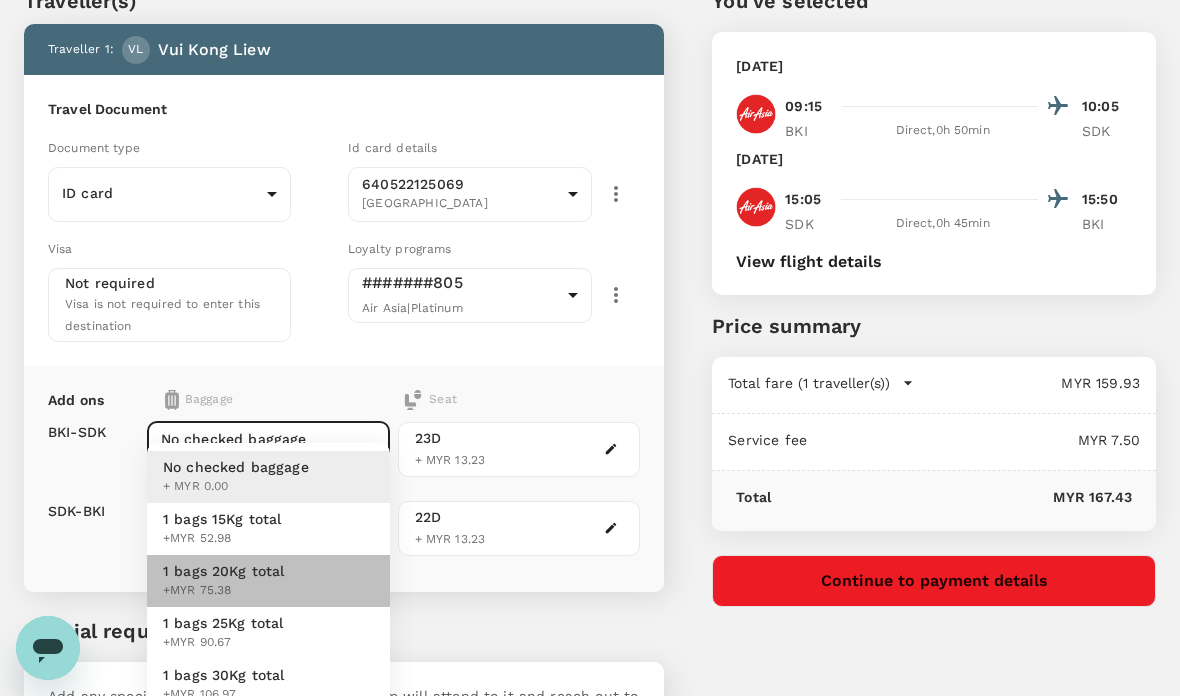 click on "1 bags 20Kg total" at bounding box center (224, 571) 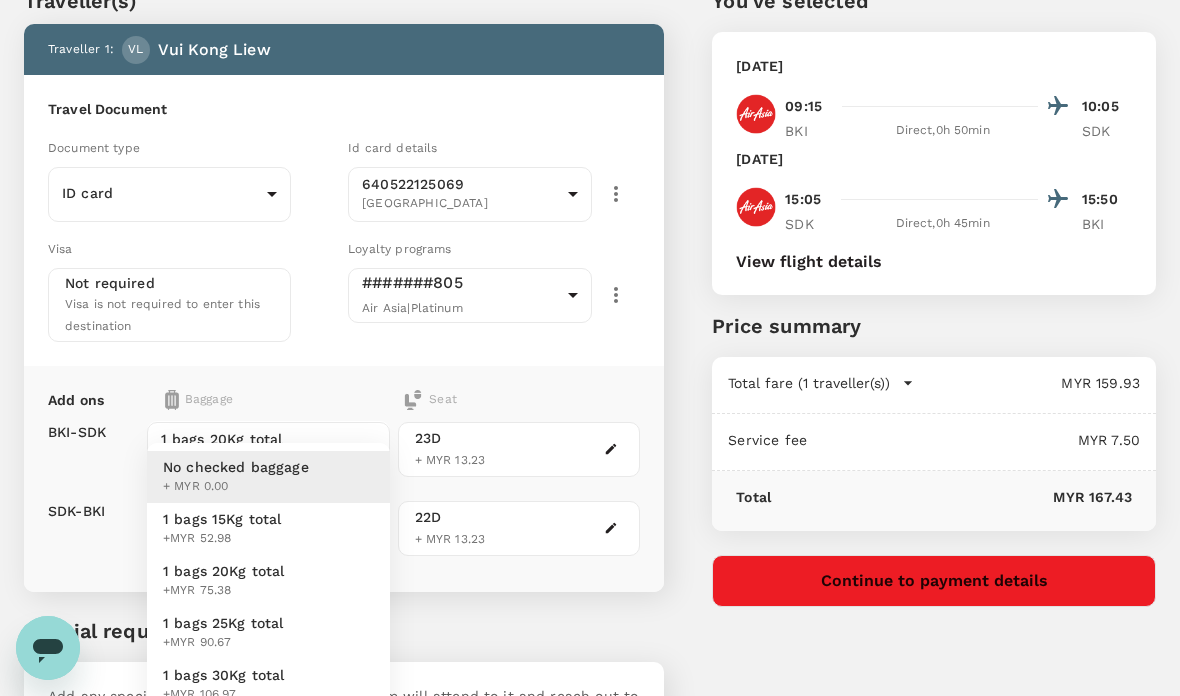 click on "Back to flight results Flight review Traveller(s) Traveller   1 : [PERSON_NAME] Kong   Liew Travel Document Document type ID card Id card ​ Id card details 640522125069 Malaysia 9f7fd135-08b6-4f1a-8101-f81b0368faa0 ​ Visa Not required Visa is not required to enter this destination Loyalty programs #######805 Air Asia |  Platinum 08d5c184-8c5e-448c-9da3-ee890406fd56 ​ Add ons Baggage Seat BKI  -  SDK SDK  -  BKI 1 bags 20Kg total +MYR 75.38 2 - 75.38 ​ No checked baggage + MYR 0.00 ​ 23D + MYR 13.23 22D + MYR 13.23 Special request Add any special requests here. Our support team will attend to it and reach out to you as soon as possible. Add request You've selected [DATE] 09:15 10:05 BKI Direct ,  0h 50min SDK [DATE] 15:05 15:50 SDK Direct ,  0h 45min BKI View flight details Price summary Total fare (1 traveller(s)) MYR 159.93 Air fare MYR 133.47 Baggage fee MYR 0.00 Seat fee MYR 26.46 Service fee MYR 7.50 Total MYR 167.43 Continue to payment details Version 3.48.2 Privacy Policy" at bounding box center [590, 389] 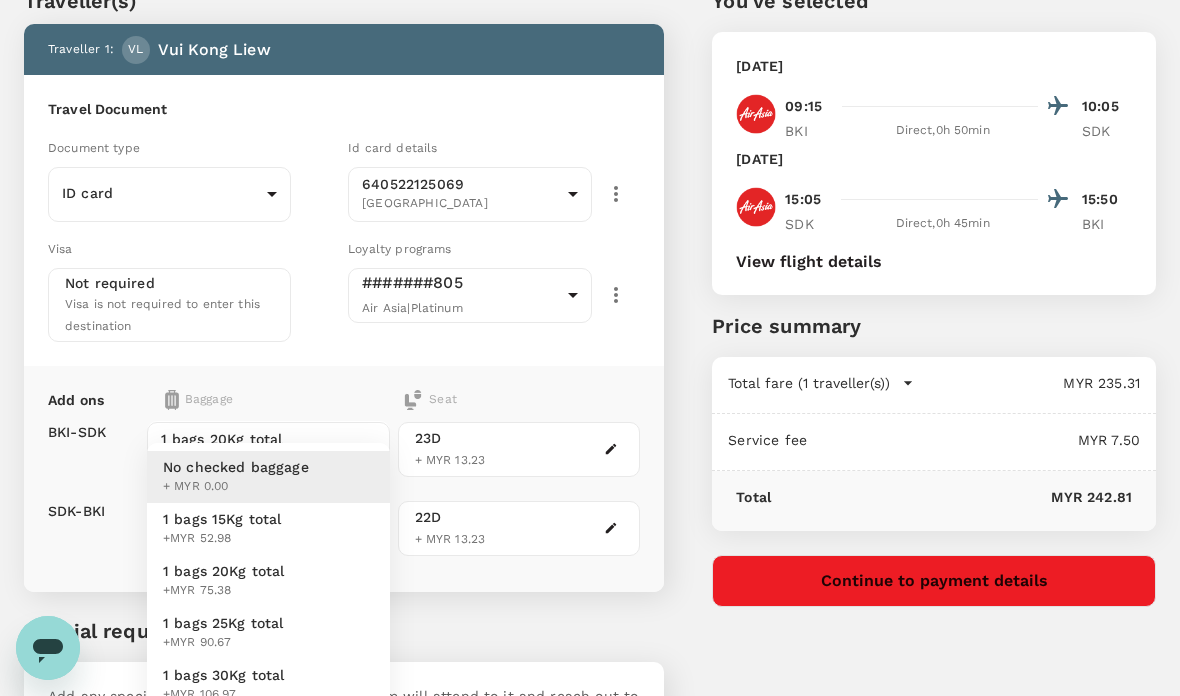 click on "+MYR 52.98" at bounding box center (222, 539) 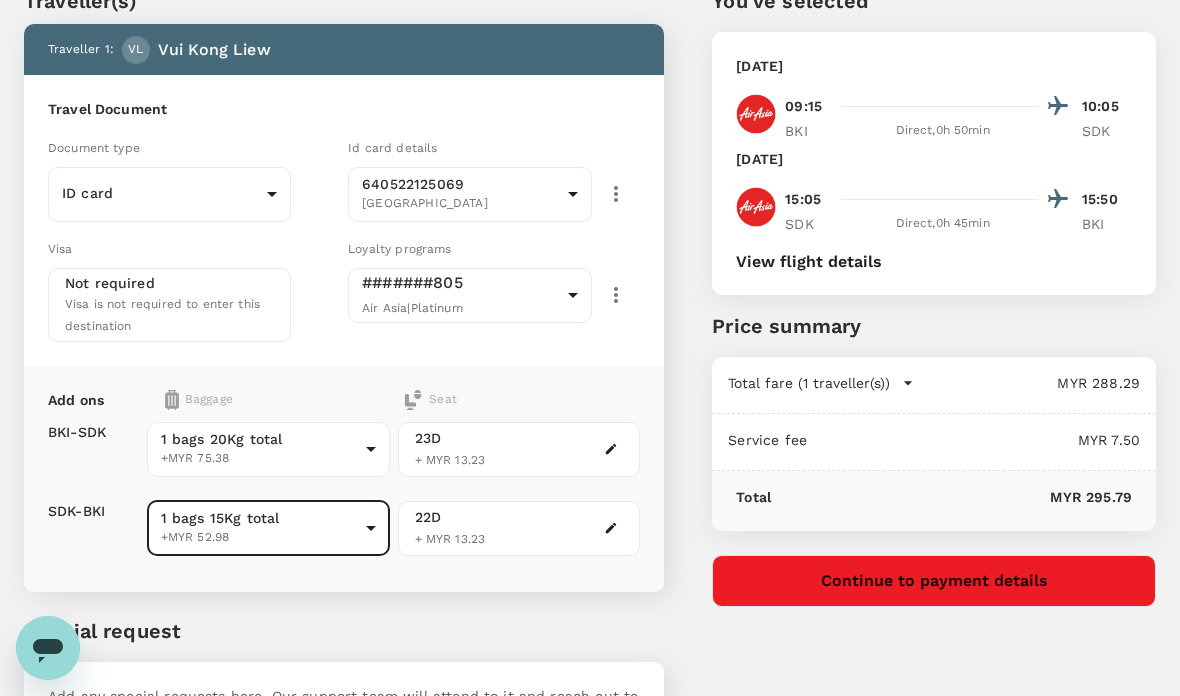 click on "Continue to payment details" at bounding box center (934, 581) 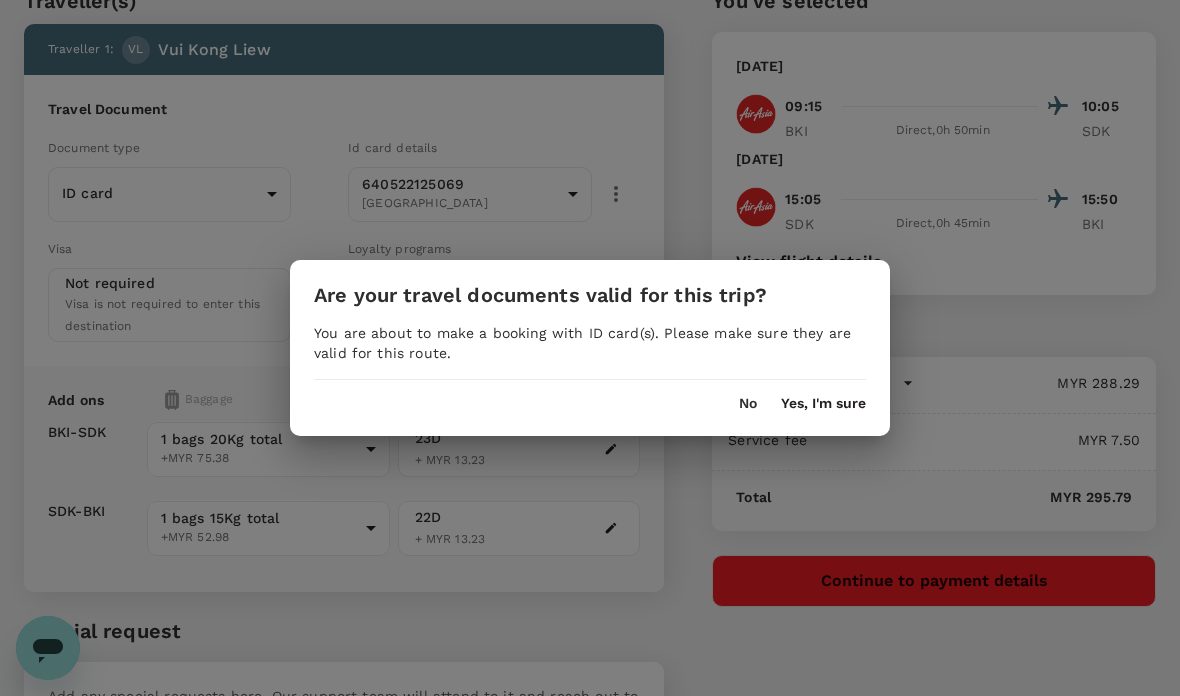 click on "Yes, I'm sure" at bounding box center (823, 404) 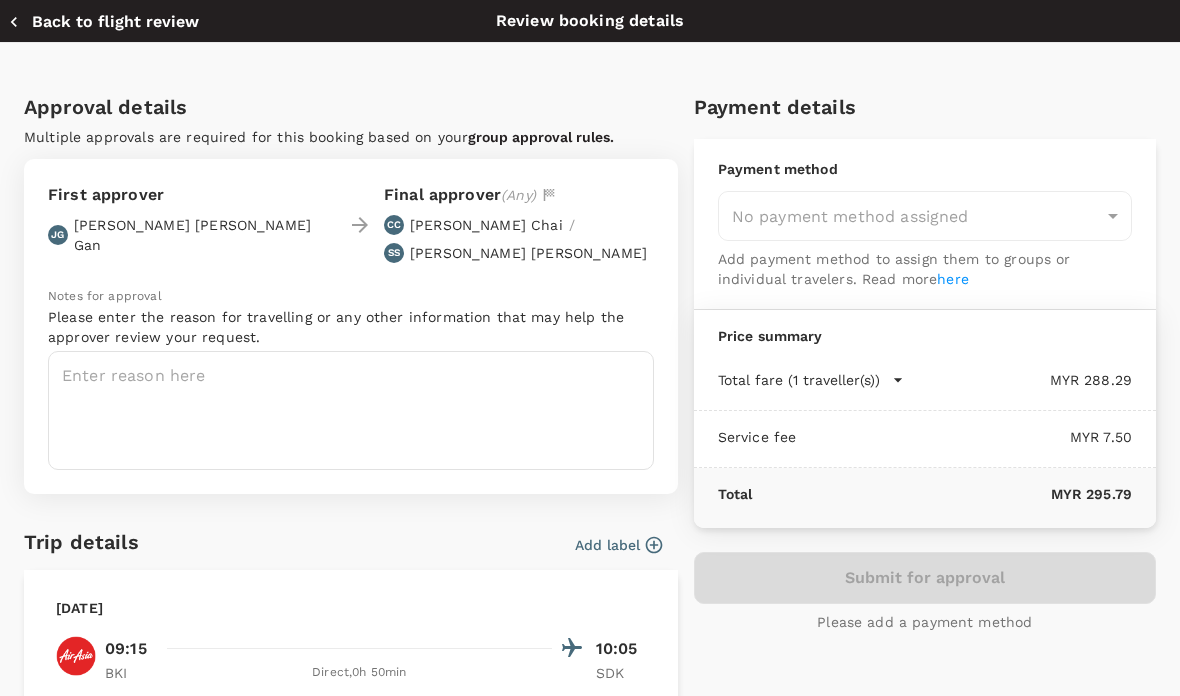 type on "9f81c115-fe8a-42fb-a670-dcaadfbe8414" 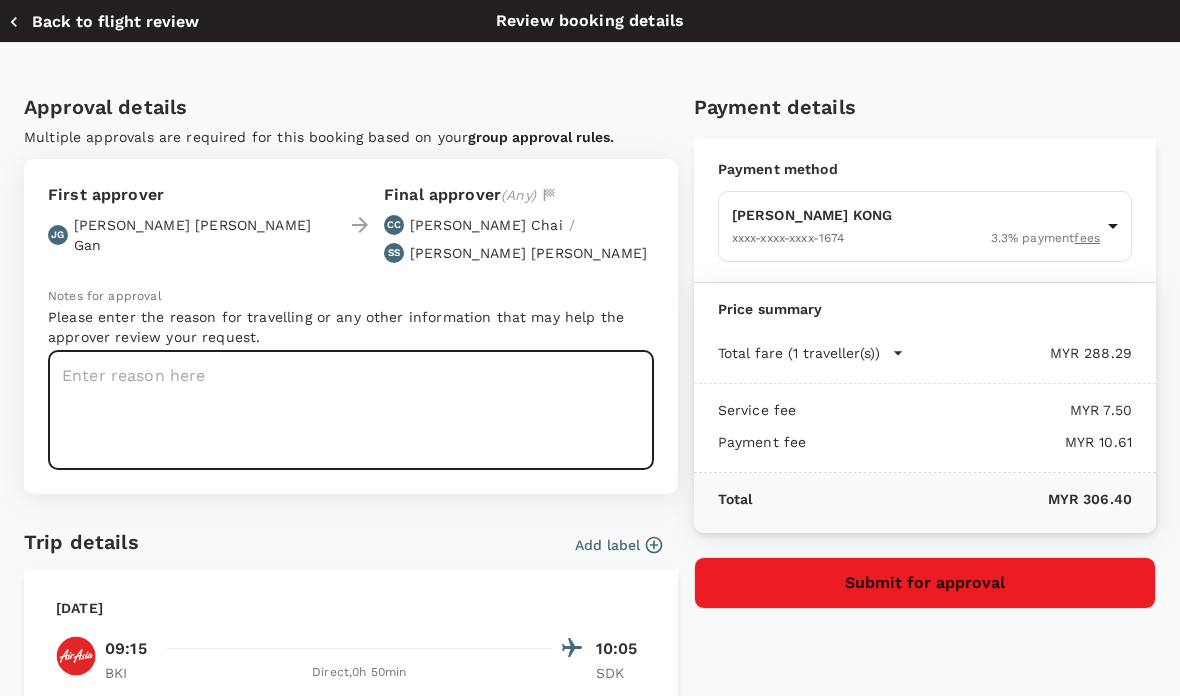 click at bounding box center (351, 410) 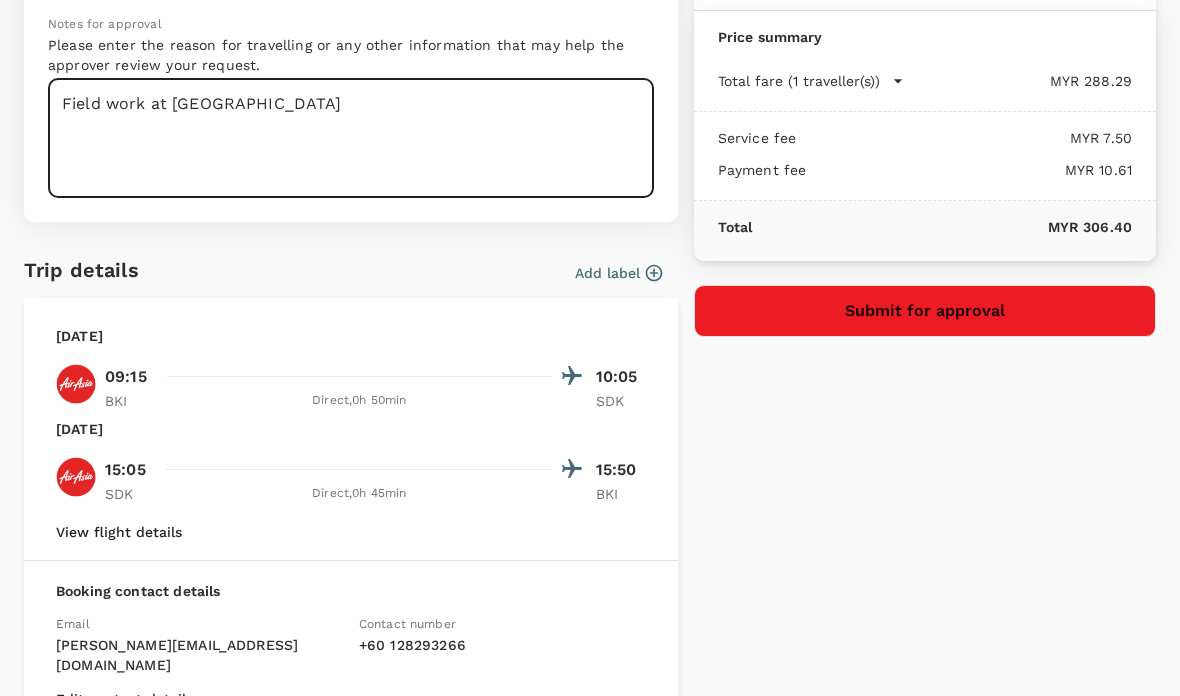scroll, scrollTop: 271, scrollLeft: 0, axis: vertical 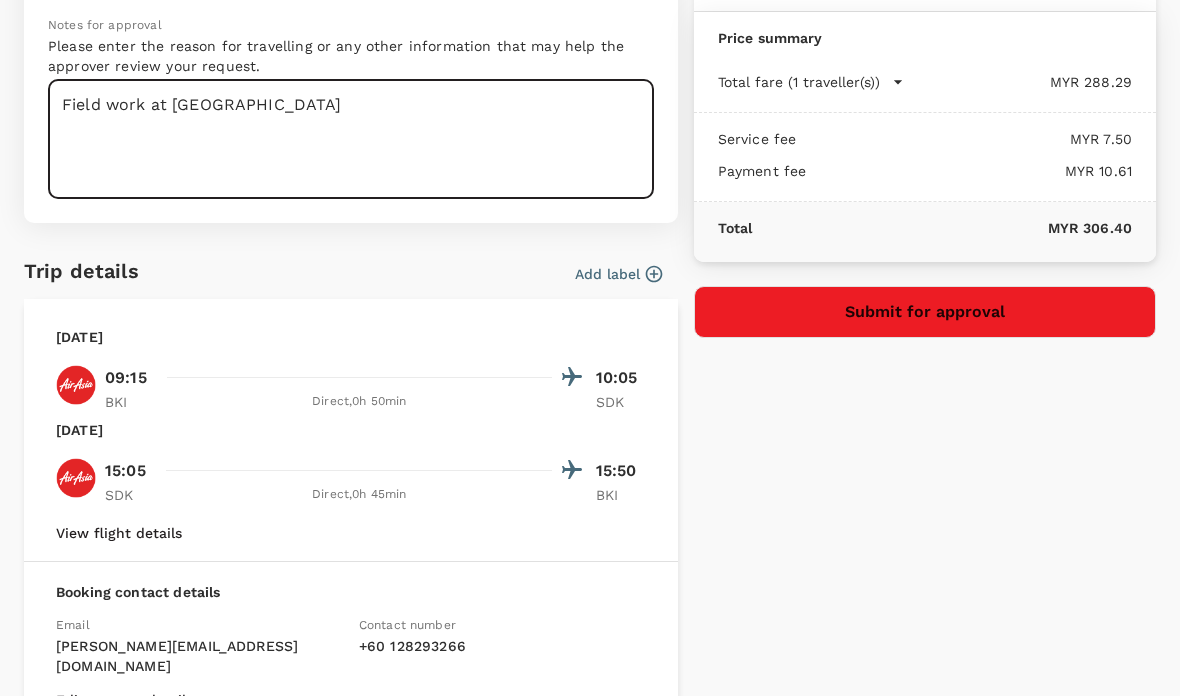 type on "Field work at [GEOGRAPHIC_DATA]" 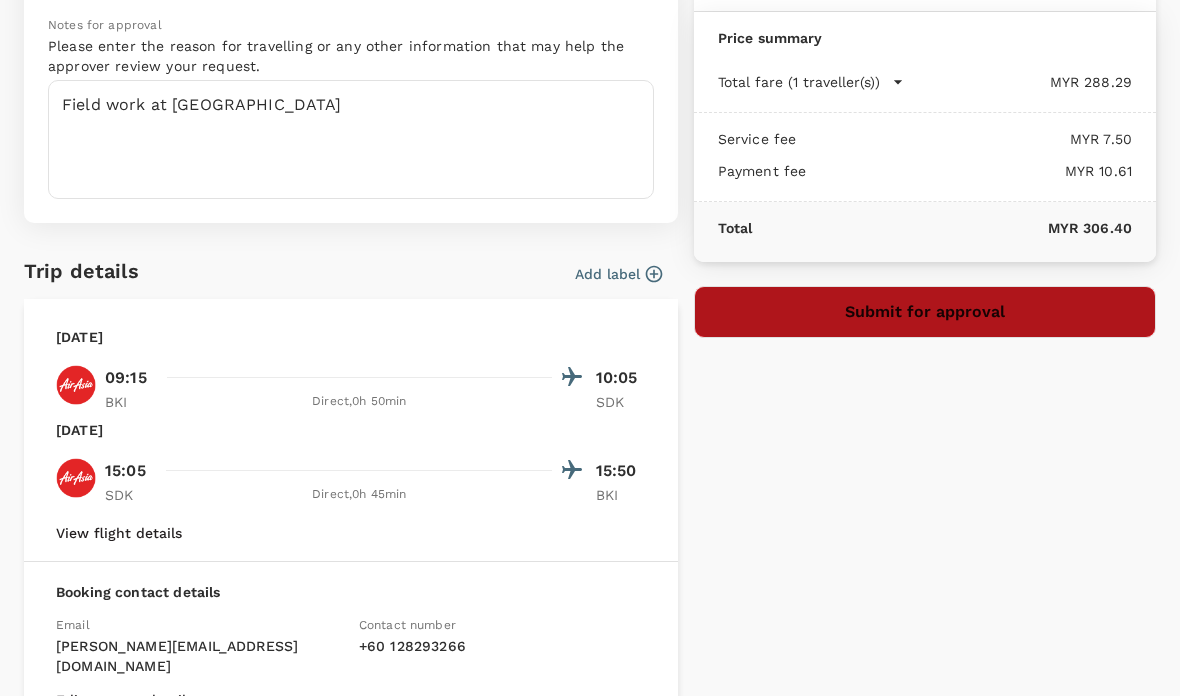 click on "Submit for approval" at bounding box center (925, 312) 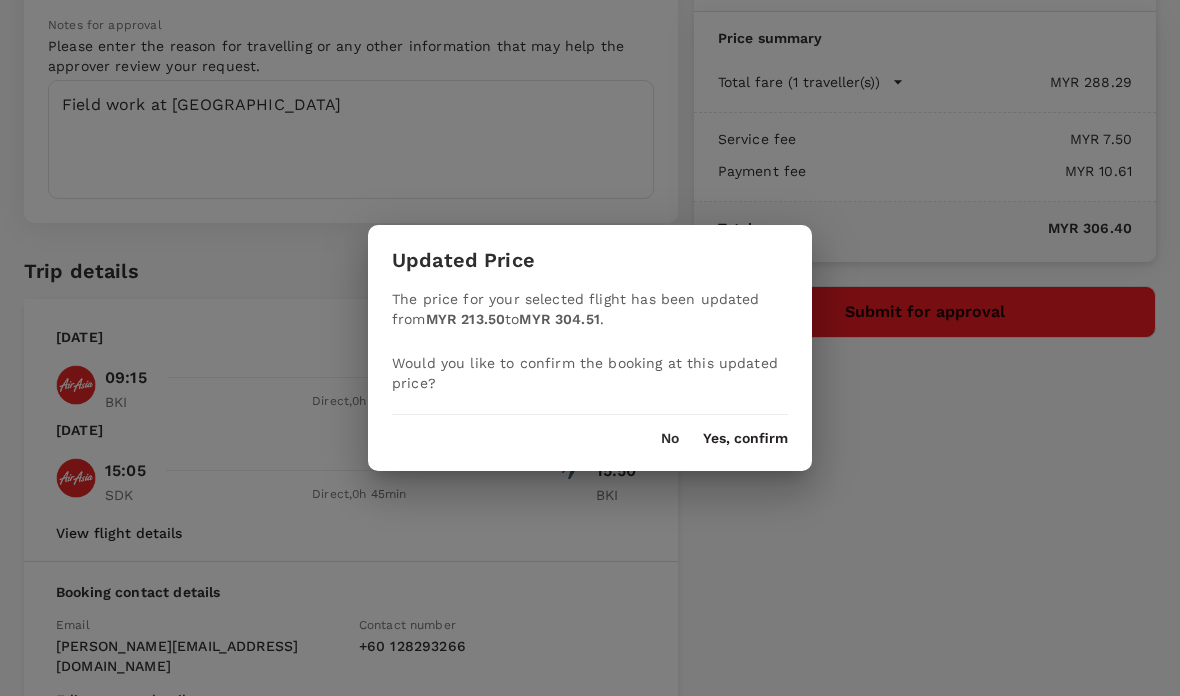 click on "No" at bounding box center [670, 439] 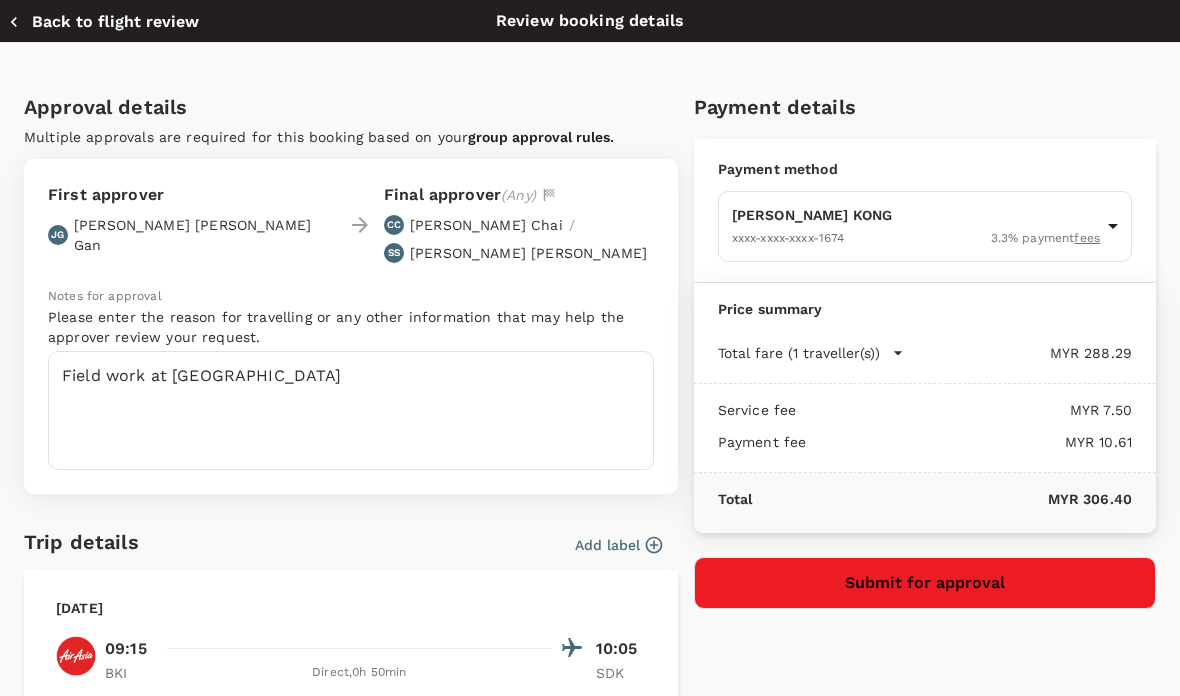 scroll, scrollTop: 0, scrollLeft: 0, axis: both 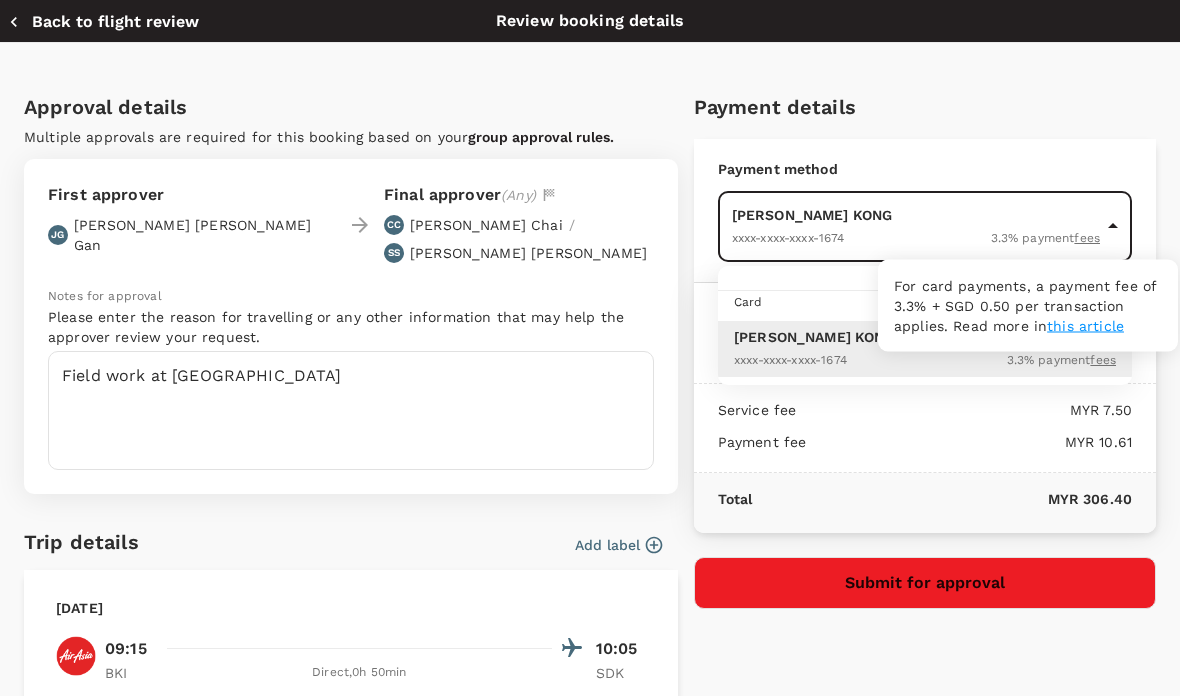 click on "this article" at bounding box center (1085, 326) 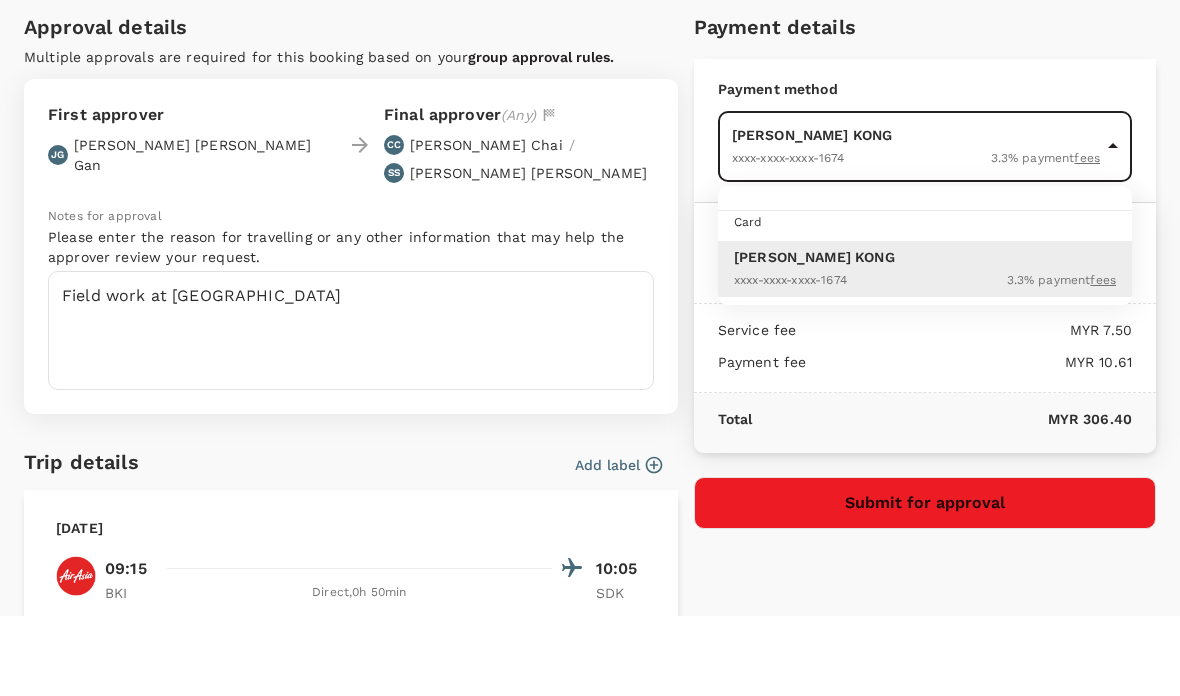 scroll, scrollTop: 170, scrollLeft: 0, axis: vertical 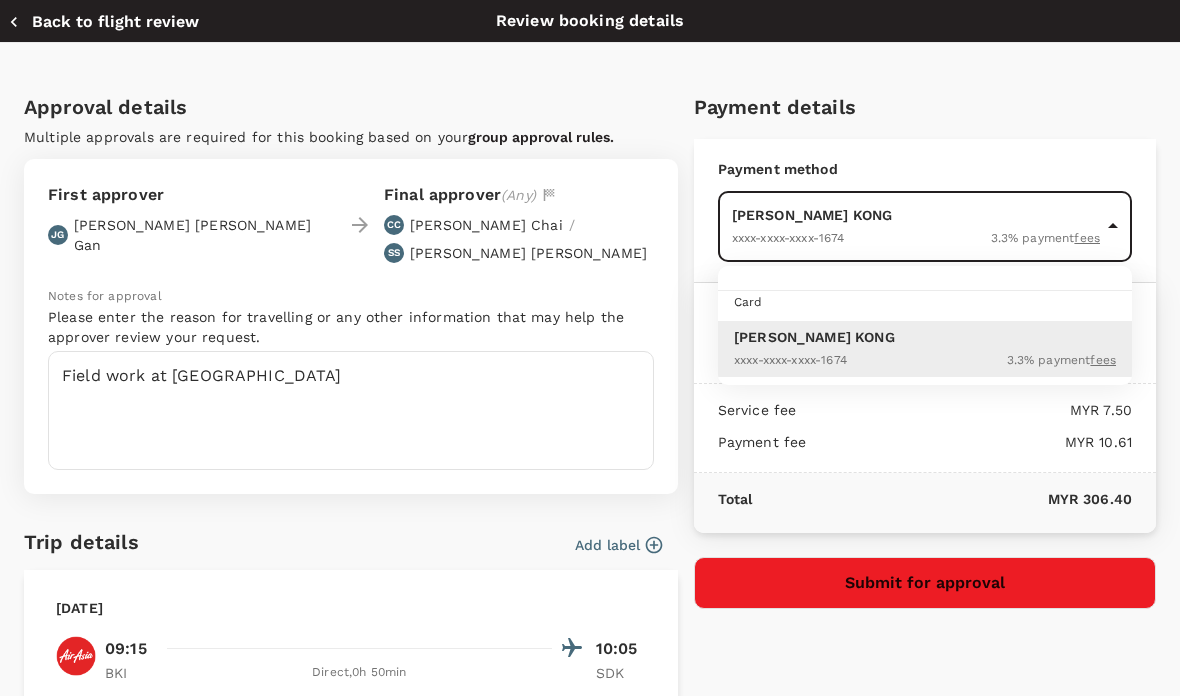 click at bounding box center (590, 348) 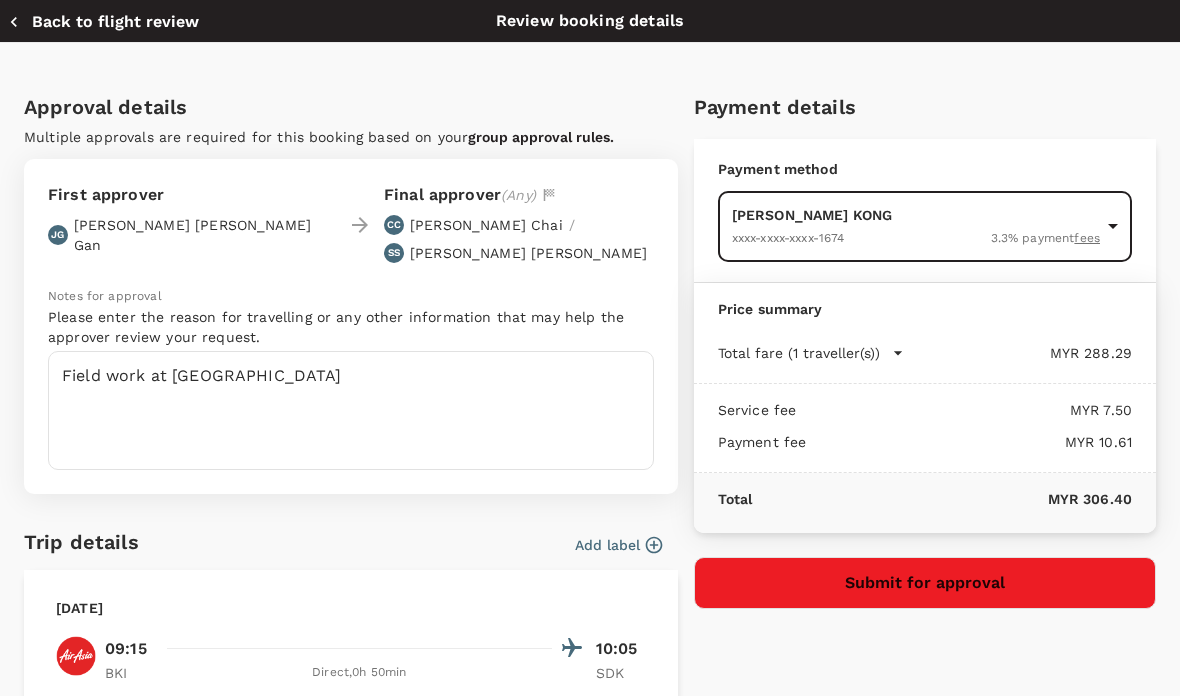click on "Submit for approval" at bounding box center (925, 583) 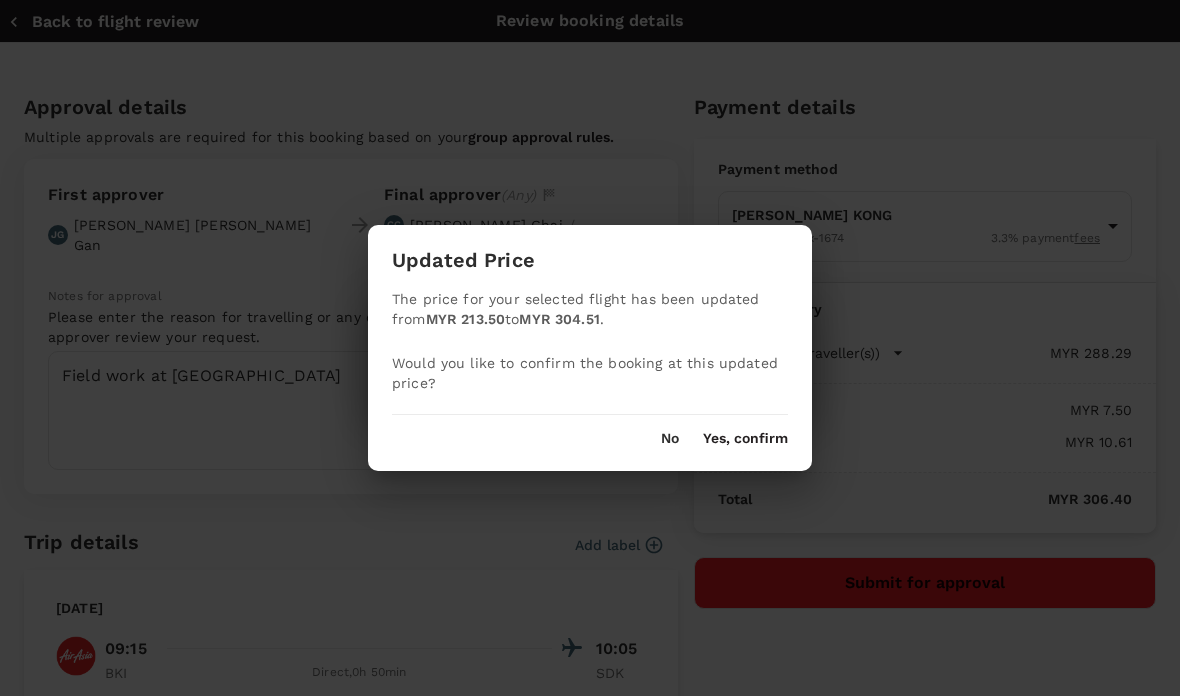 click on "Updated Price The price for your selected flight has been updated from  MYR 213.50  to  MYR 304.51 . Would you like to confirm the booking at this updated price? No Yes, confirm" at bounding box center (590, 347) 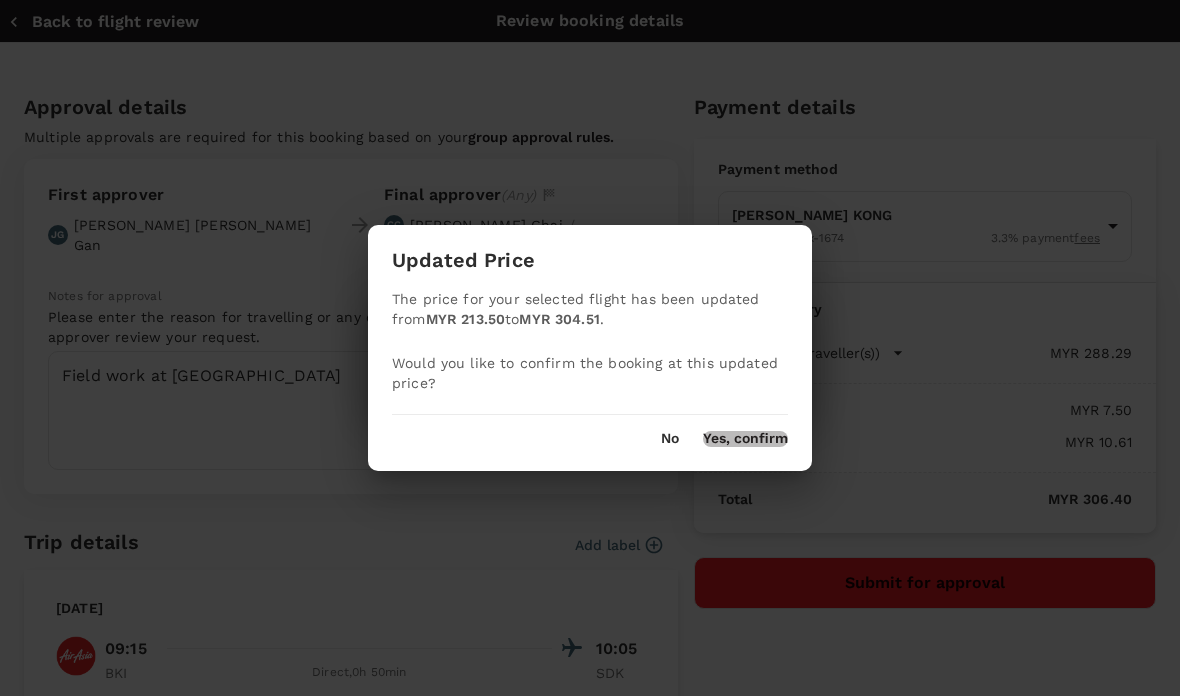 click on "Yes, confirm" at bounding box center [745, 439] 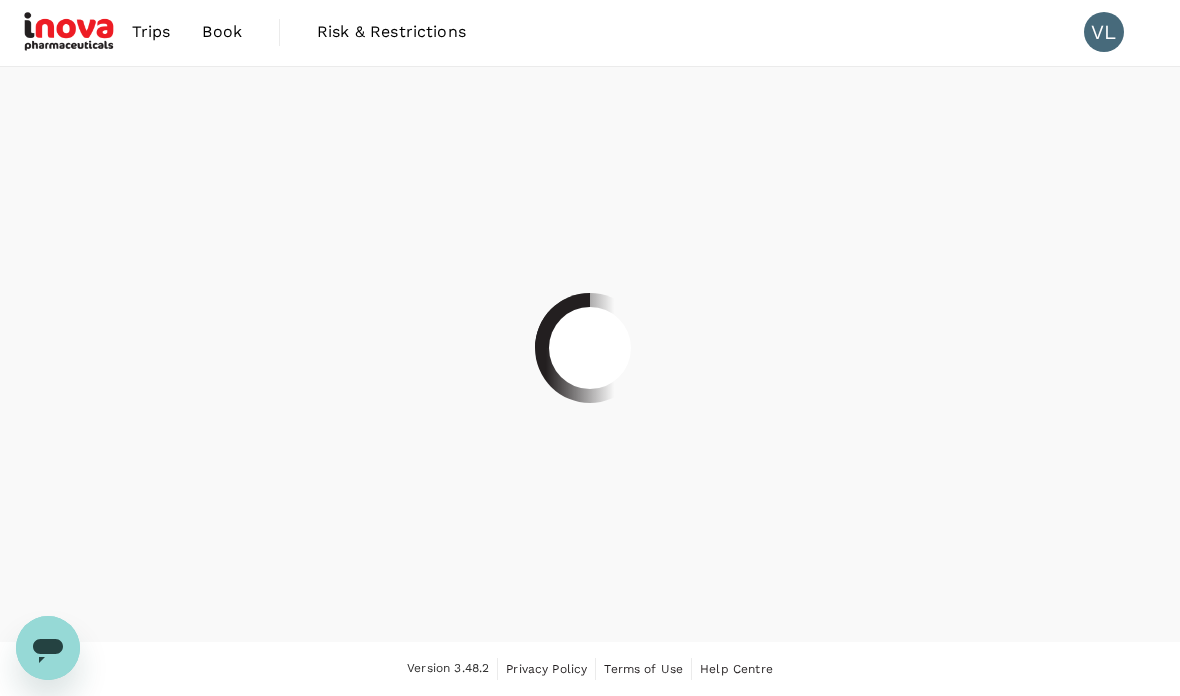 scroll, scrollTop: 80, scrollLeft: 0, axis: vertical 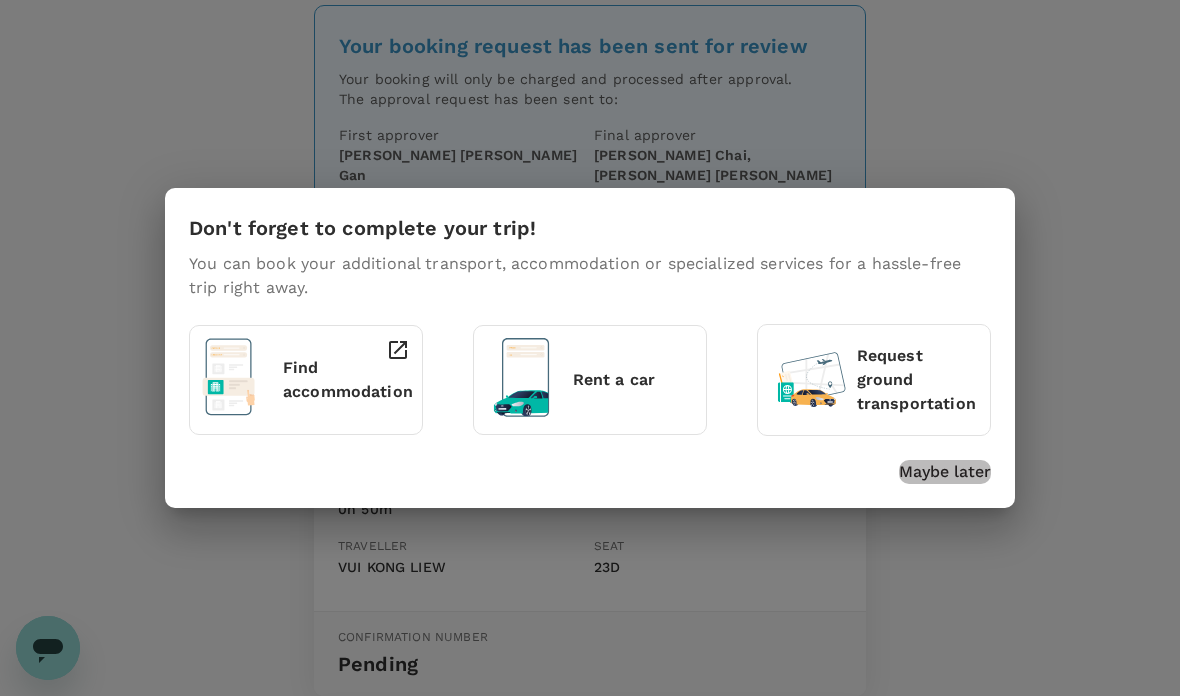 click on "Maybe later" at bounding box center [945, 472] 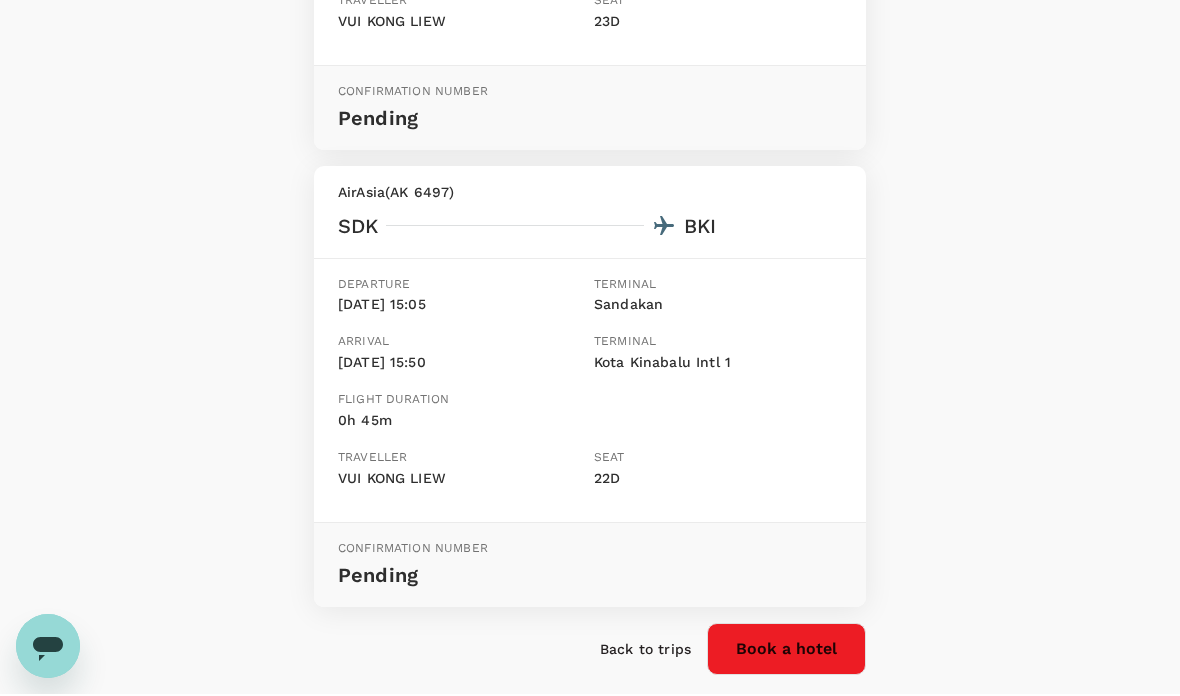 scroll, scrollTop: 704, scrollLeft: 0, axis: vertical 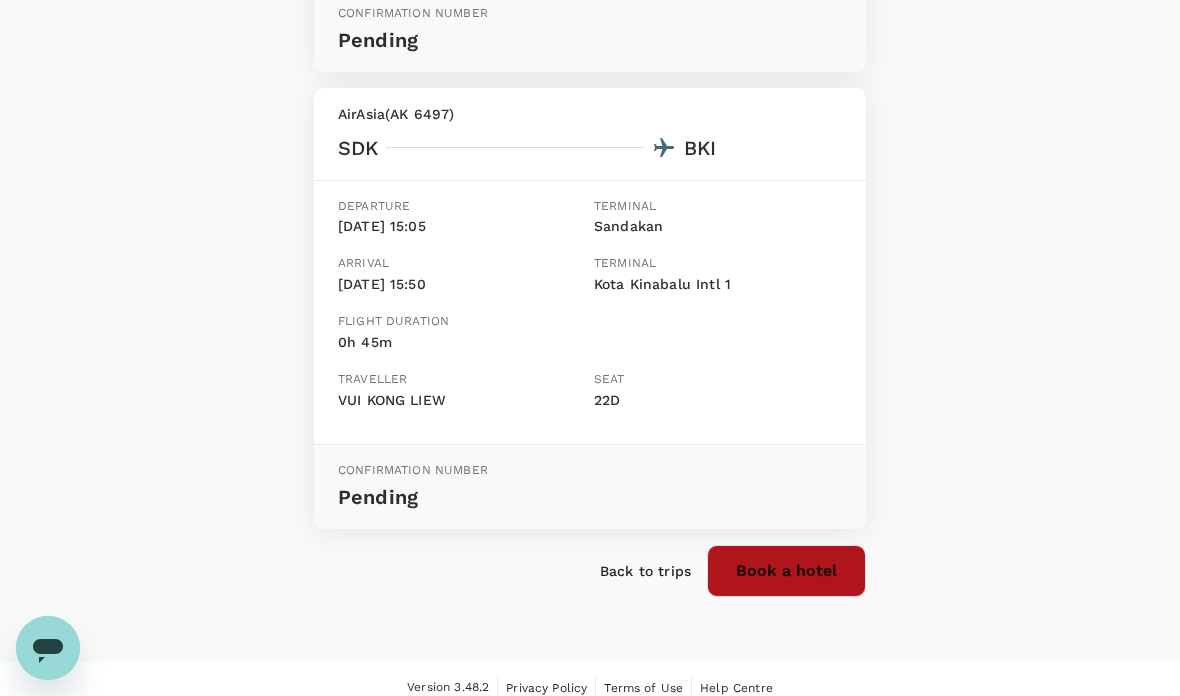 click on "Book a hotel" at bounding box center [786, 571] 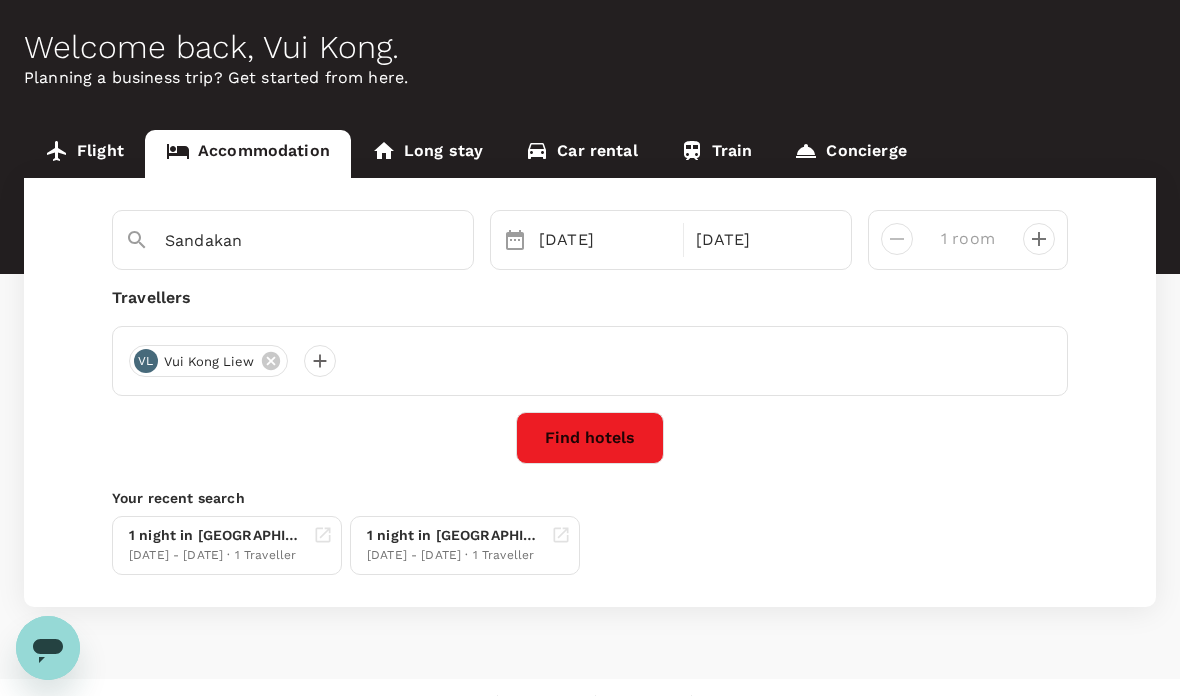 type on "[GEOGRAPHIC_DATA]" 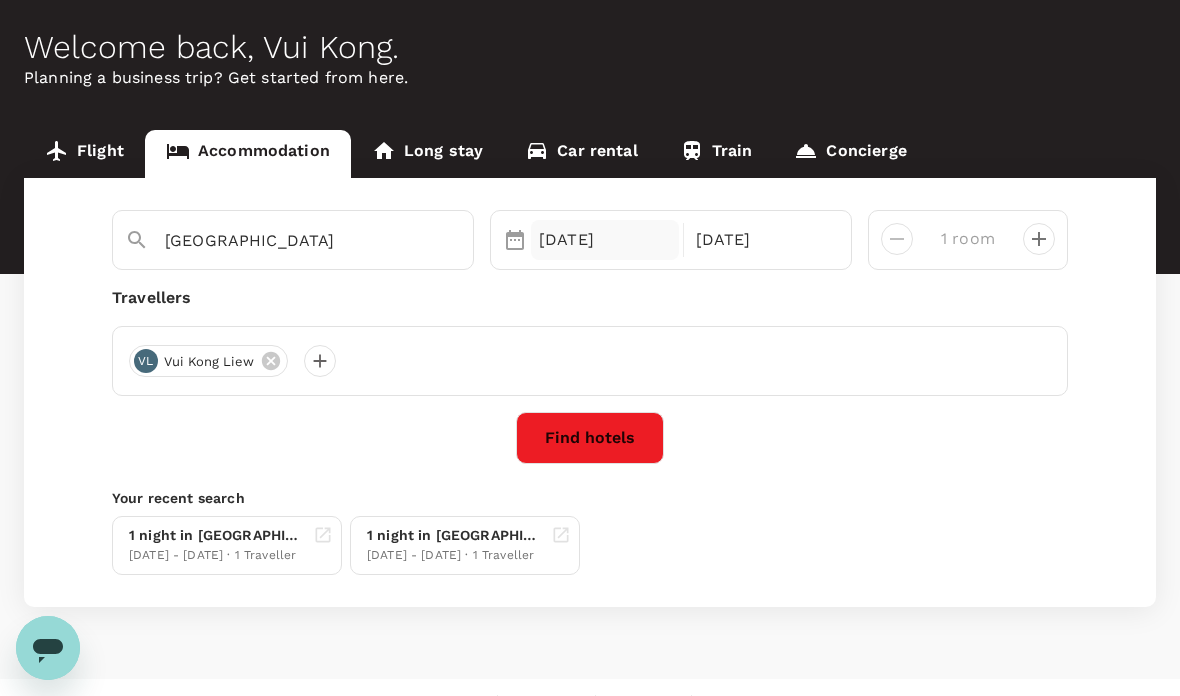 click on "[DATE]" at bounding box center [605, 240] 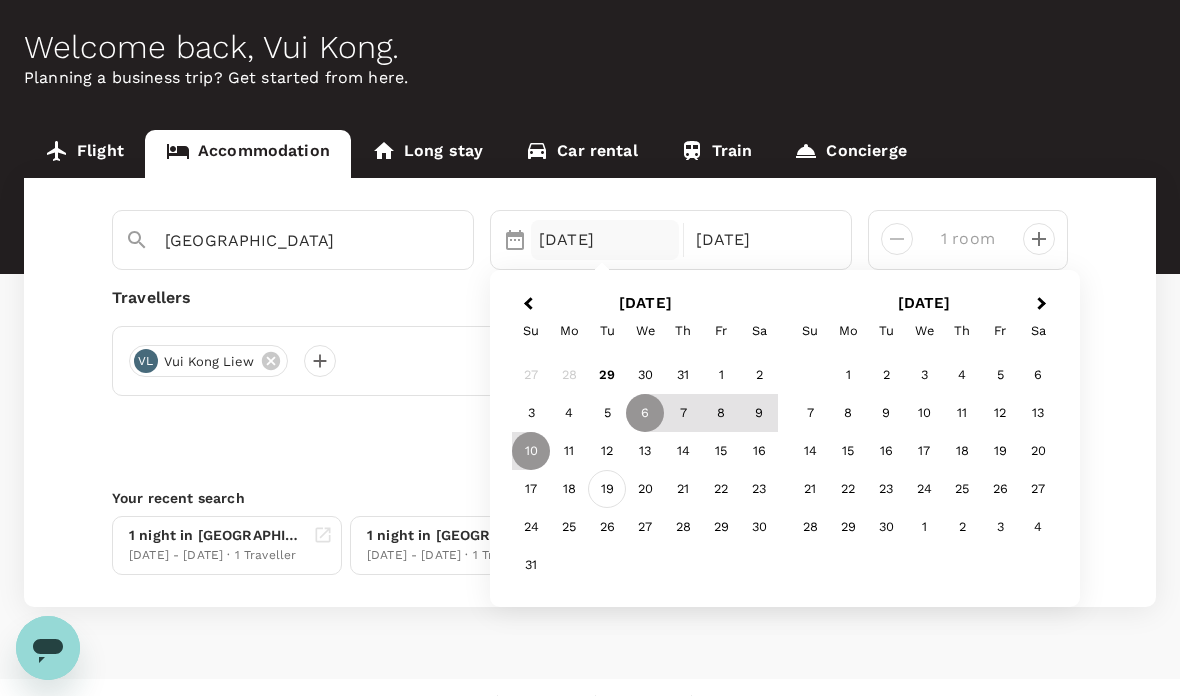 click on "19" at bounding box center [607, 490] 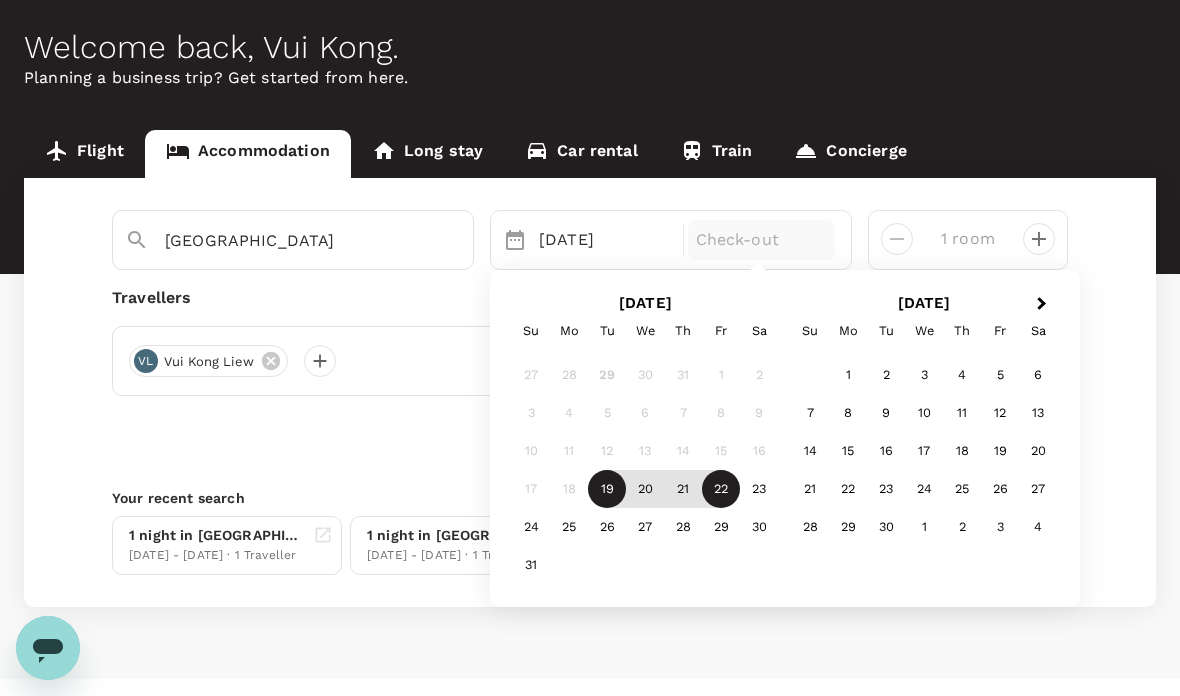 click on "22" at bounding box center [721, 490] 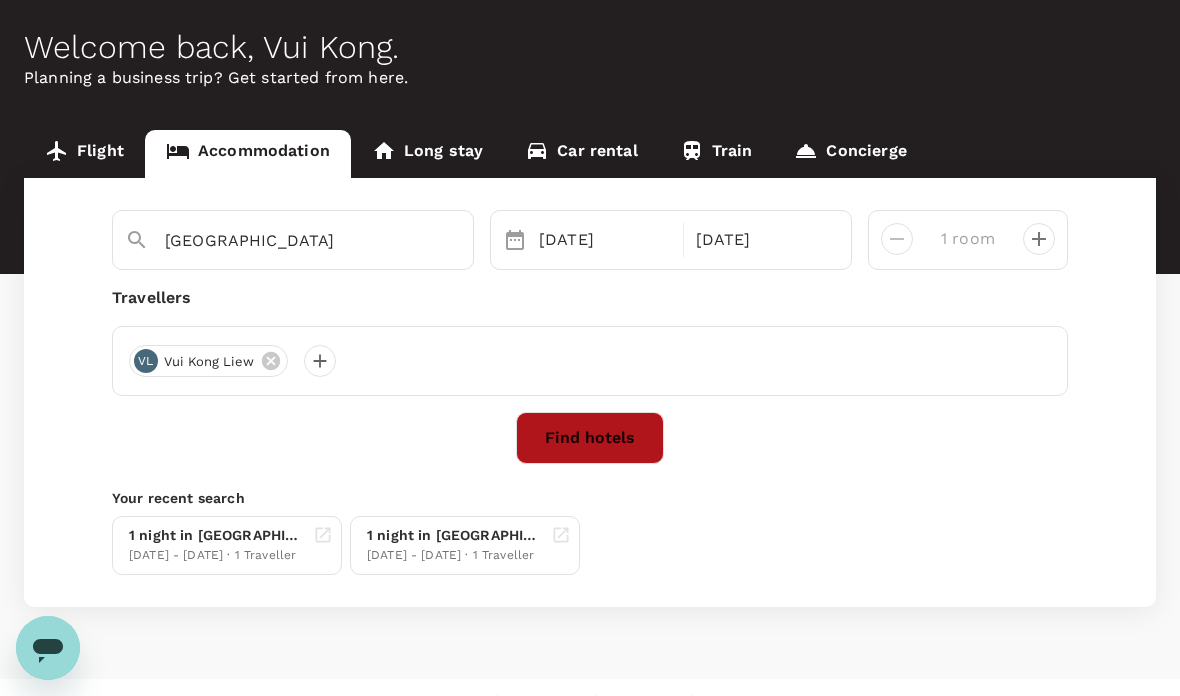 click on "Find hotels" at bounding box center (590, 438) 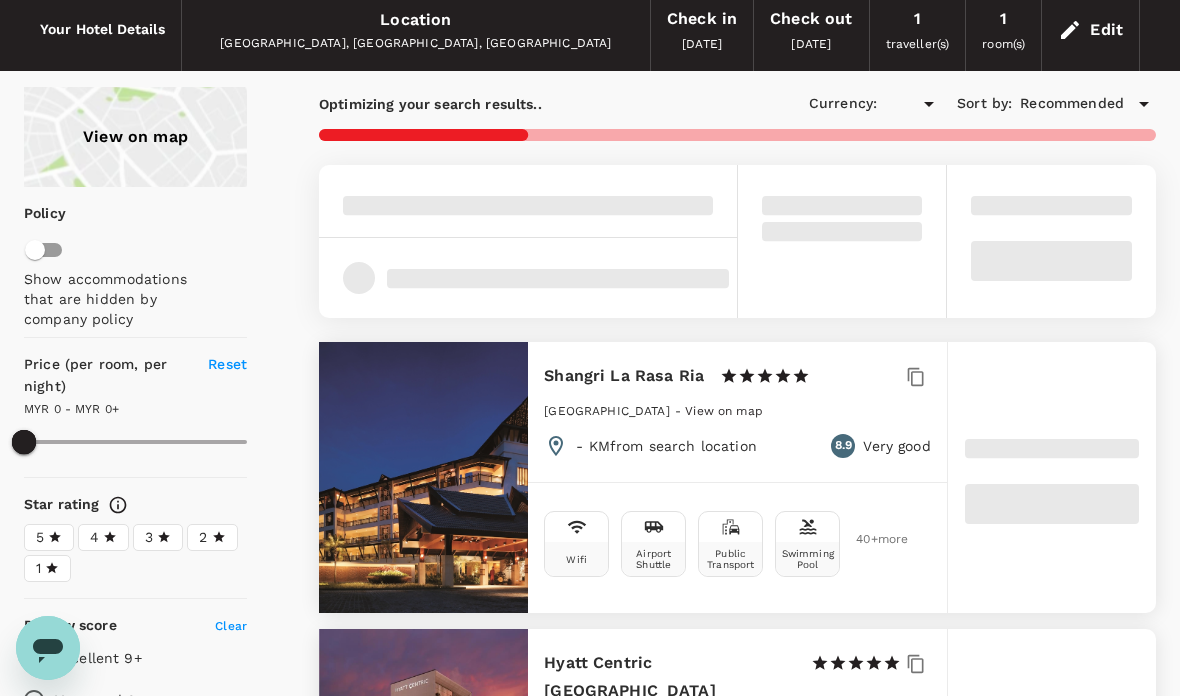 type on "1665.46" 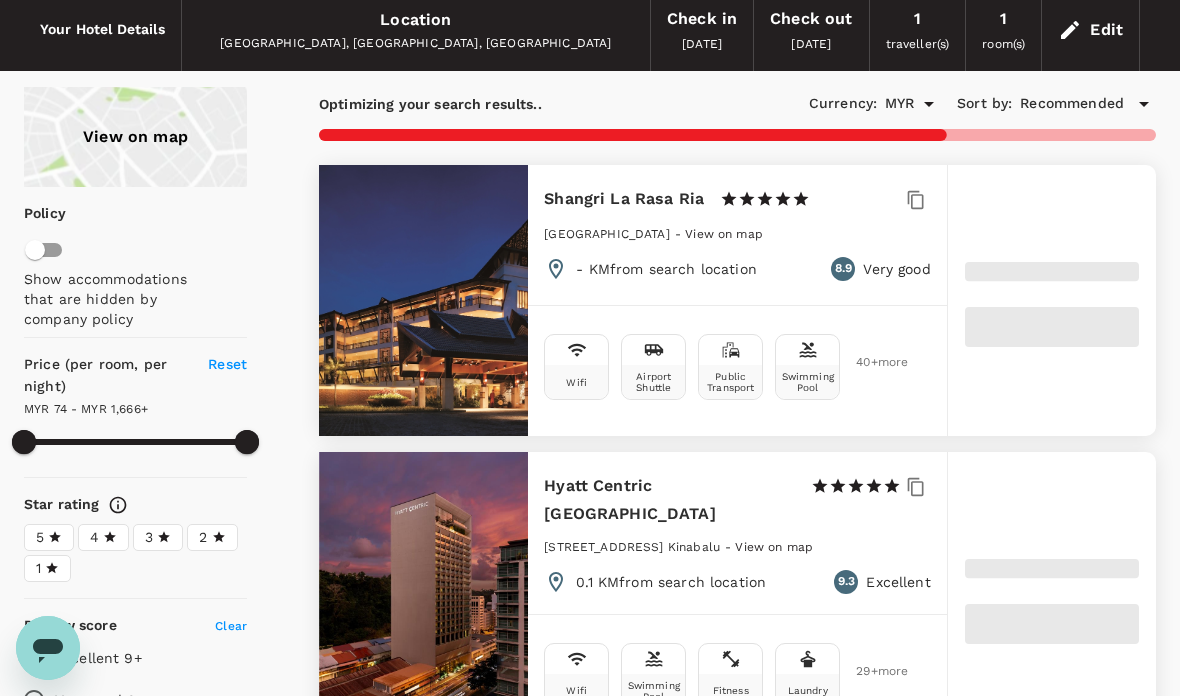 type on "1666.18" 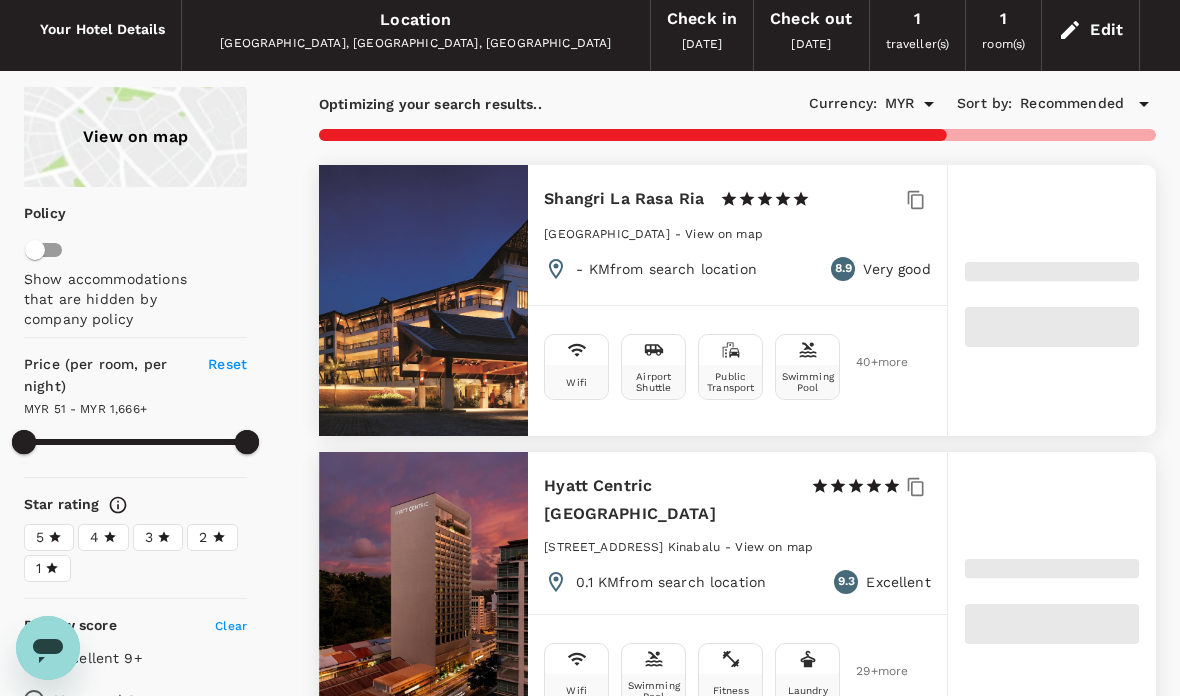 type on "51.18" 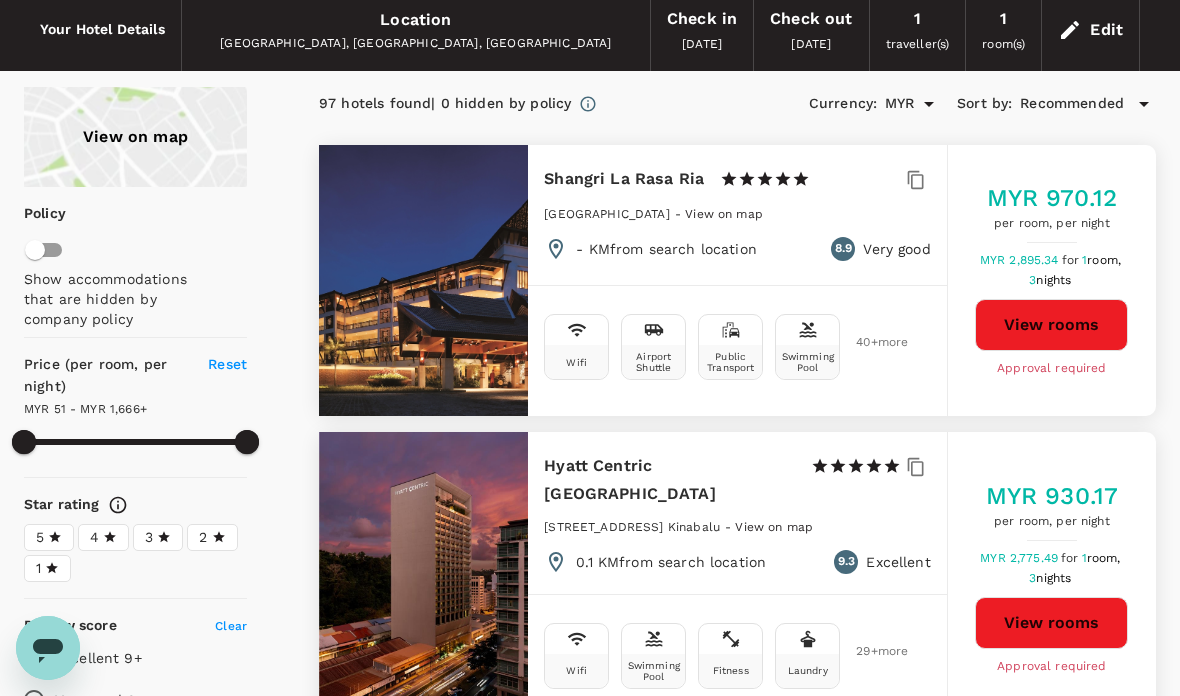 type on "1666.18" 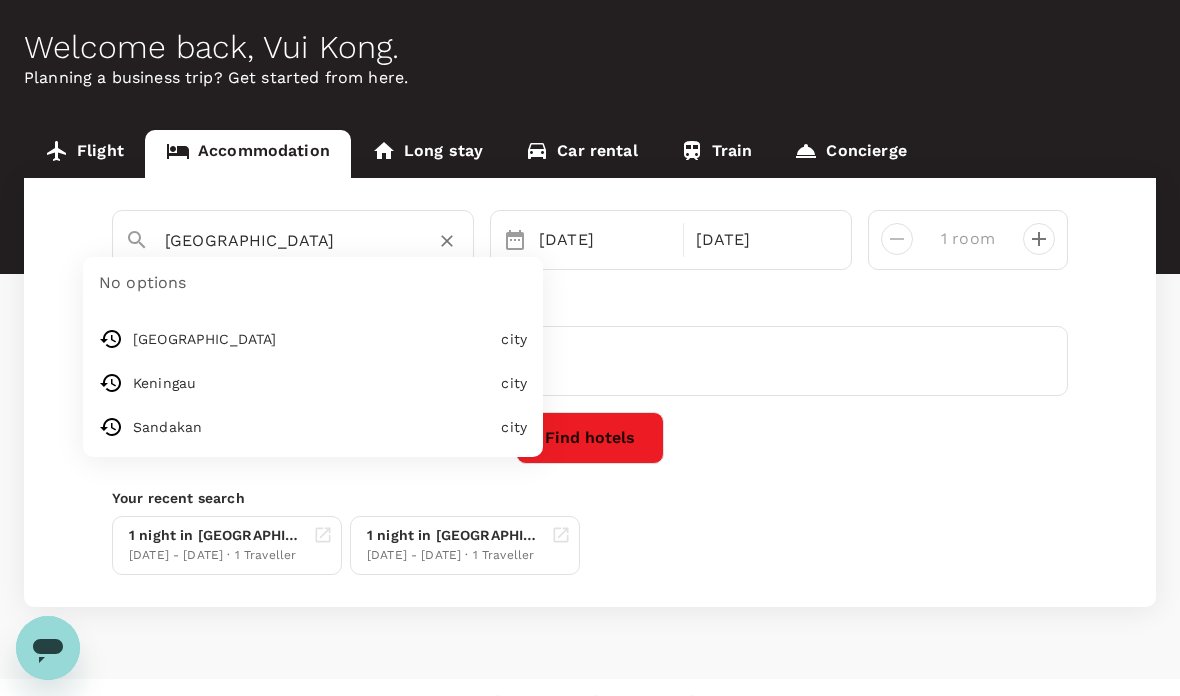 click on "[GEOGRAPHIC_DATA]" at bounding box center (285, 240) 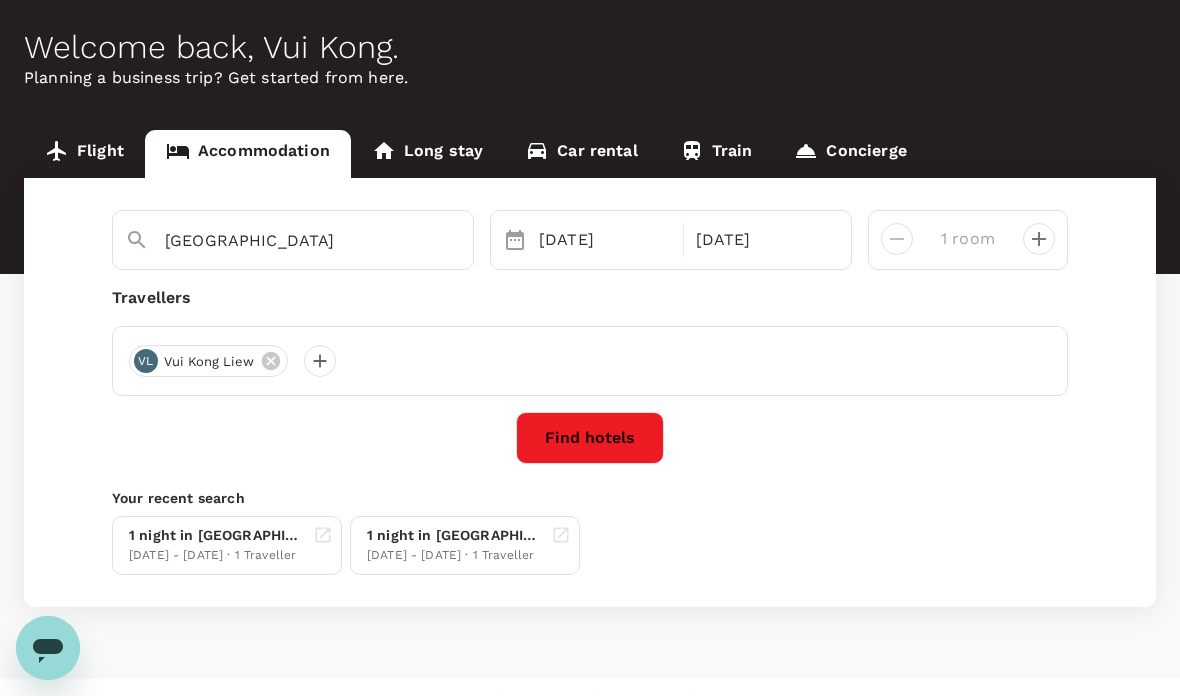 type on "Sandakan" 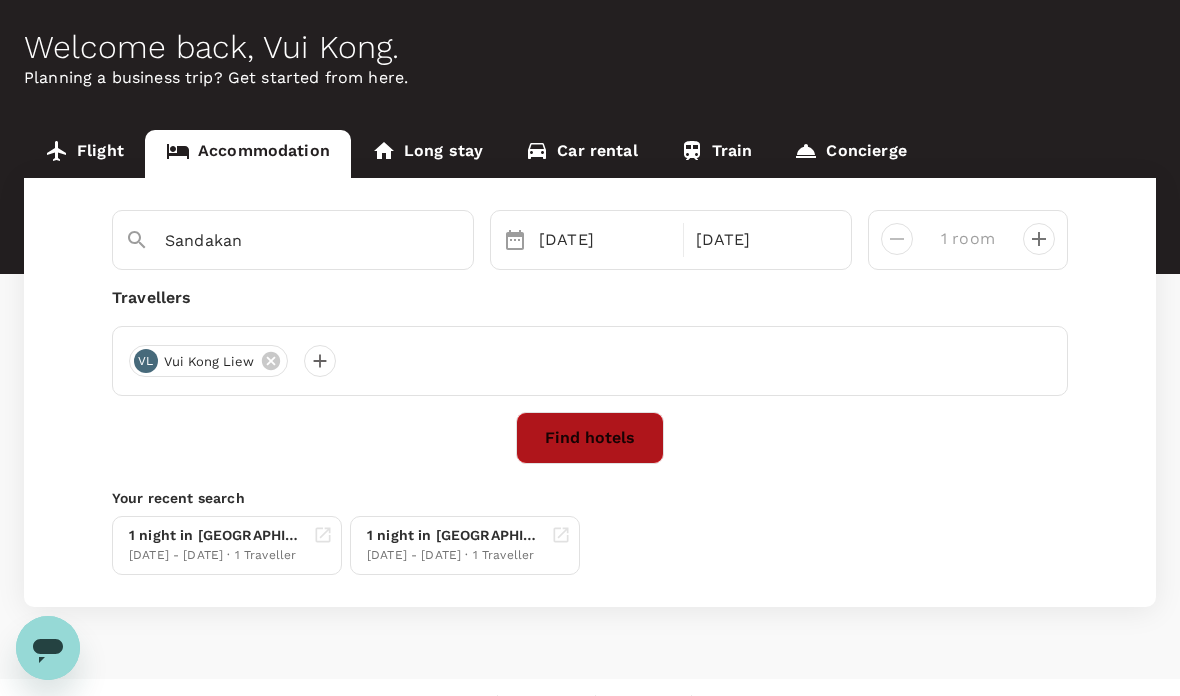 click on "Find hotels" at bounding box center [590, 438] 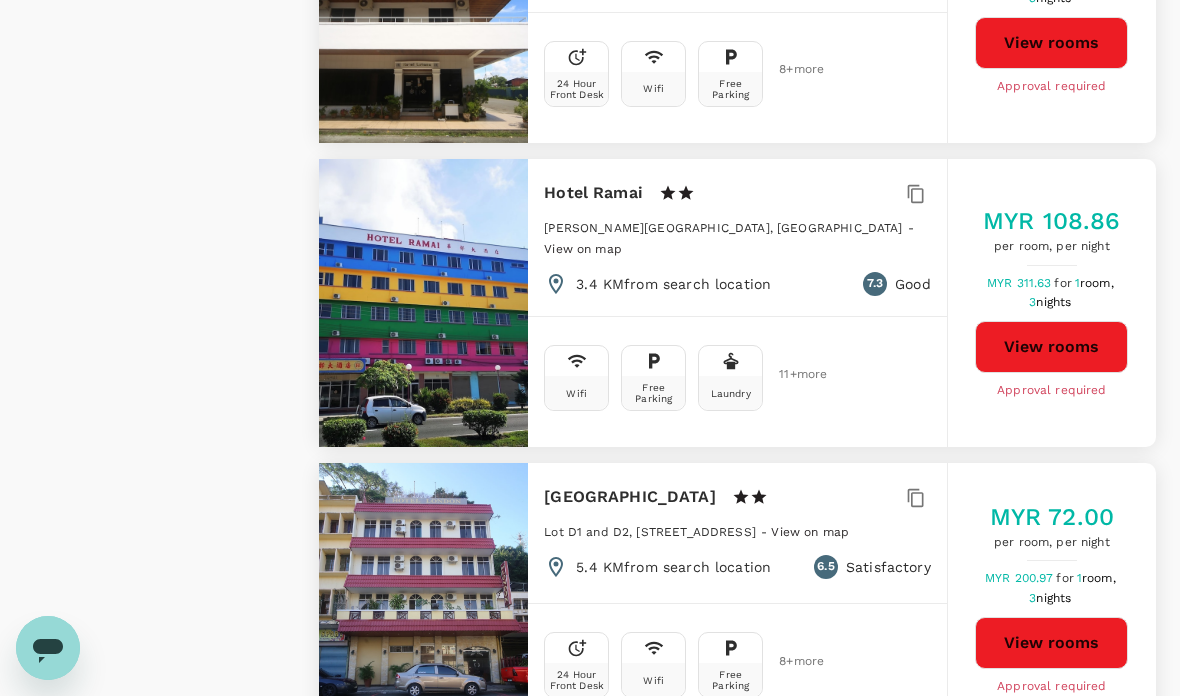 scroll, scrollTop: 2414, scrollLeft: 0, axis: vertical 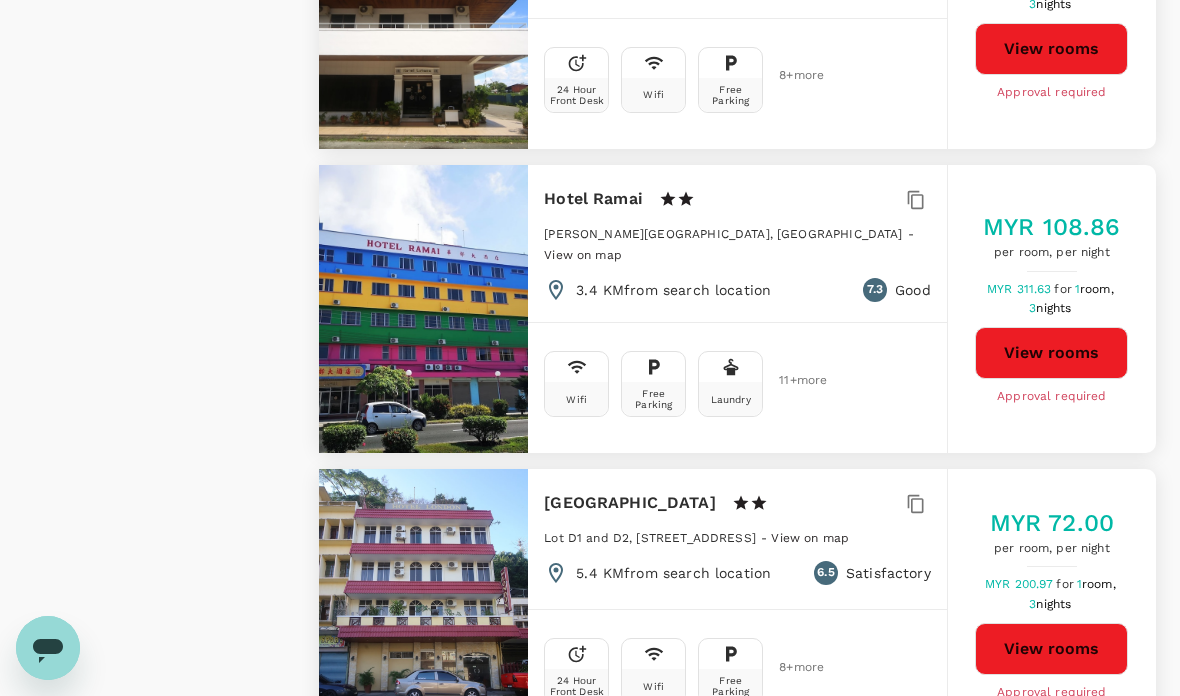 type on "446.38" 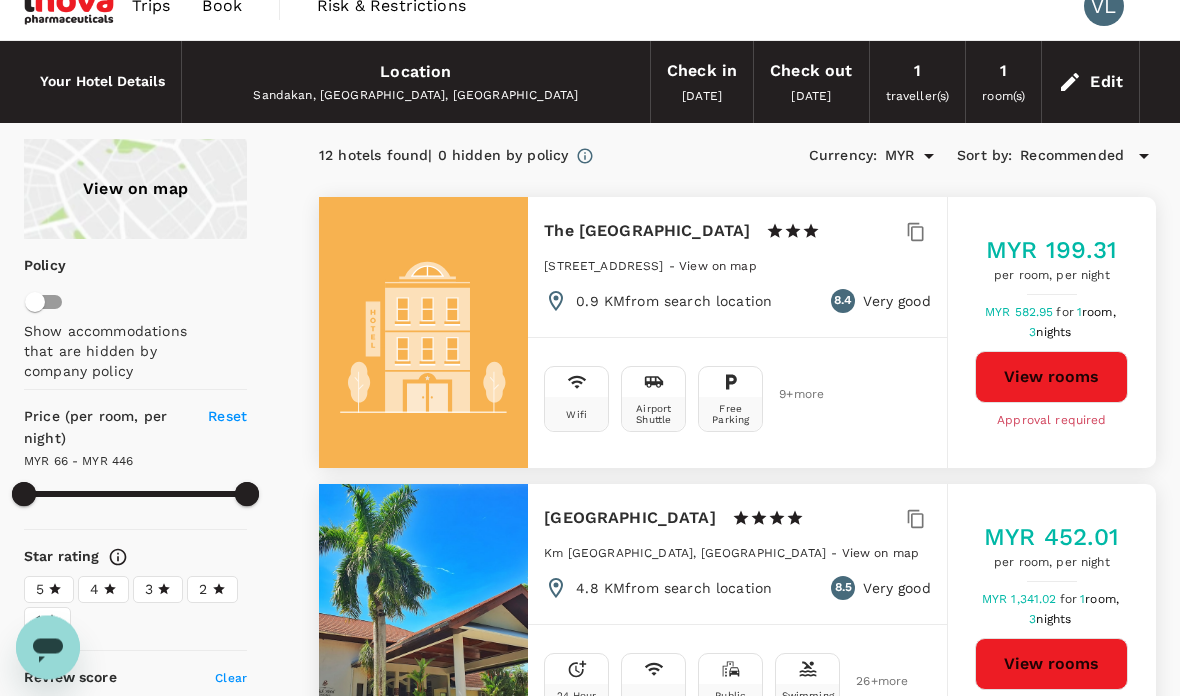 scroll, scrollTop: 0, scrollLeft: 0, axis: both 